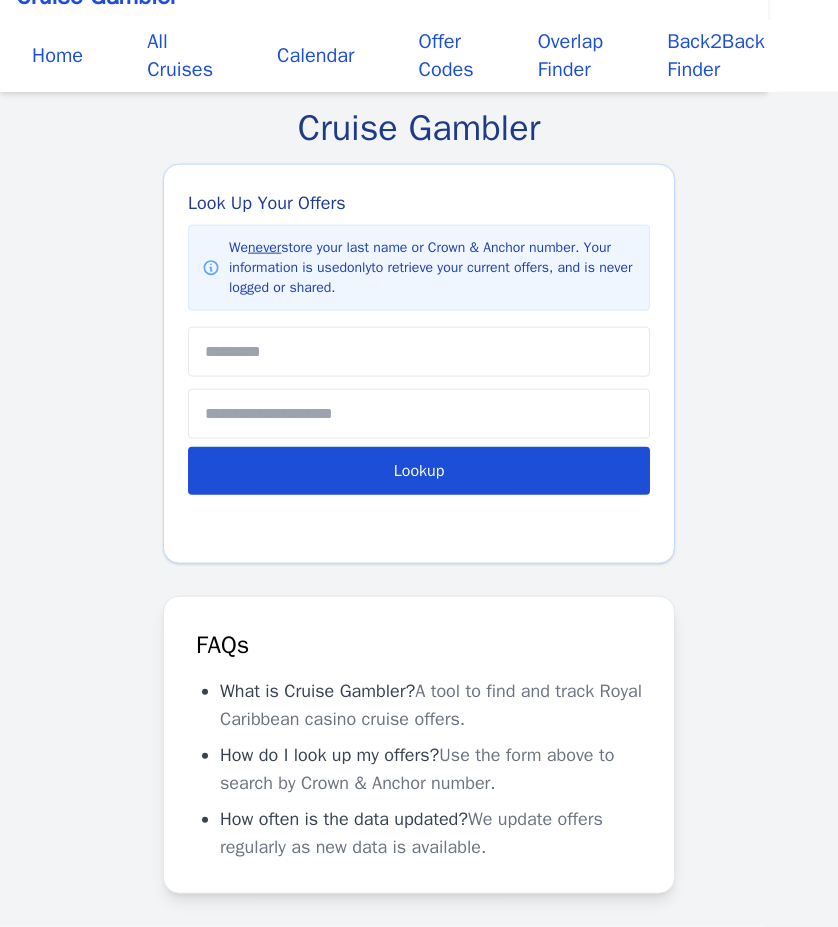 scroll, scrollTop: 0, scrollLeft: 0, axis: both 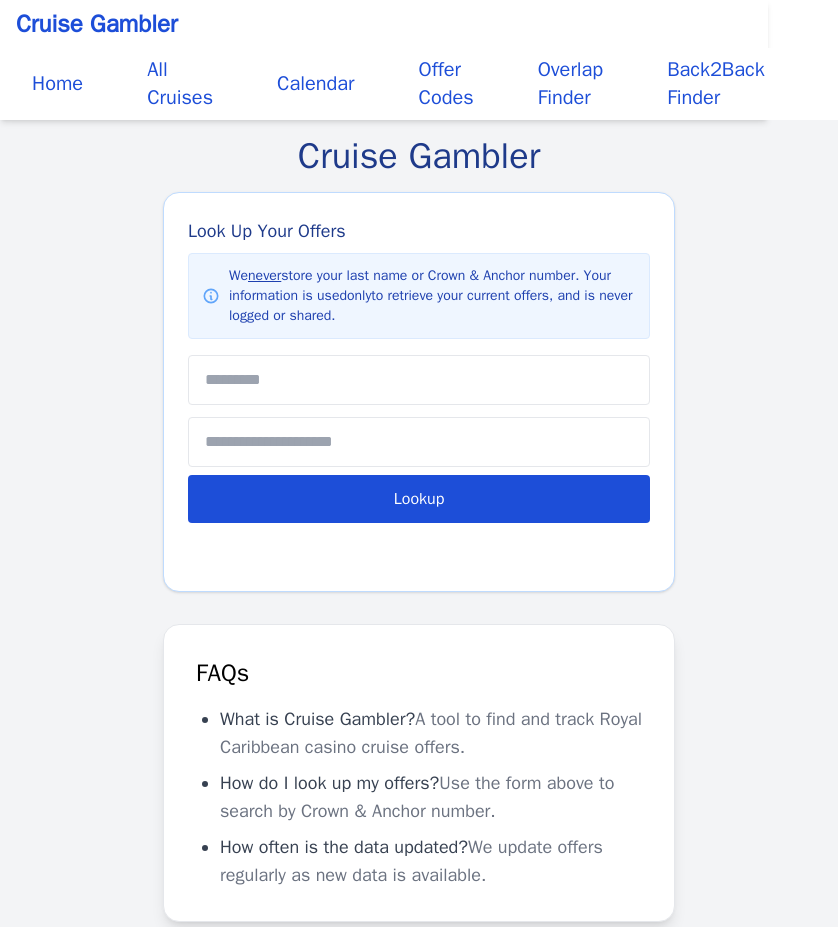 click at bounding box center [419, 380] 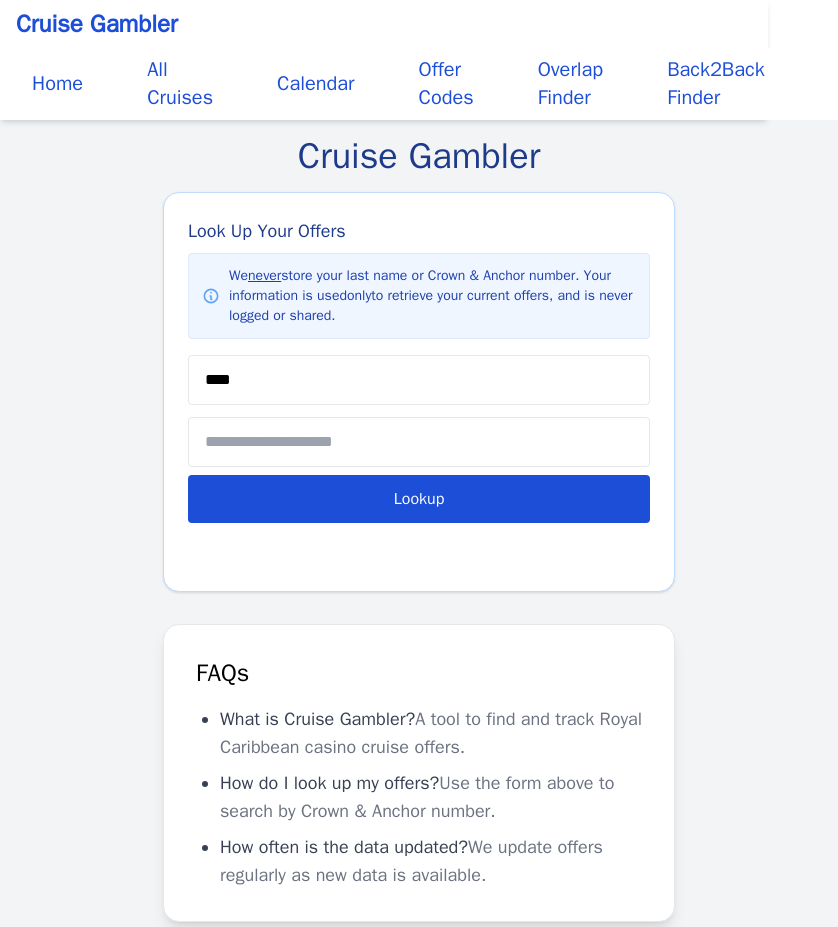 type on "****" 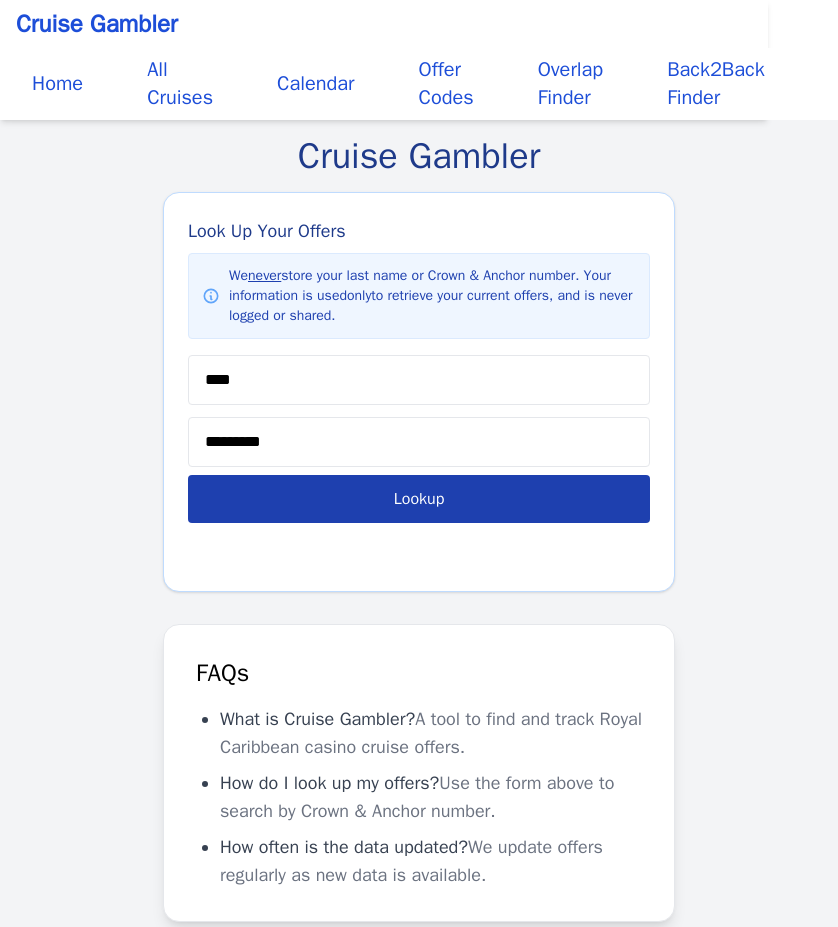 type on "*********" 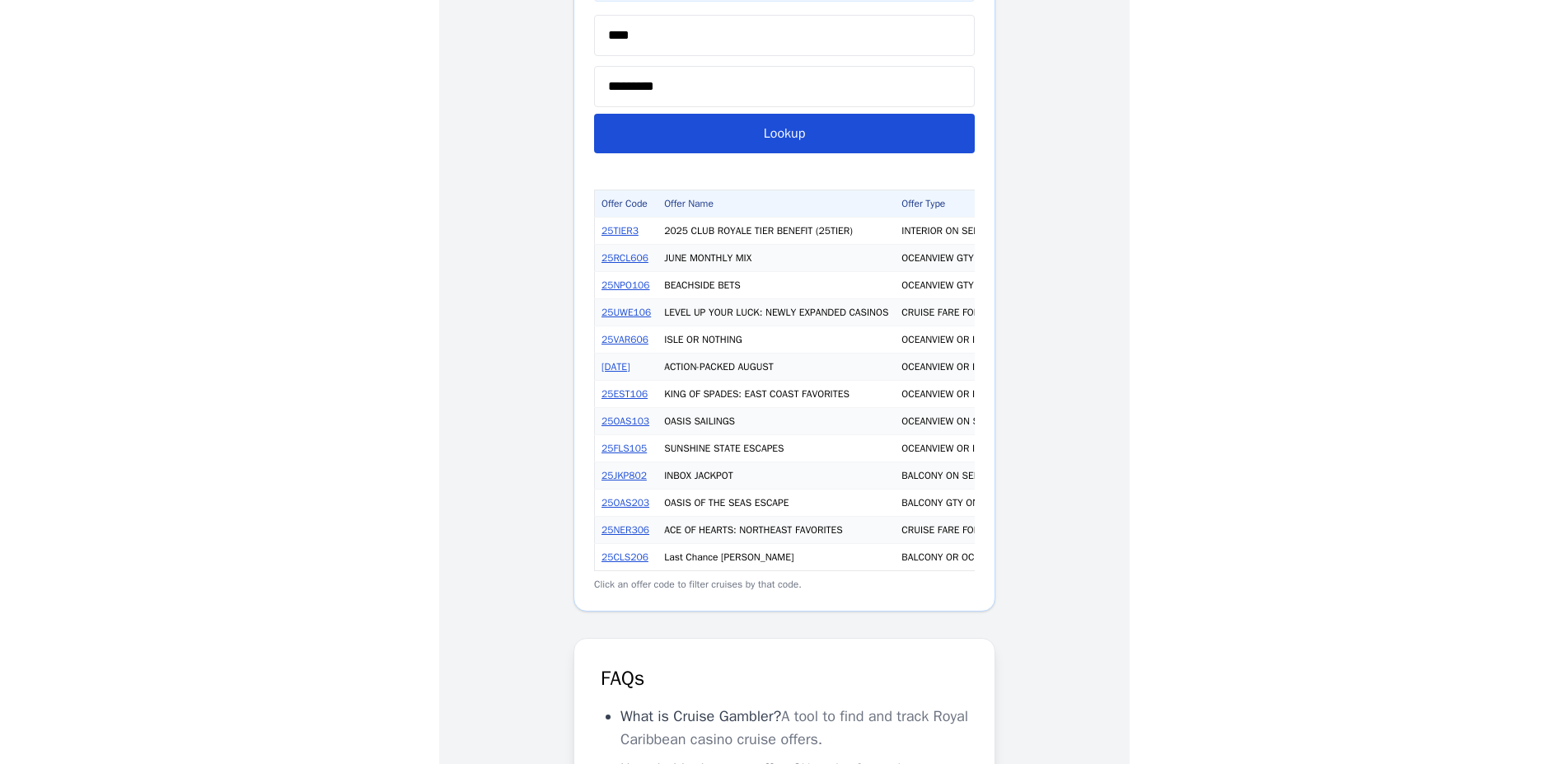 scroll, scrollTop: 0, scrollLeft: 0, axis: both 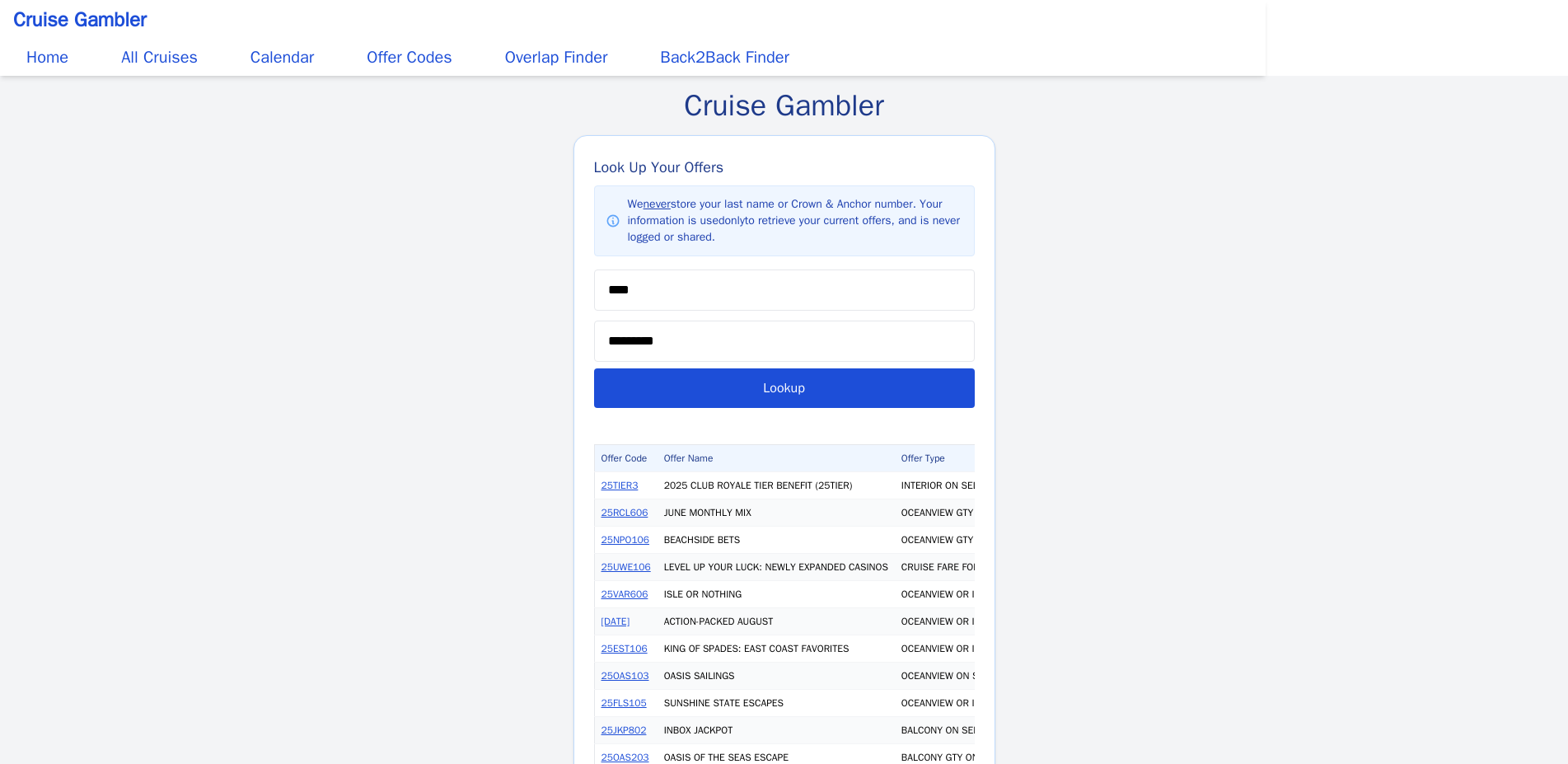 click on "Home
All Cruises
Calendar
Offer Codes
Overlap Finder
Back2Back Finder" at bounding box center [633, 58] 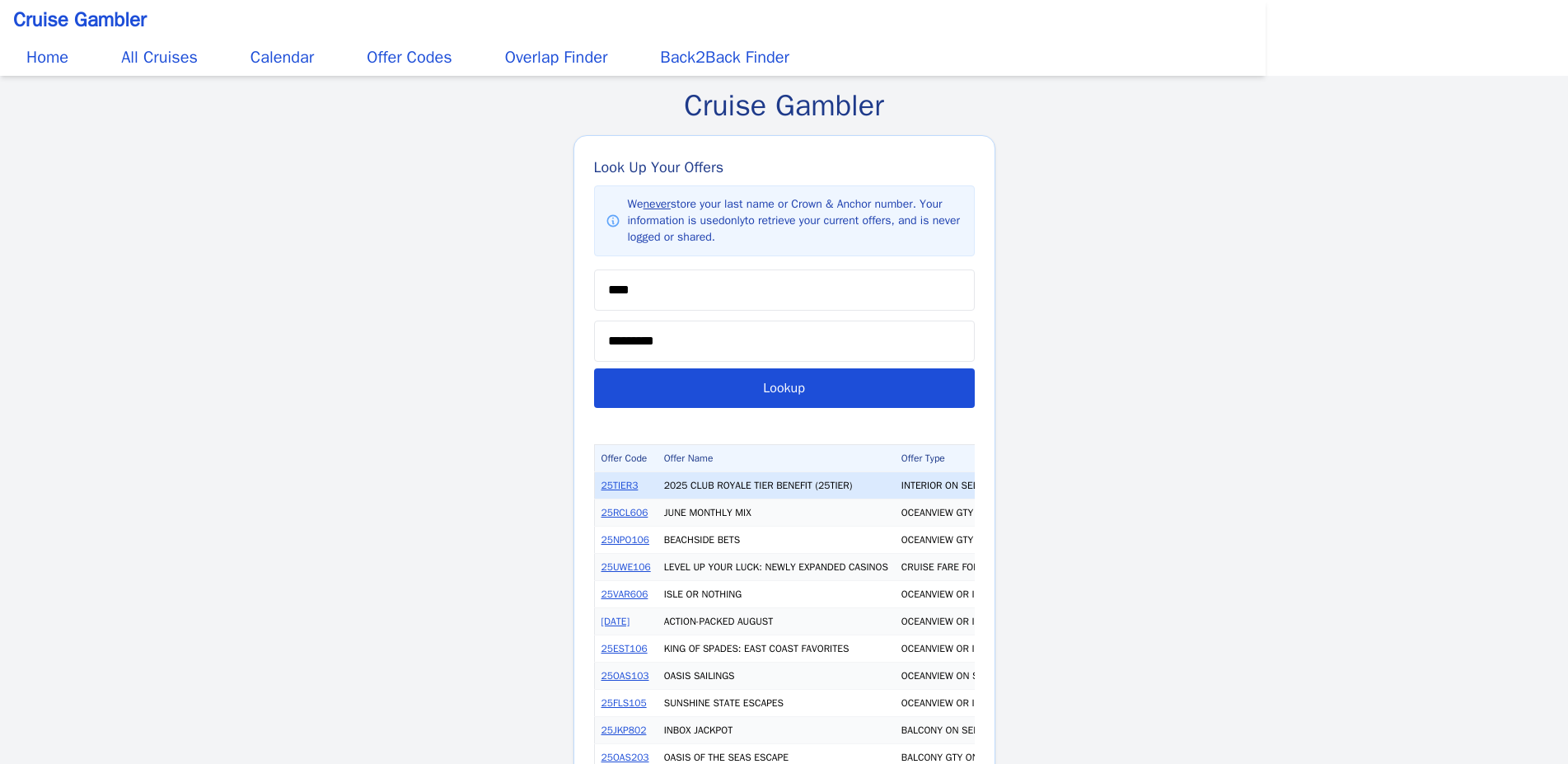 click on "25TIER3" at bounding box center [620, 485] 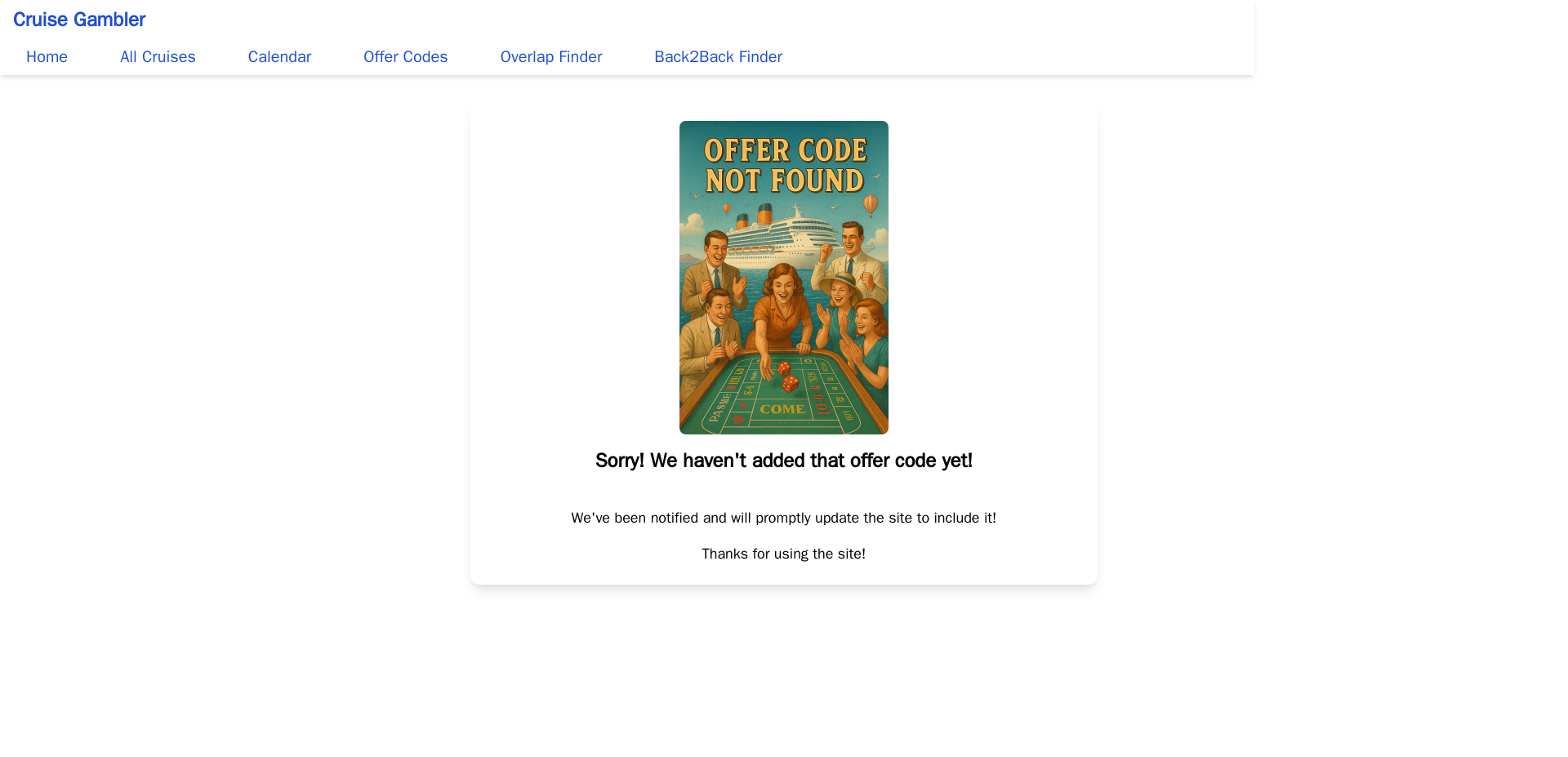 scroll, scrollTop: 0, scrollLeft: 0, axis: both 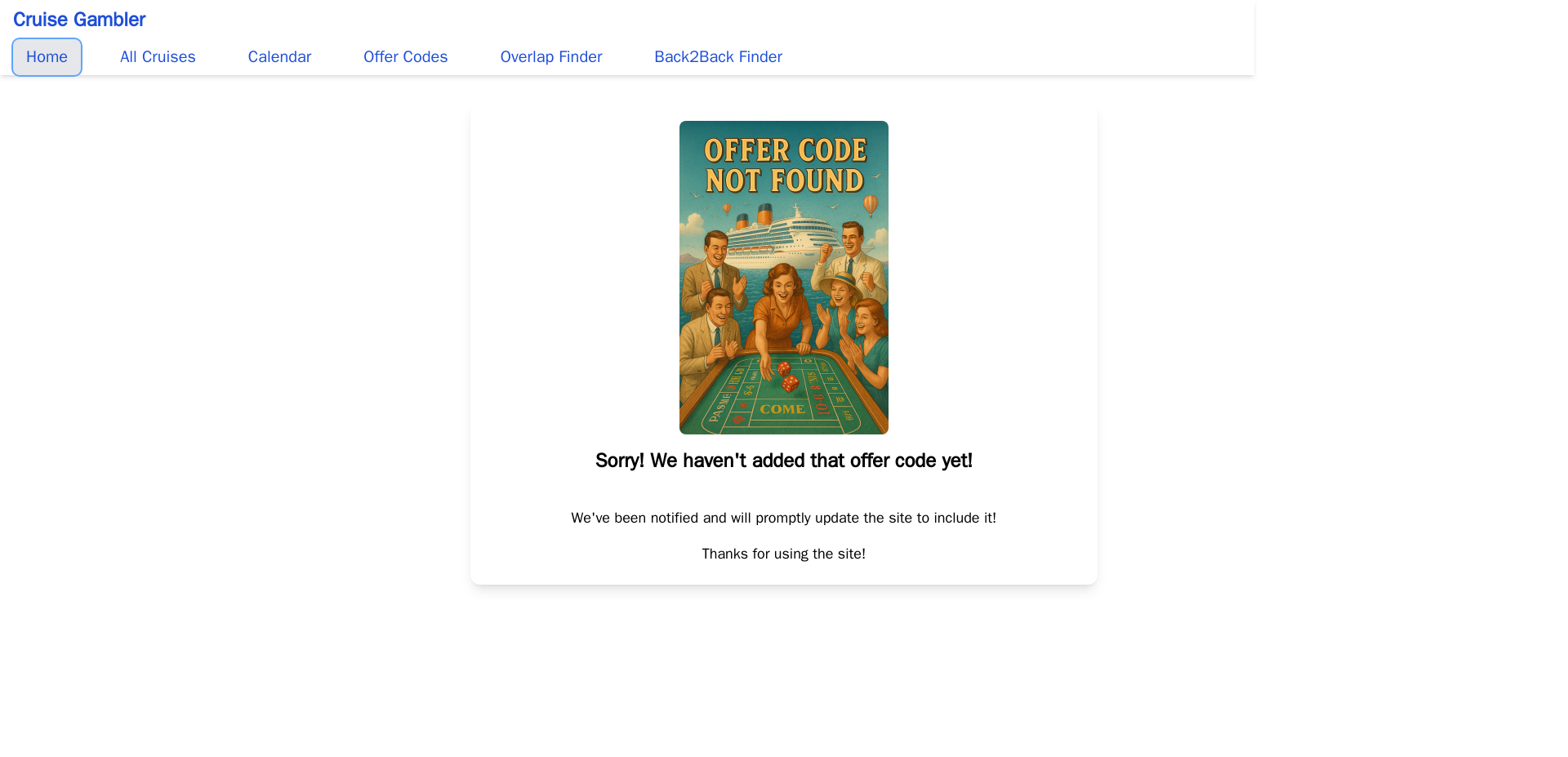 click on "Home" at bounding box center [47, 57] 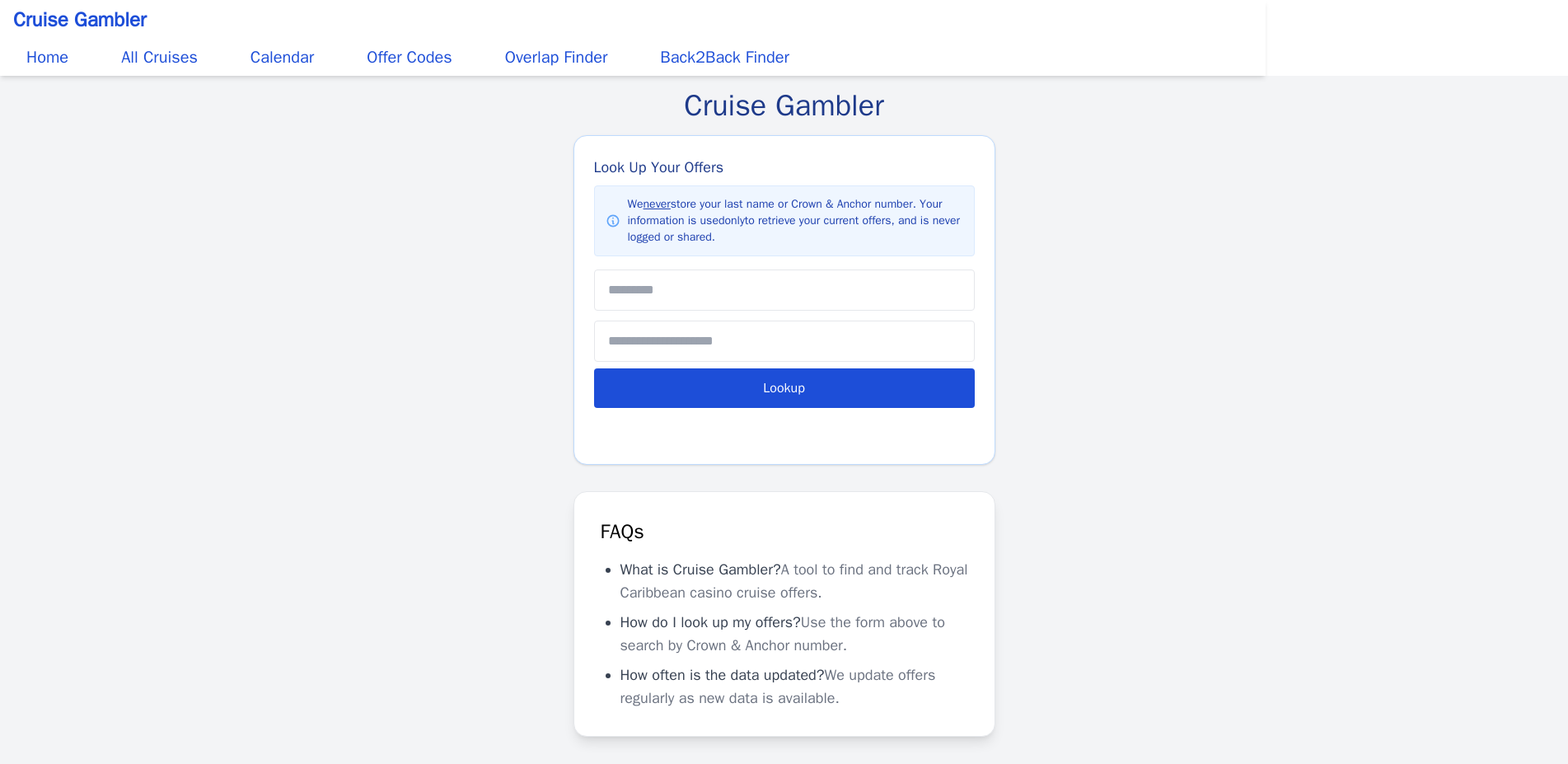 scroll, scrollTop: 0, scrollLeft: 0, axis: both 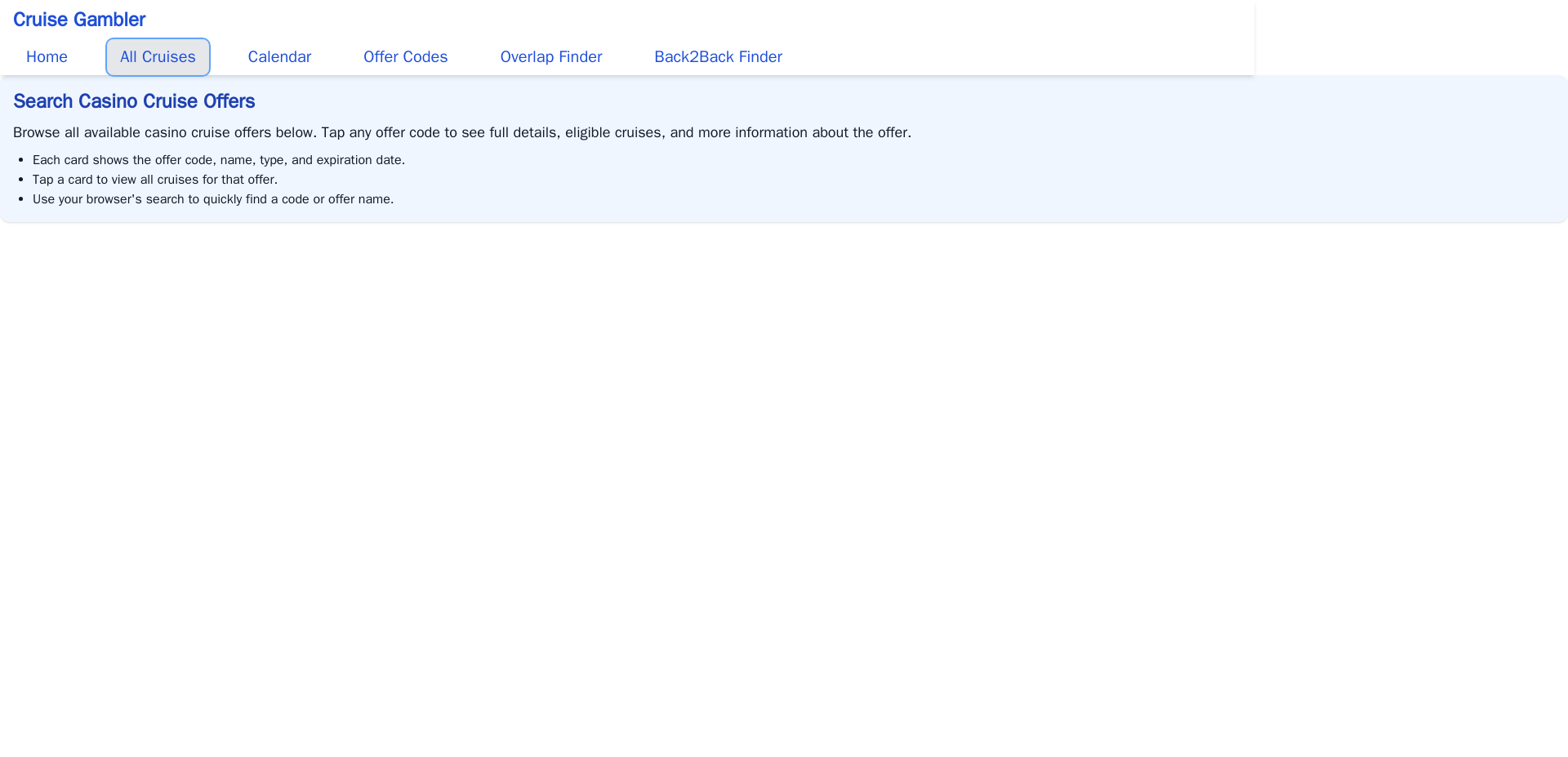 click on "All Cruises" at bounding box center (158, 57) 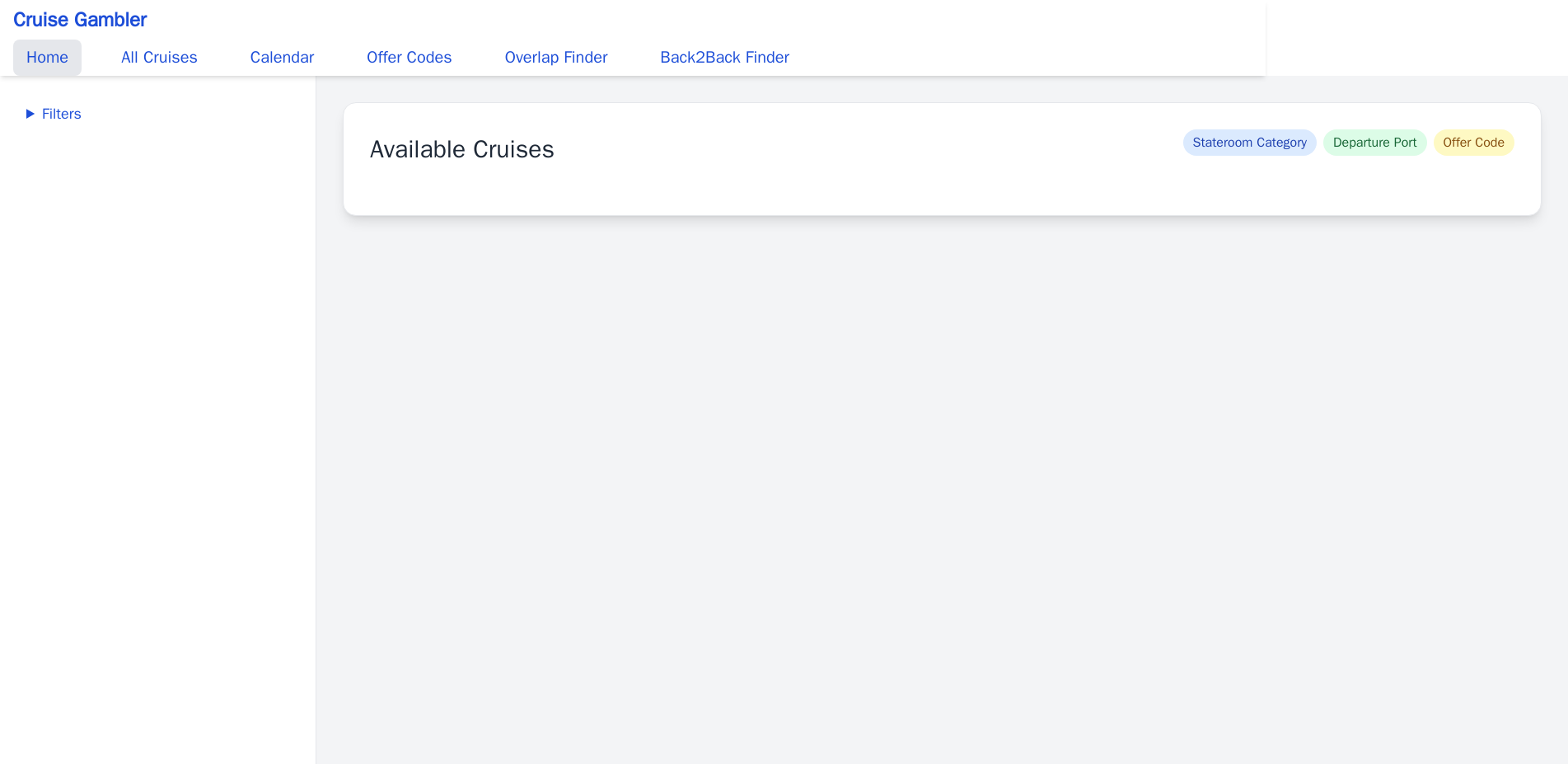 scroll, scrollTop: 0, scrollLeft: 0, axis: both 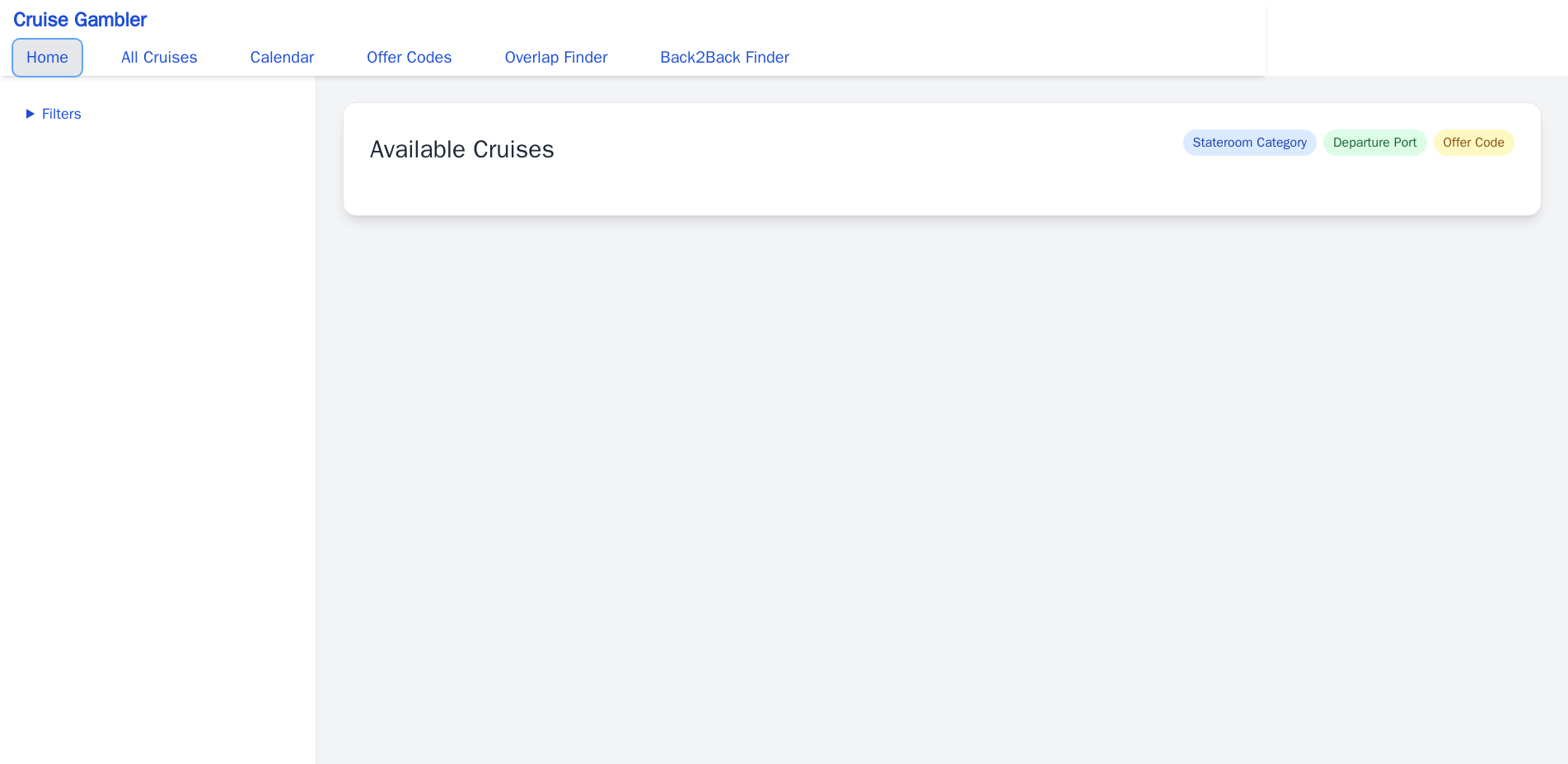 click on "Home" at bounding box center (47, 58) 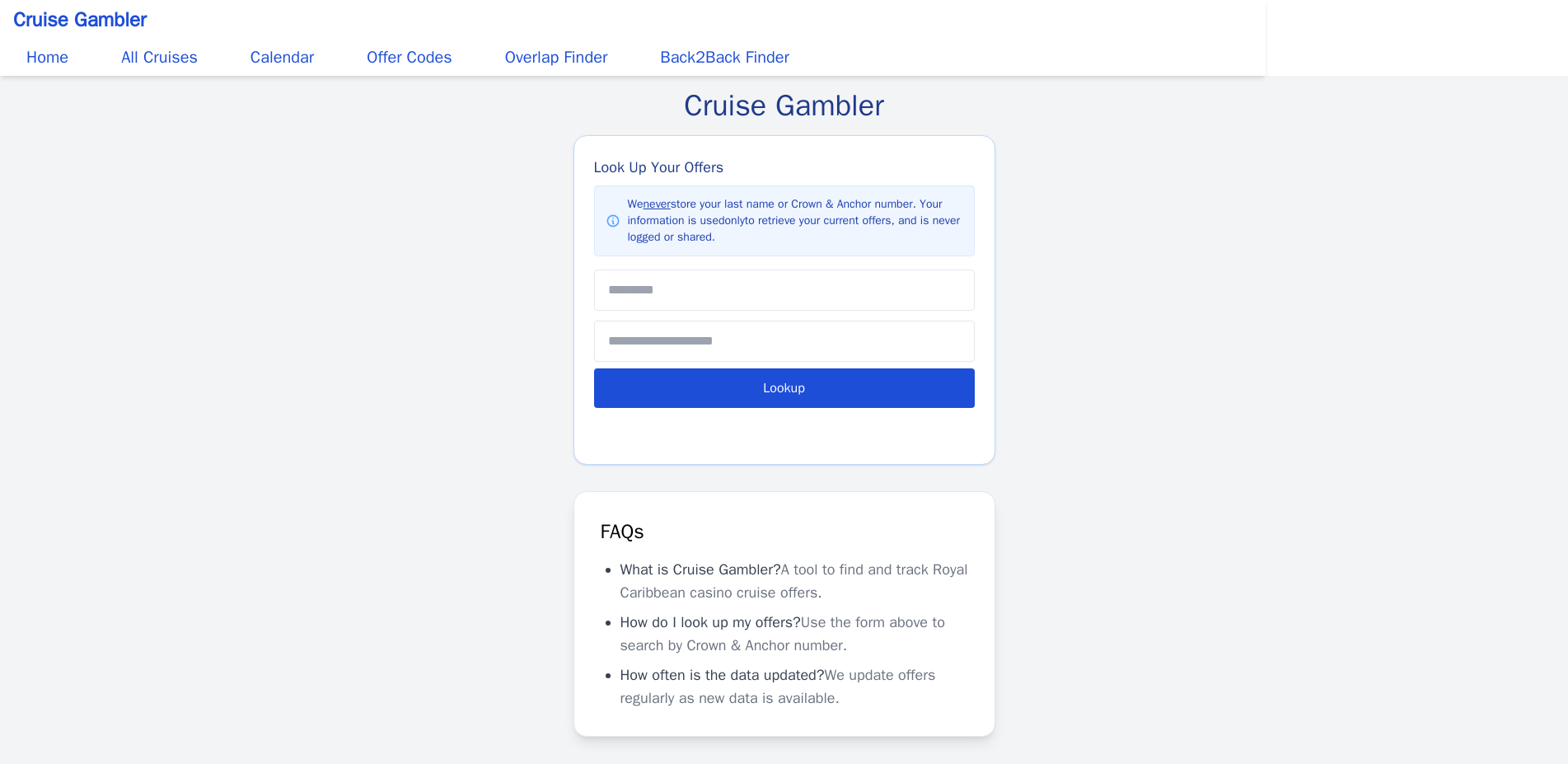 scroll, scrollTop: 0, scrollLeft: 0, axis: both 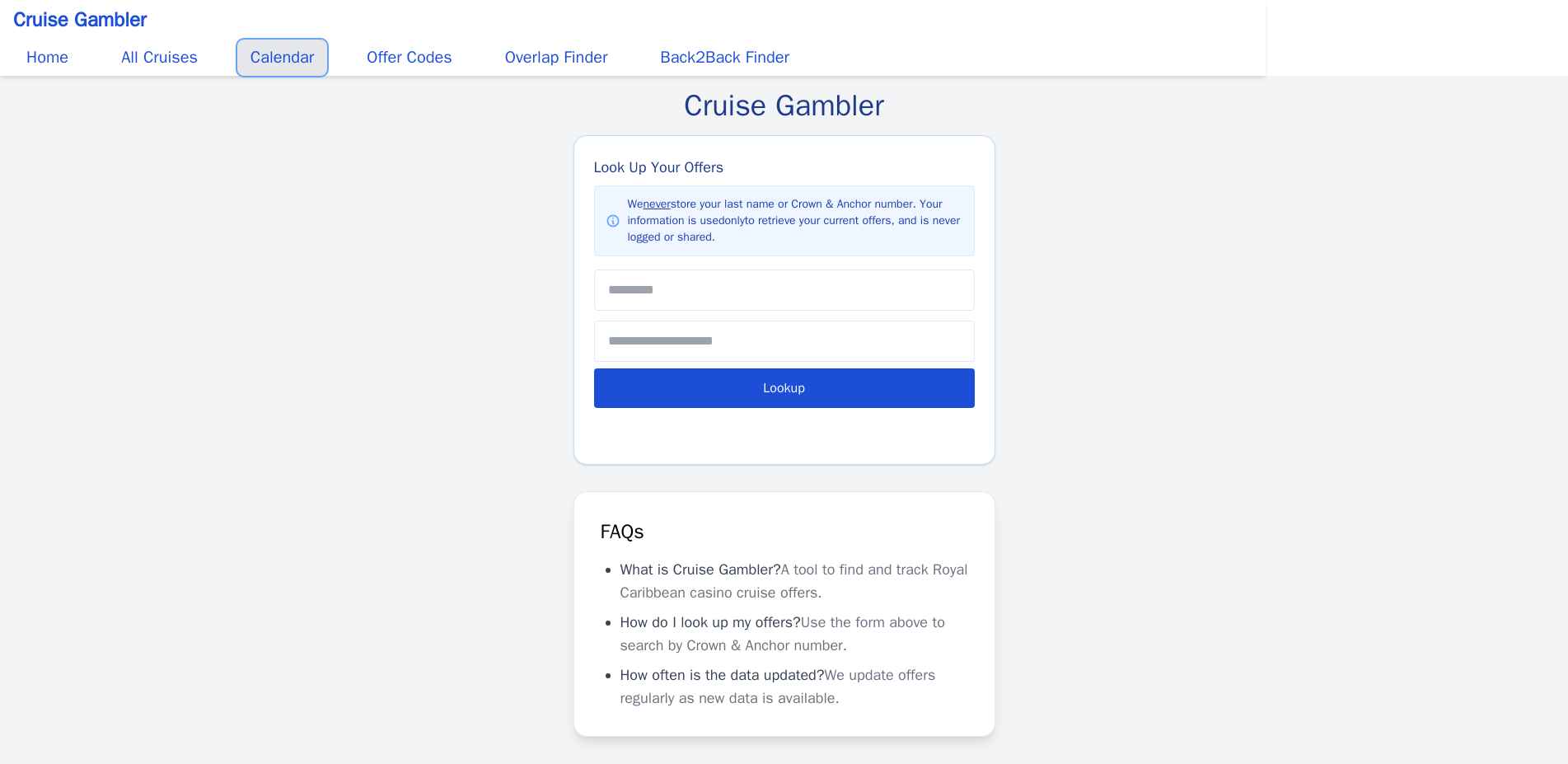 click on "Calendar" at bounding box center (282, 58) 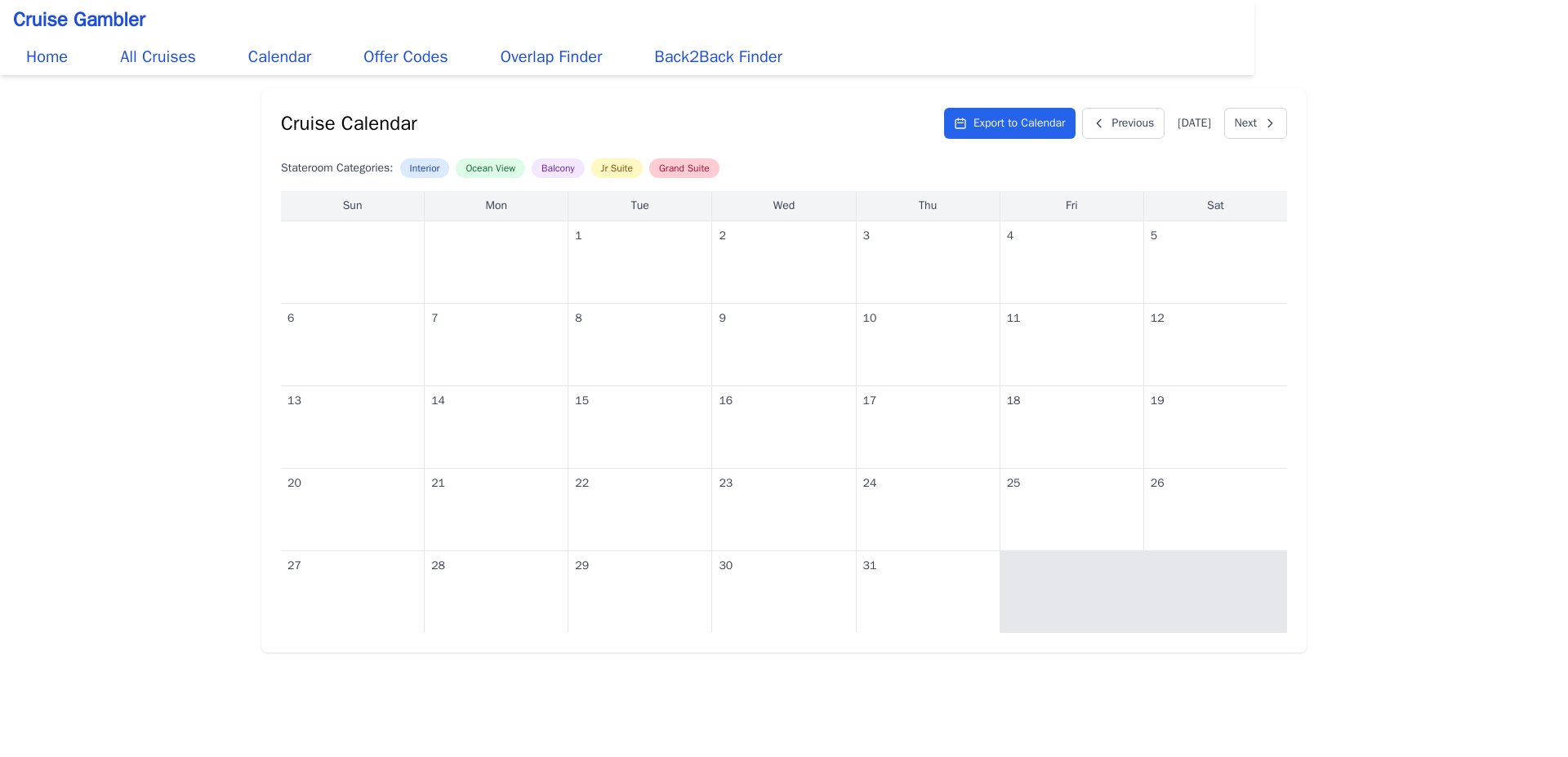 scroll, scrollTop: 0, scrollLeft: 0, axis: both 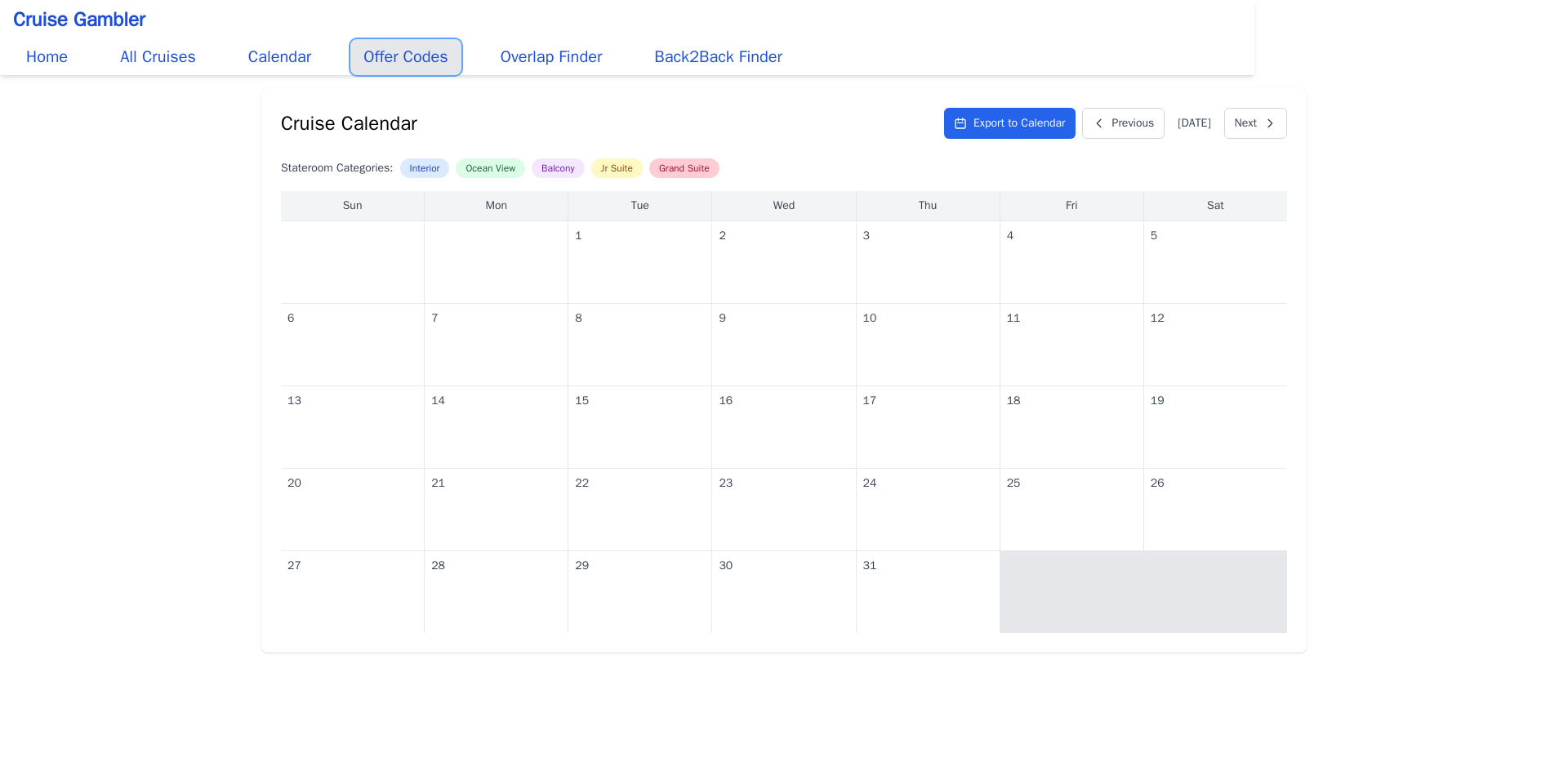click on "Offer Codes" at bounding box center (405, 57) 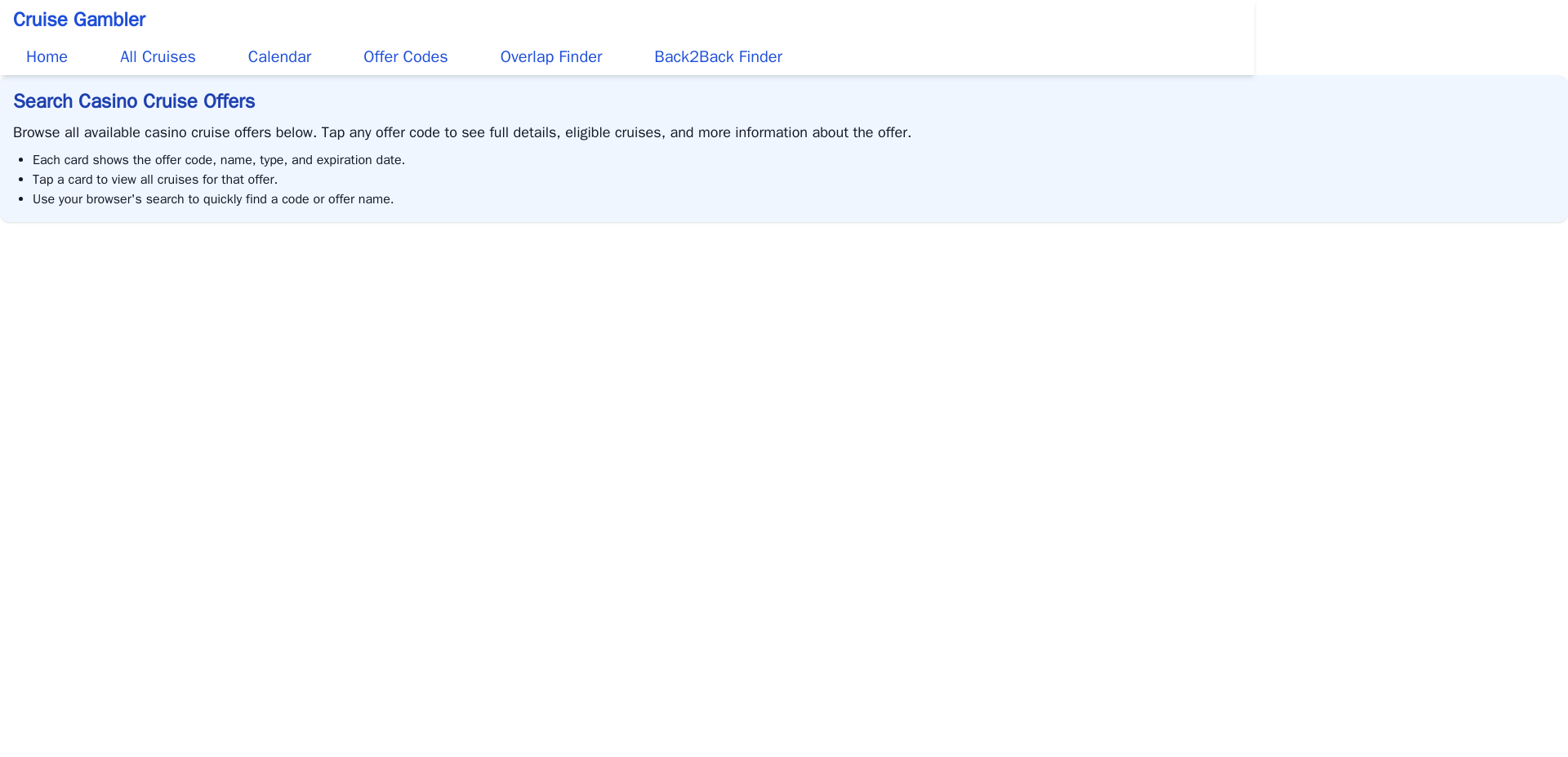 scroll, scrollTop: 0, scrollLeft: 0, axis: both 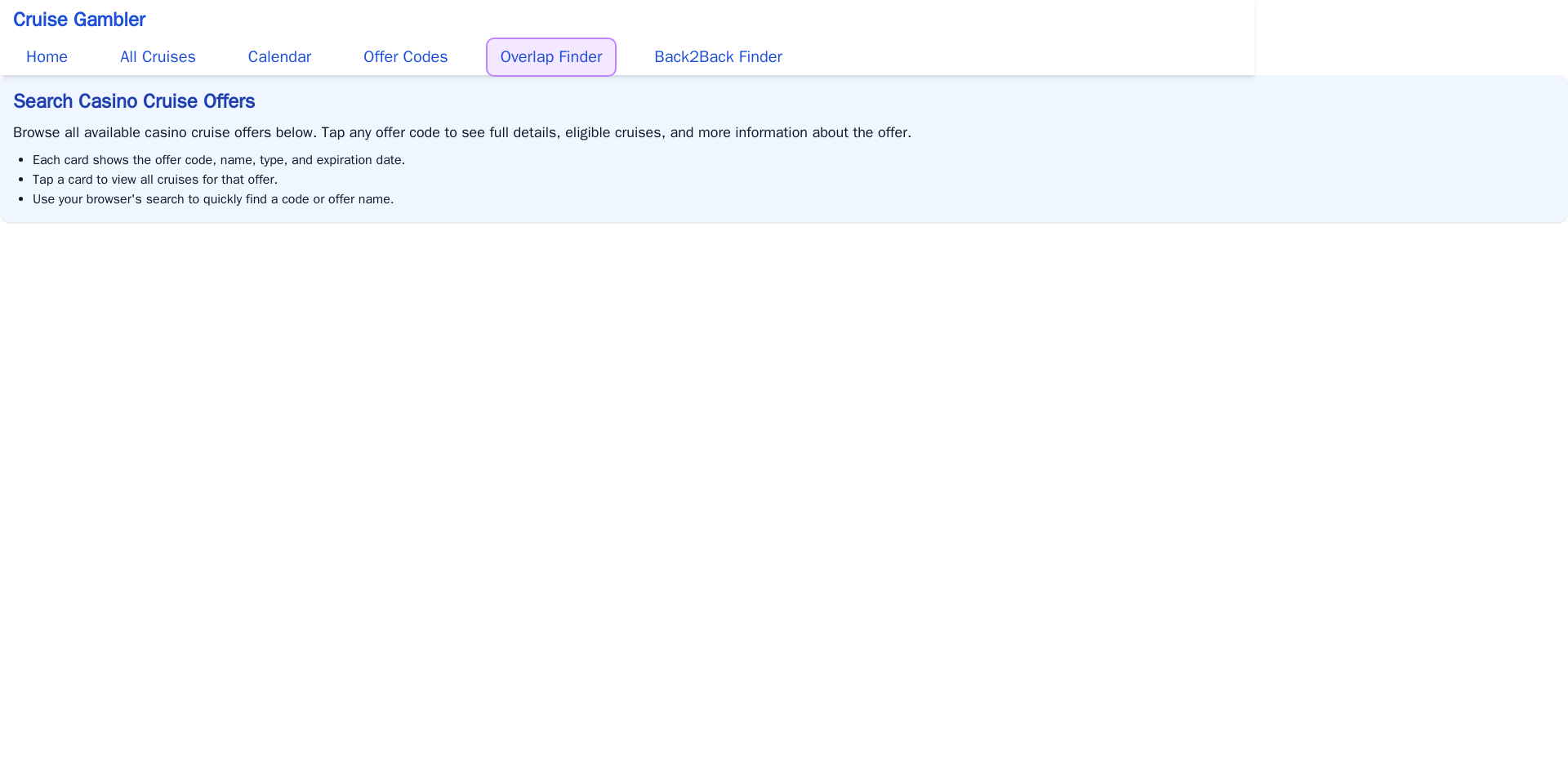 click on "Overlap Finder" at bounding box center (551, 57) 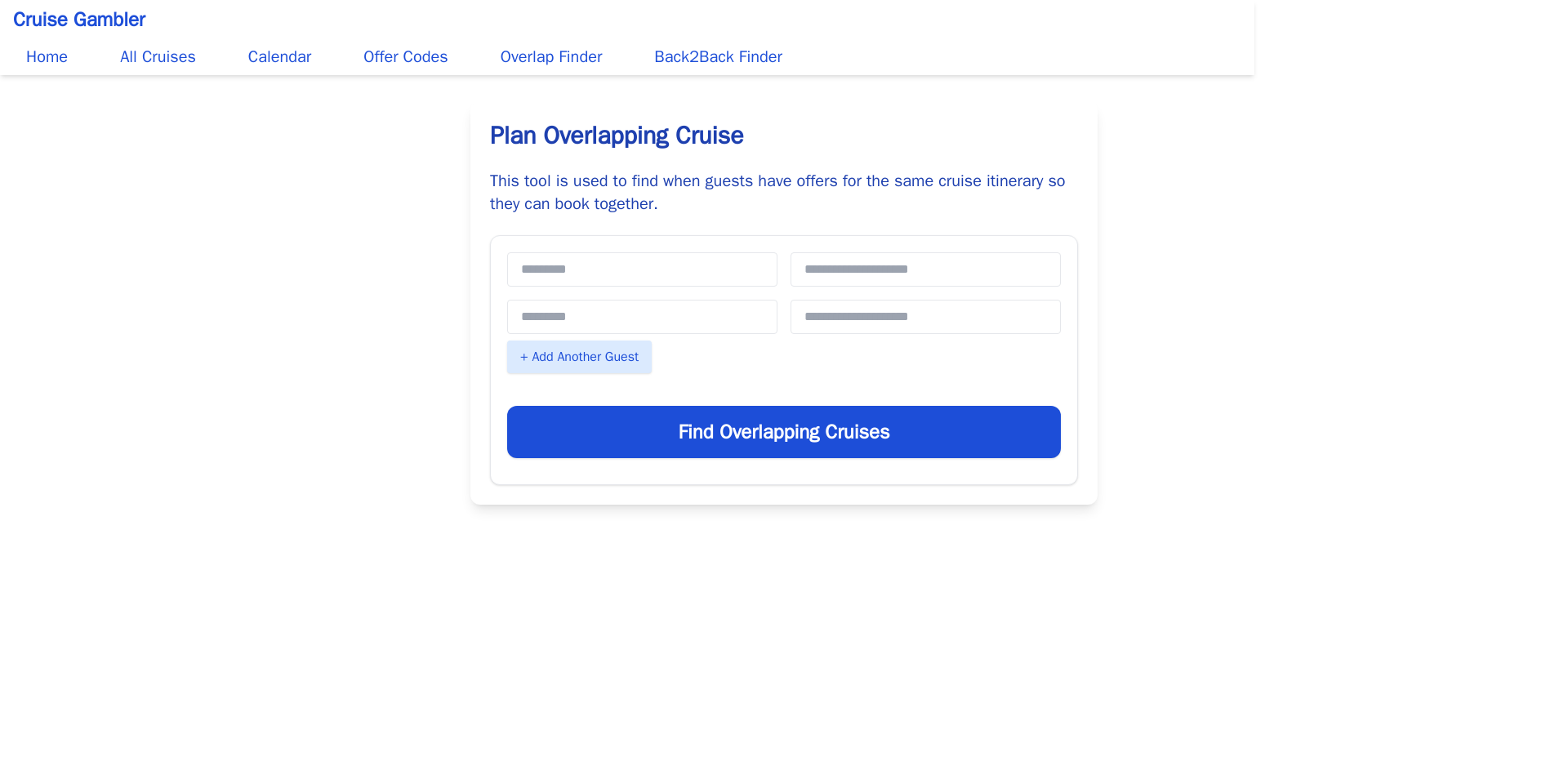 scroll, scrollTop: 0, scrollLeft: 0, axis: both 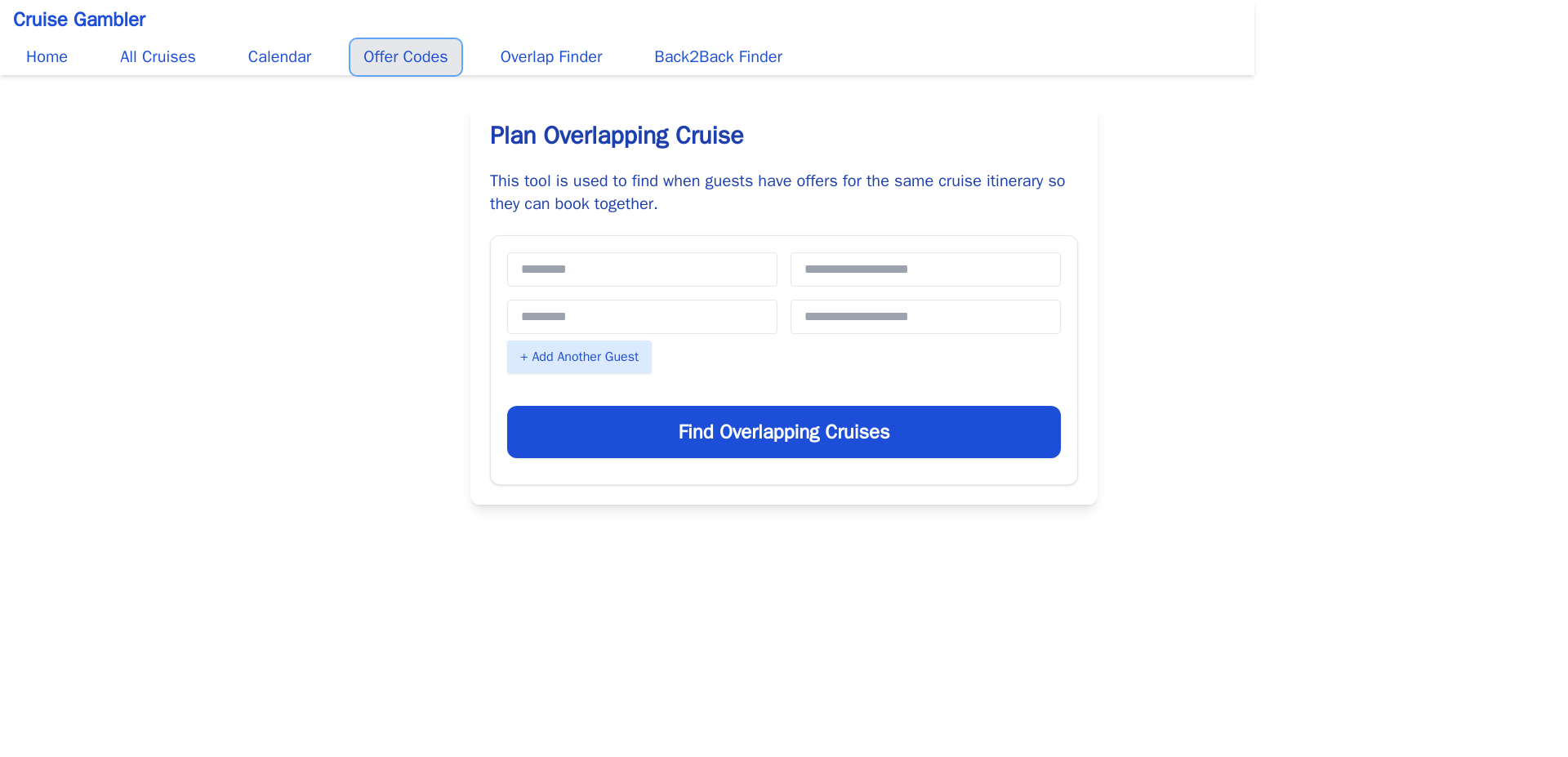 click on "Offer Codes" at bounding box center (405, 57) 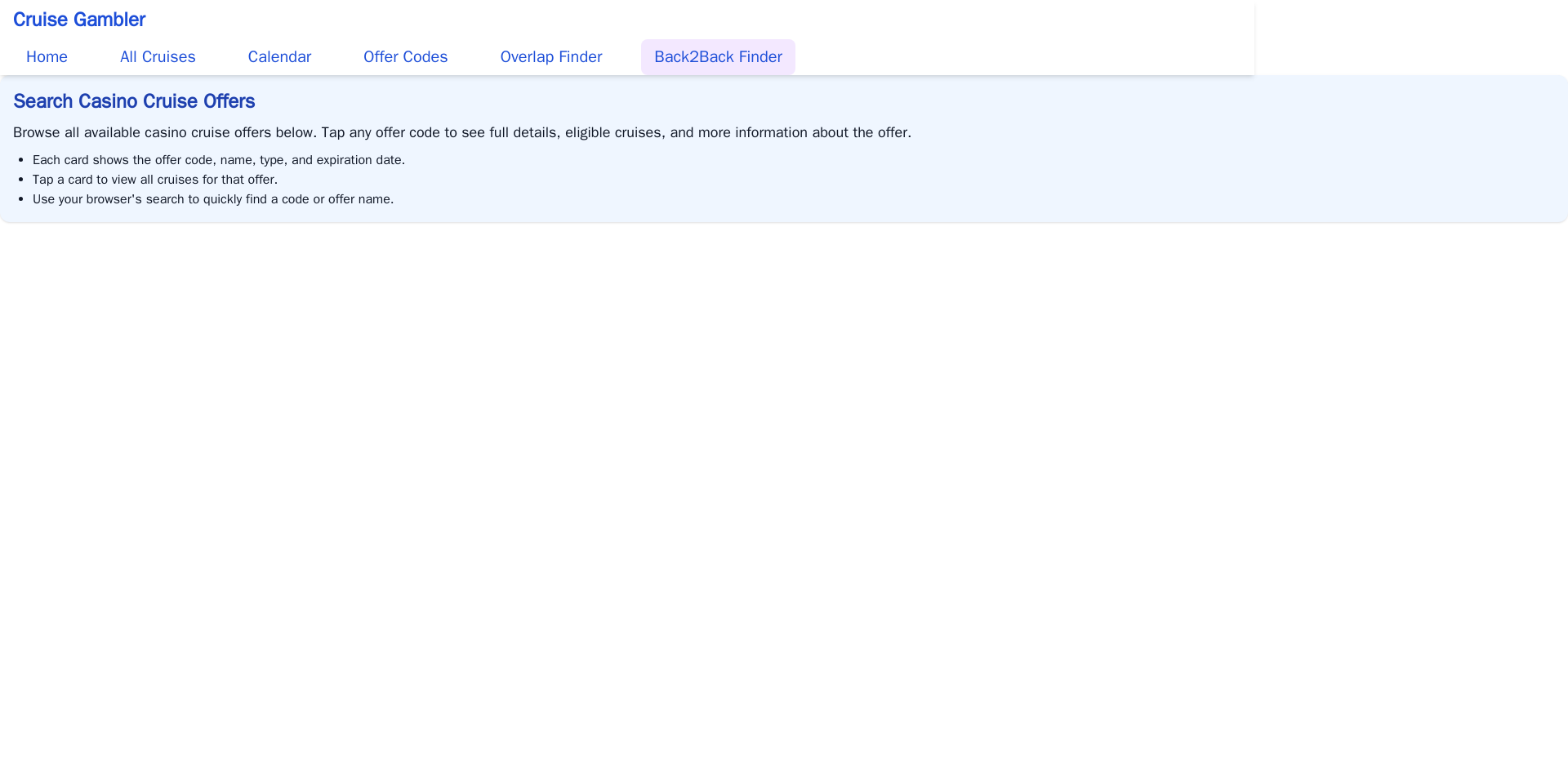 scroll, scrollTop: 0, scrollLeft: 0, axis: both 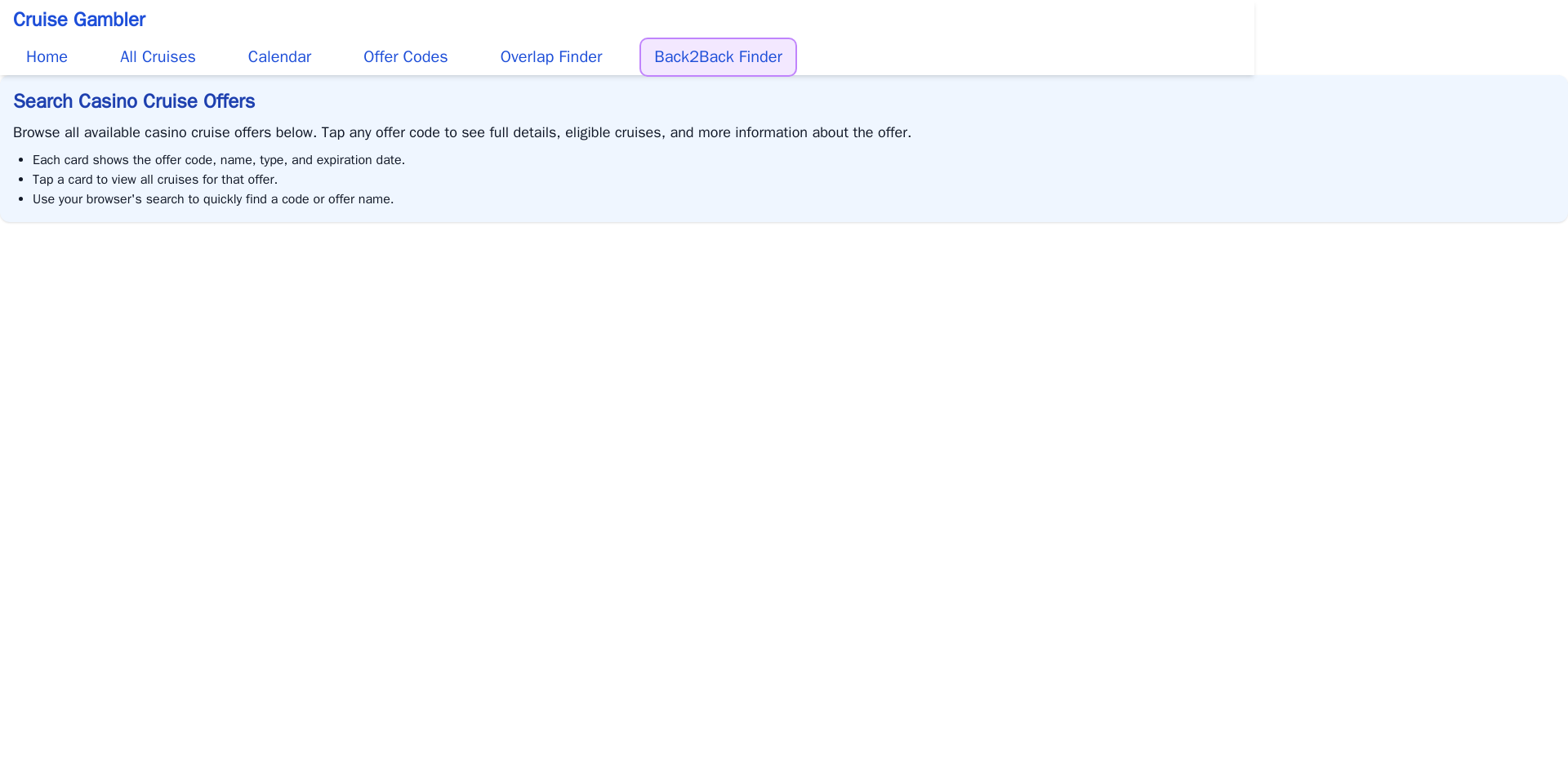 click on "Back2Back Finder" at bounding box center (718, 57) 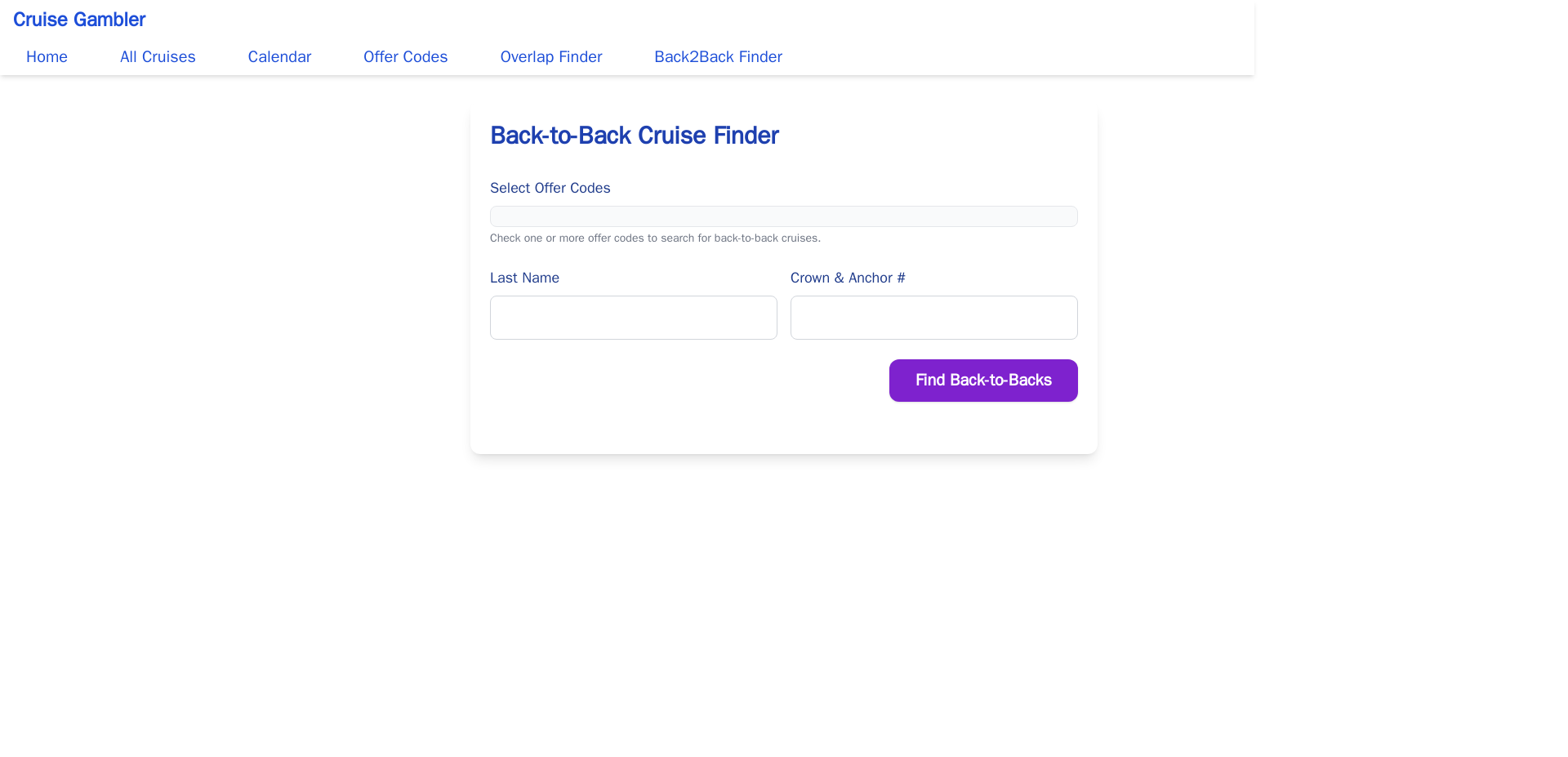 scroll, scrollTop: 0, scrollLeft: 0, axis: both 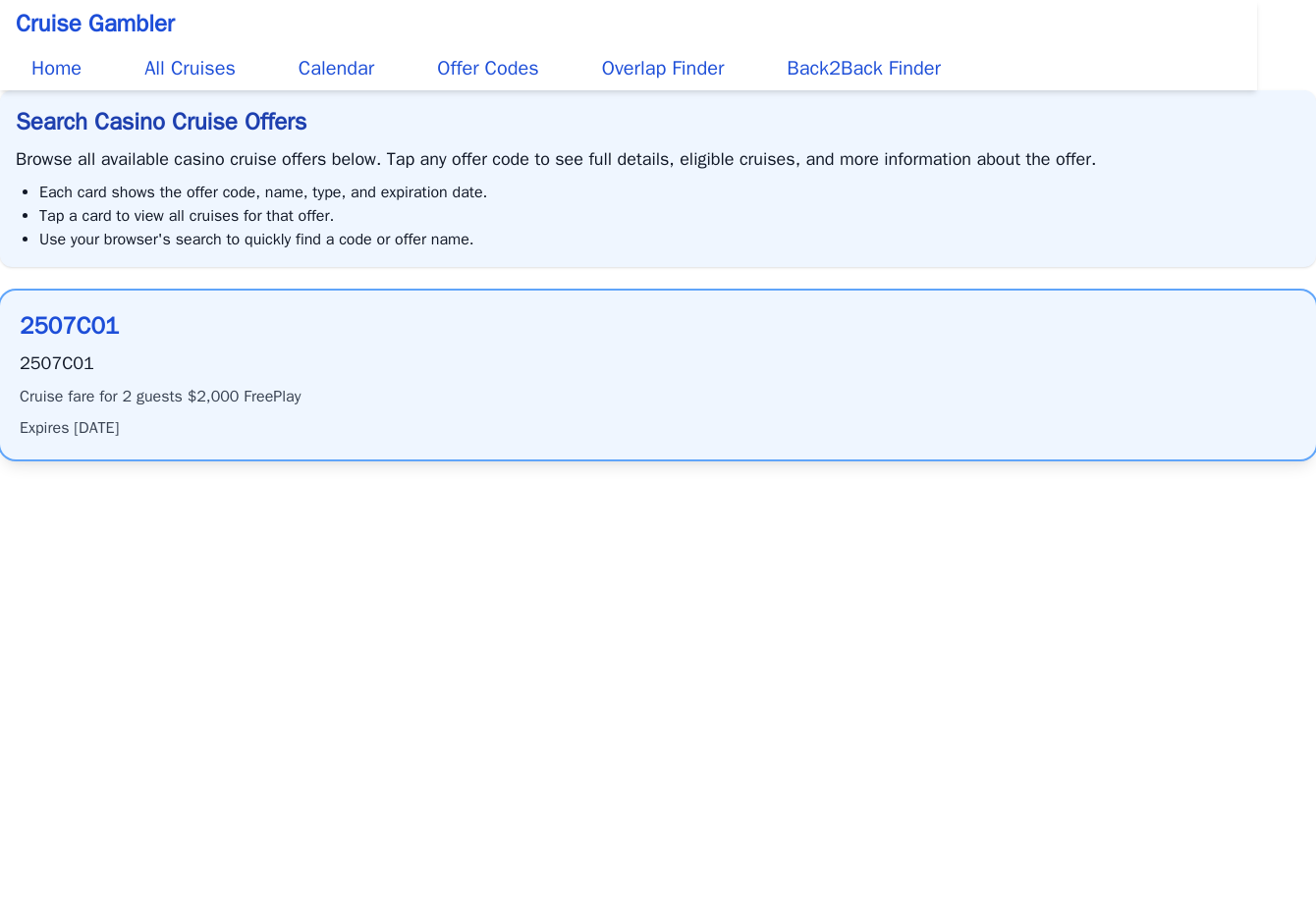 click on "2507C01" at bounding box center [658, 326] 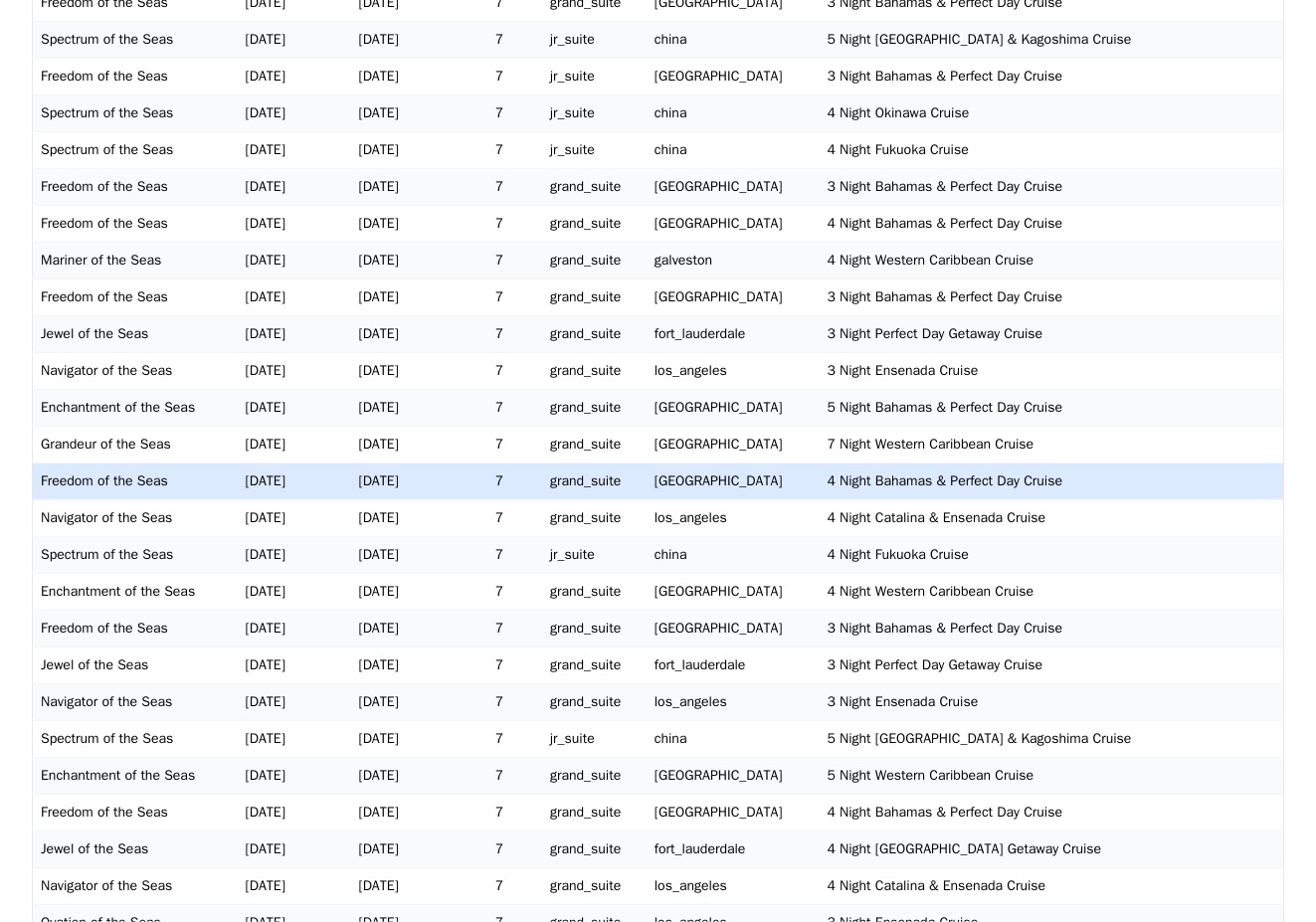 scroll, scrollTop: 0, scrollLeft: 0, axis: both 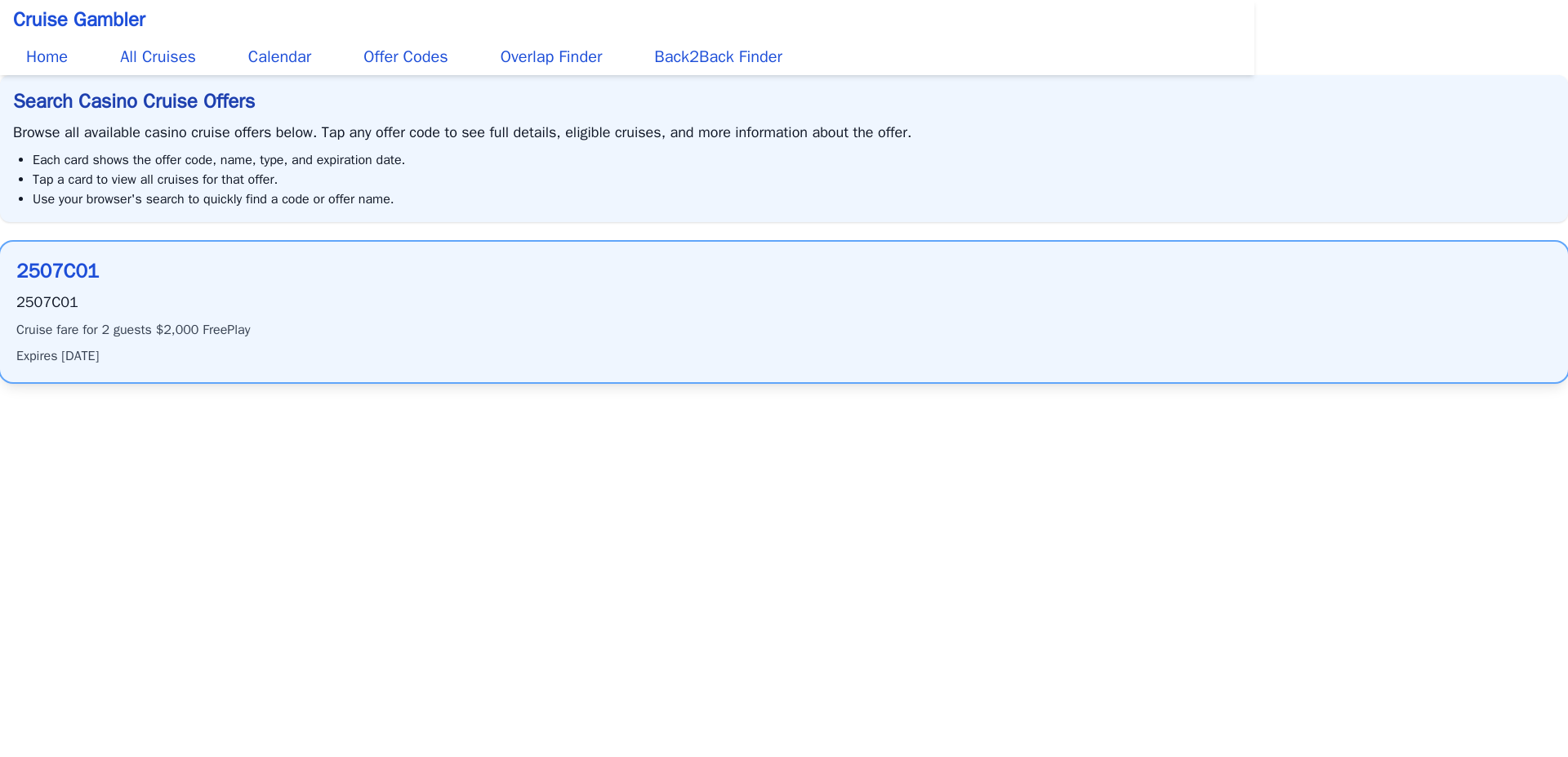 click on "2507C01" at bounding box center [784, 271] 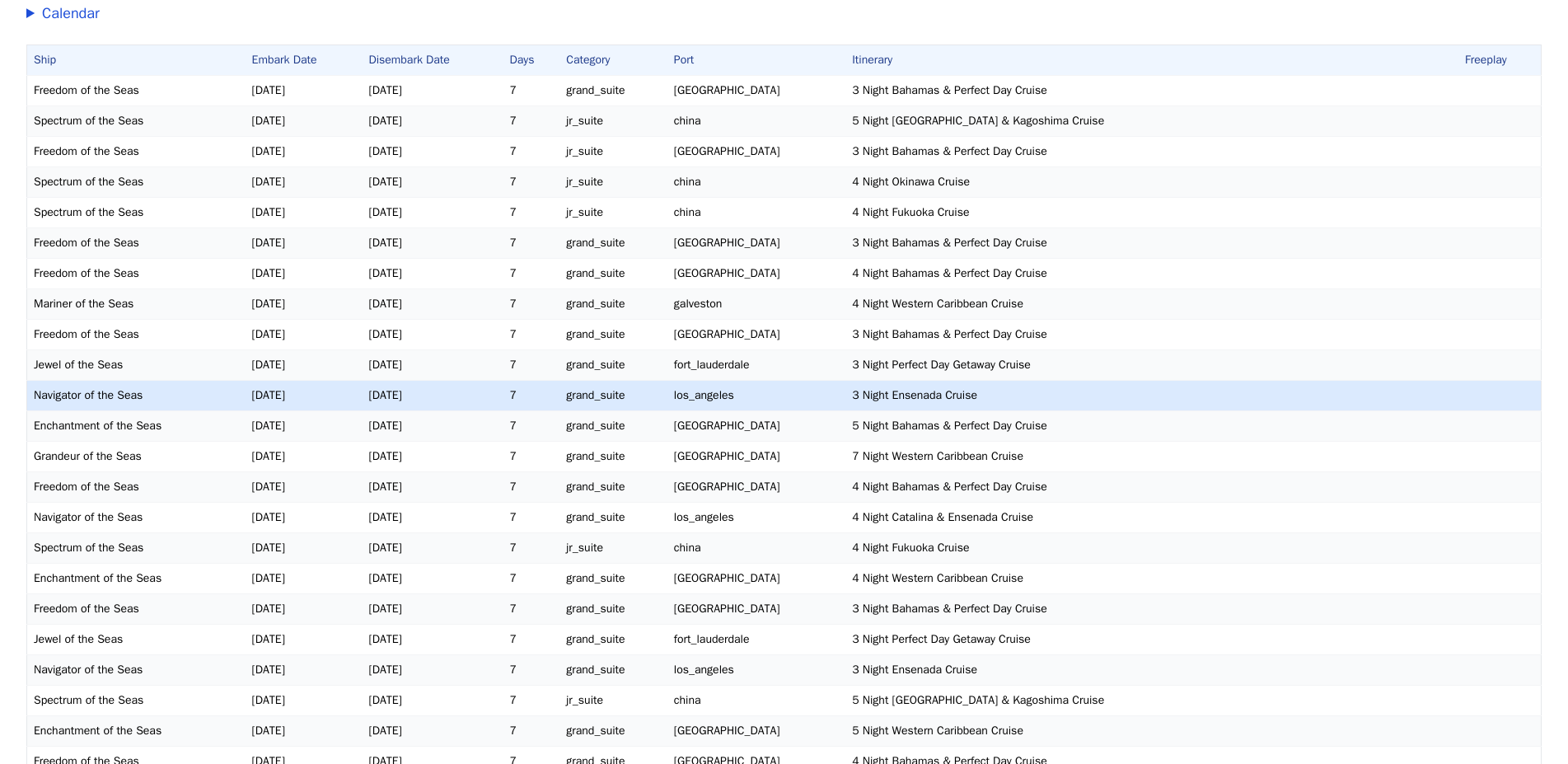 scroll, scrollTop: 0, scrollLeft: 0, axis: both 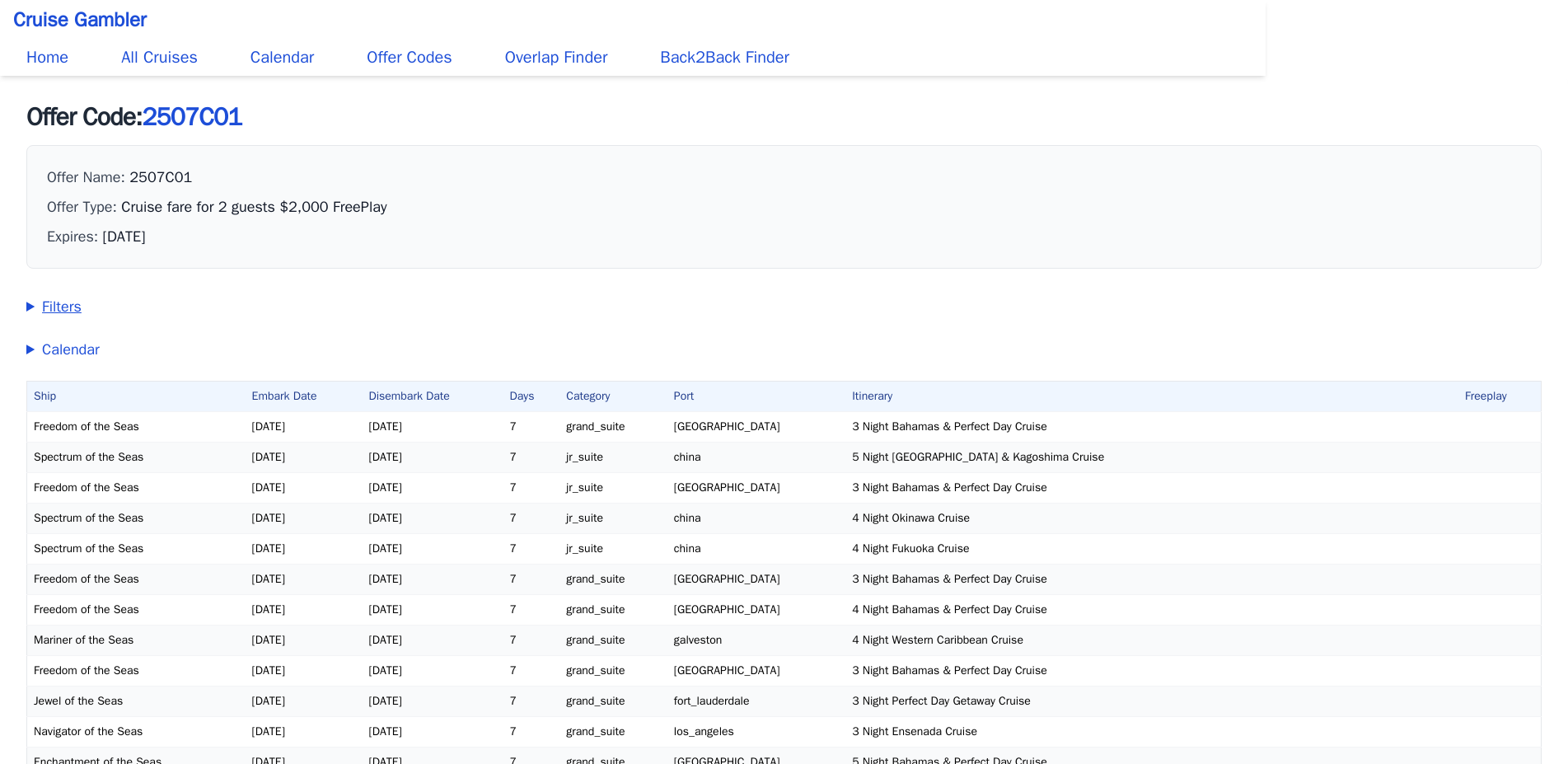 click on "Filters" at bounding box center [784, 307] 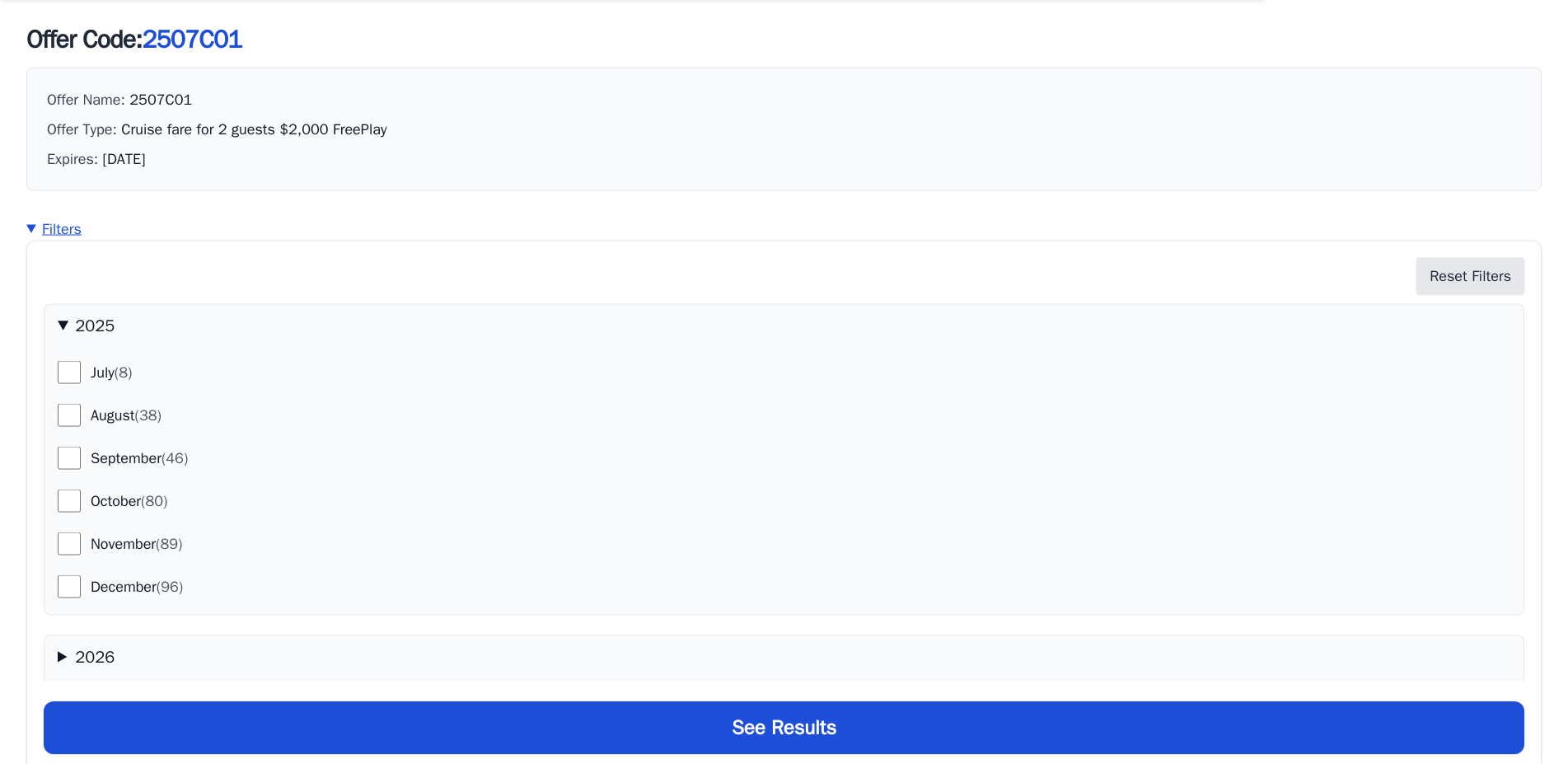scroll, scrollTop: 84, scrollLeft: 0, axis: vertical 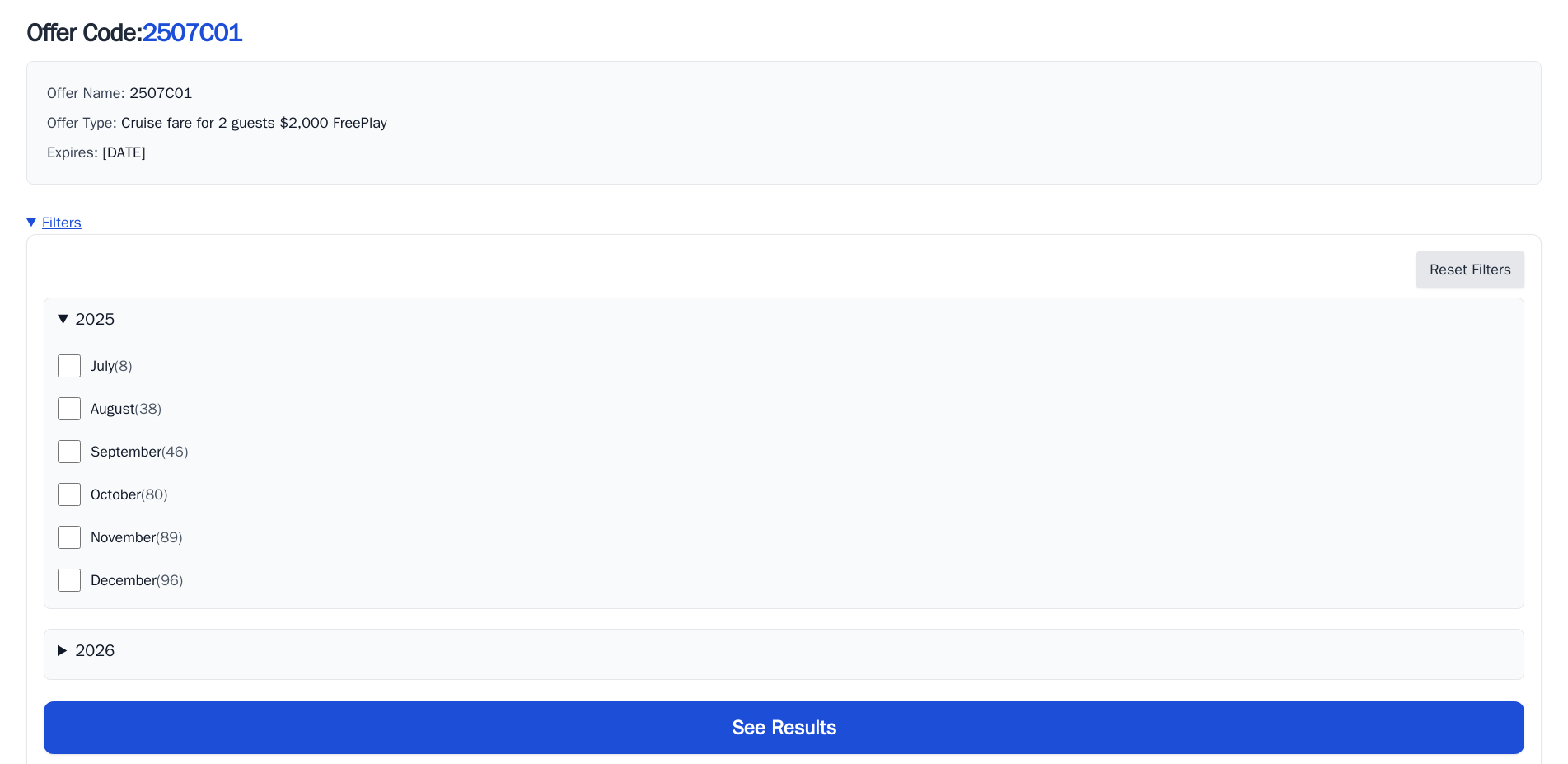 click on "Filters" at bounding box center (784, 223) 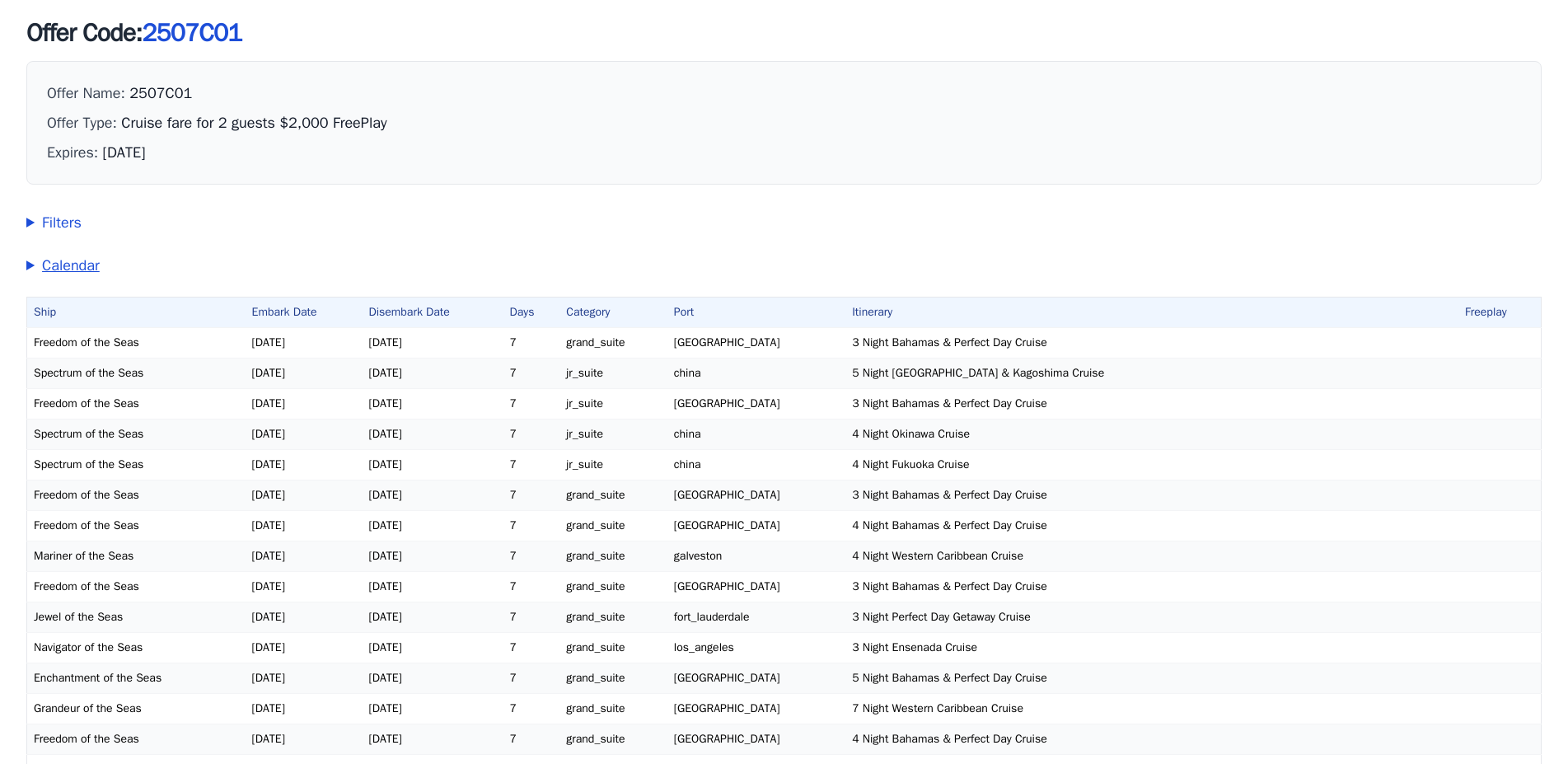 click on "Calendar" at bounding box center [784, 265] 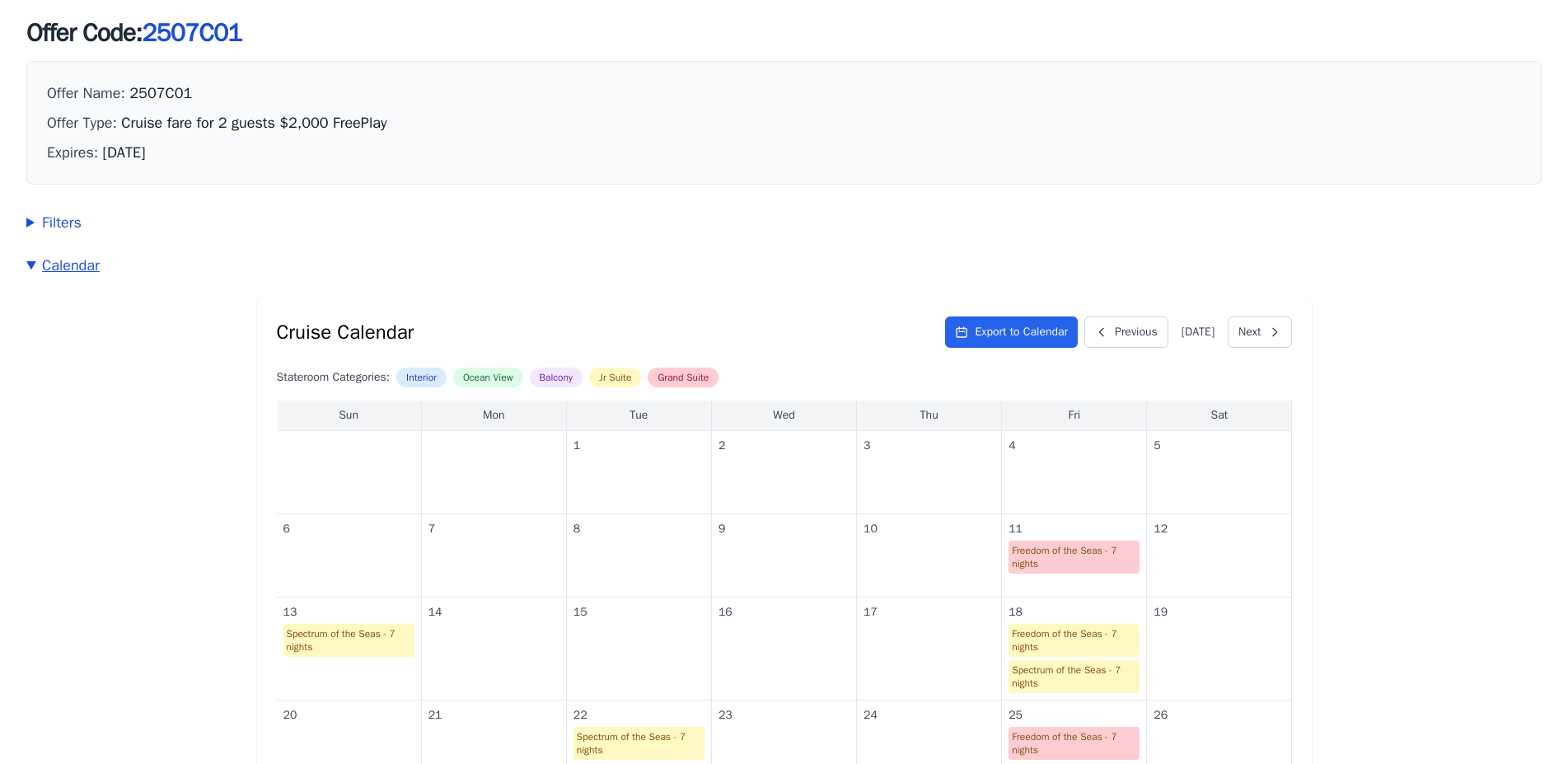 click on "Calendar" at bounding box center (784, 265) 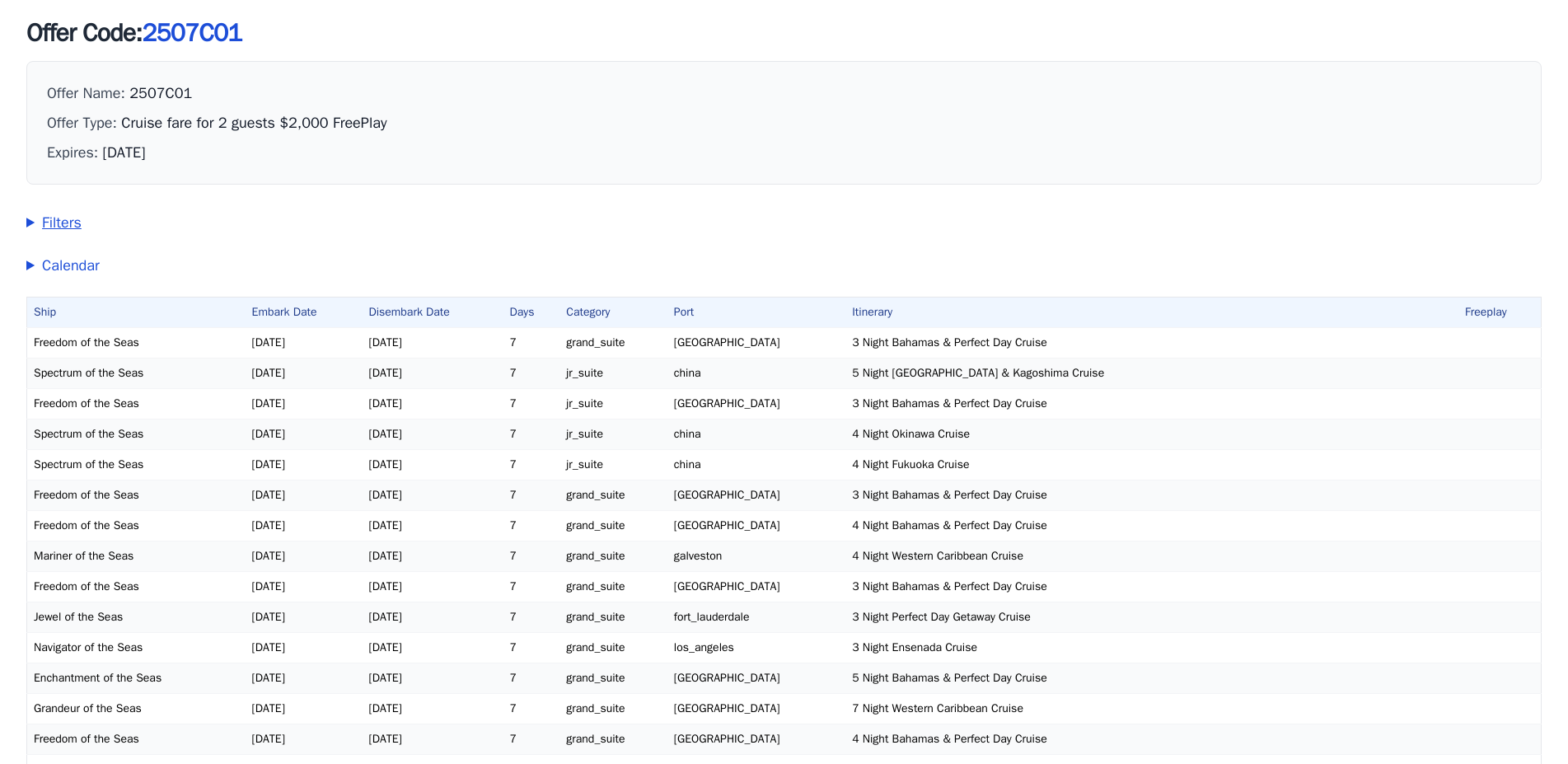 click on "Filters" at bounding box center (784, 223) 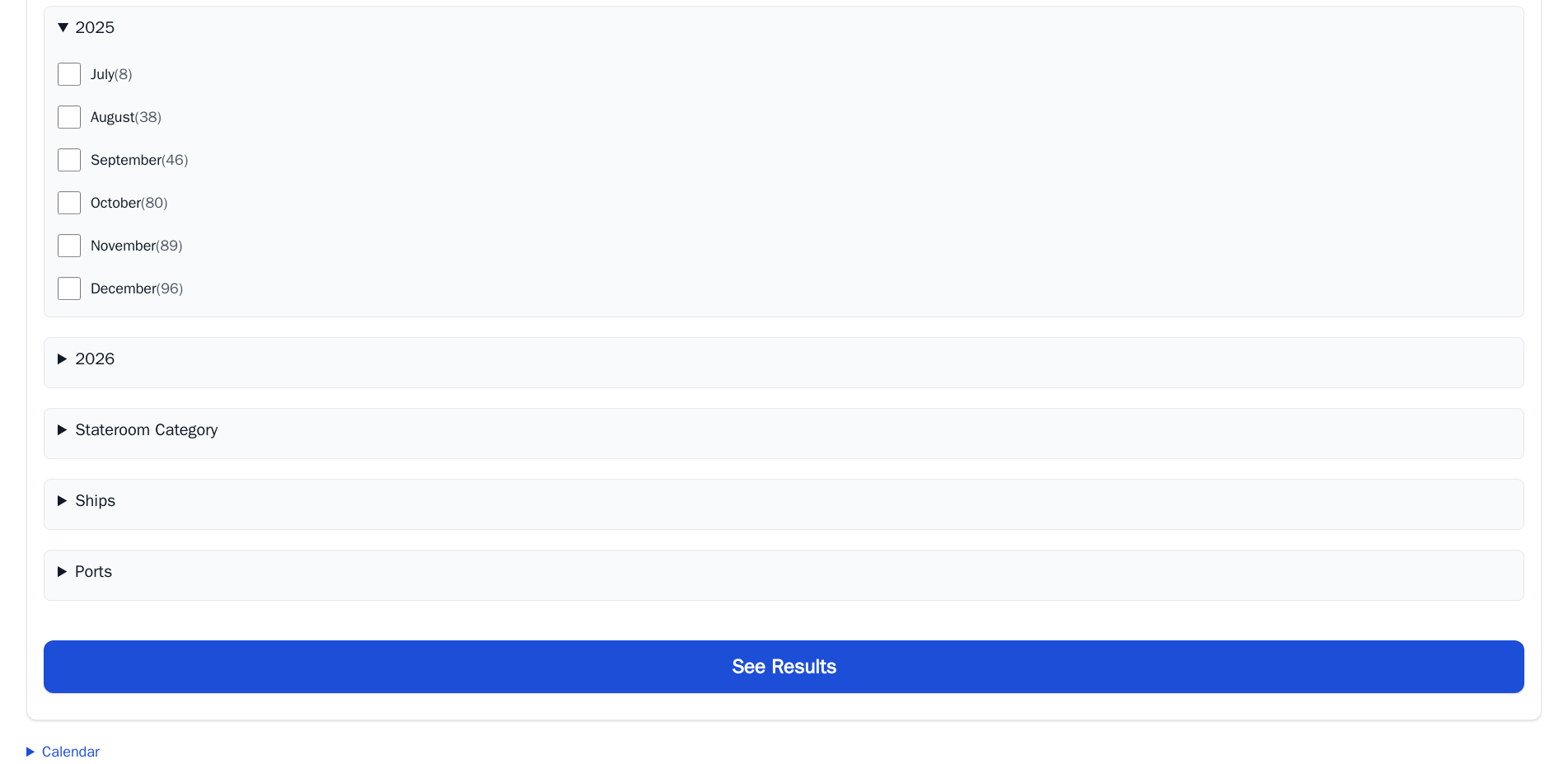 scroll, scrollTop: 504, scrollLeft: 0, axis: vertical 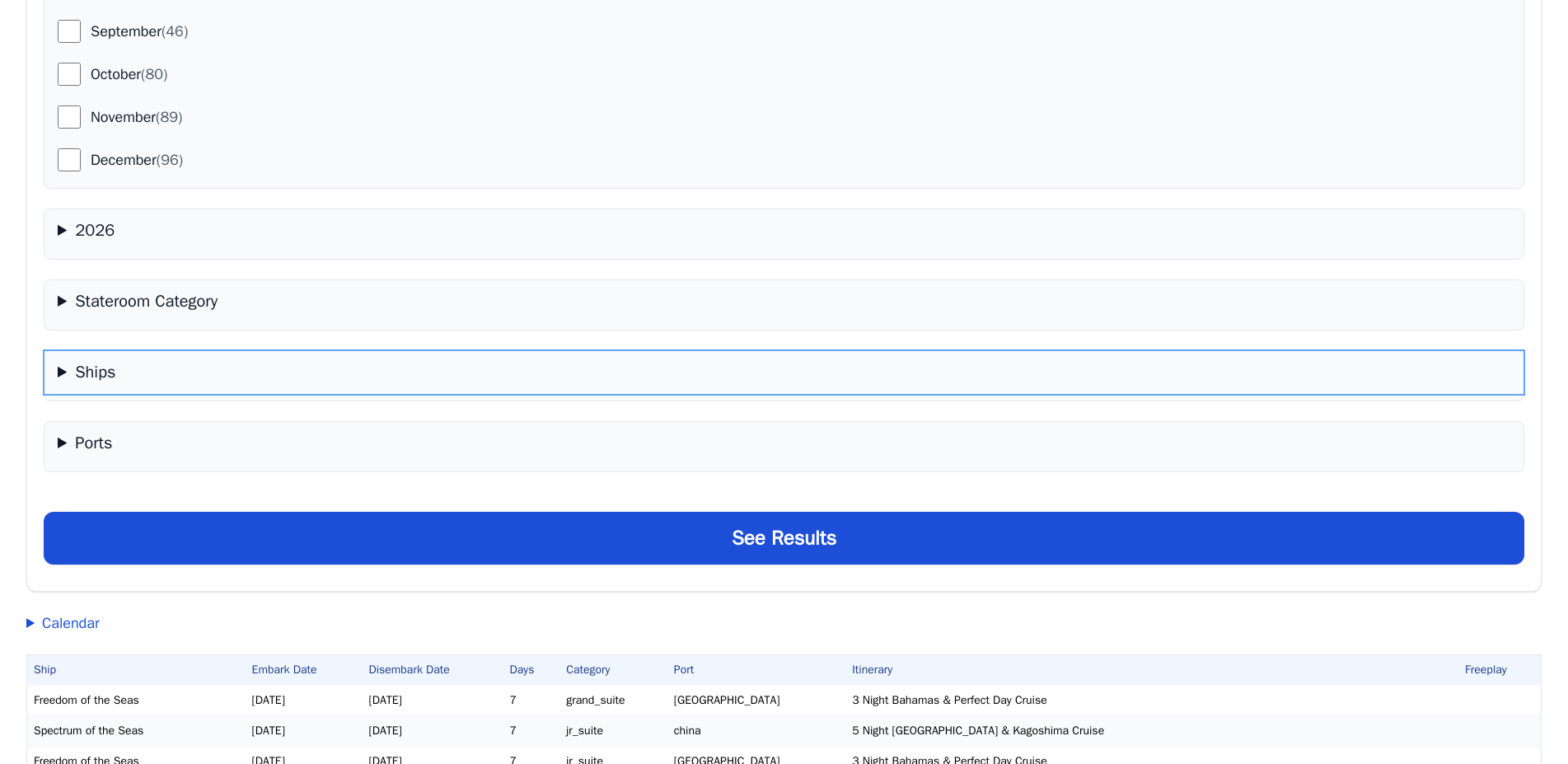 click on "Ships" at bounding box center (784, 373) 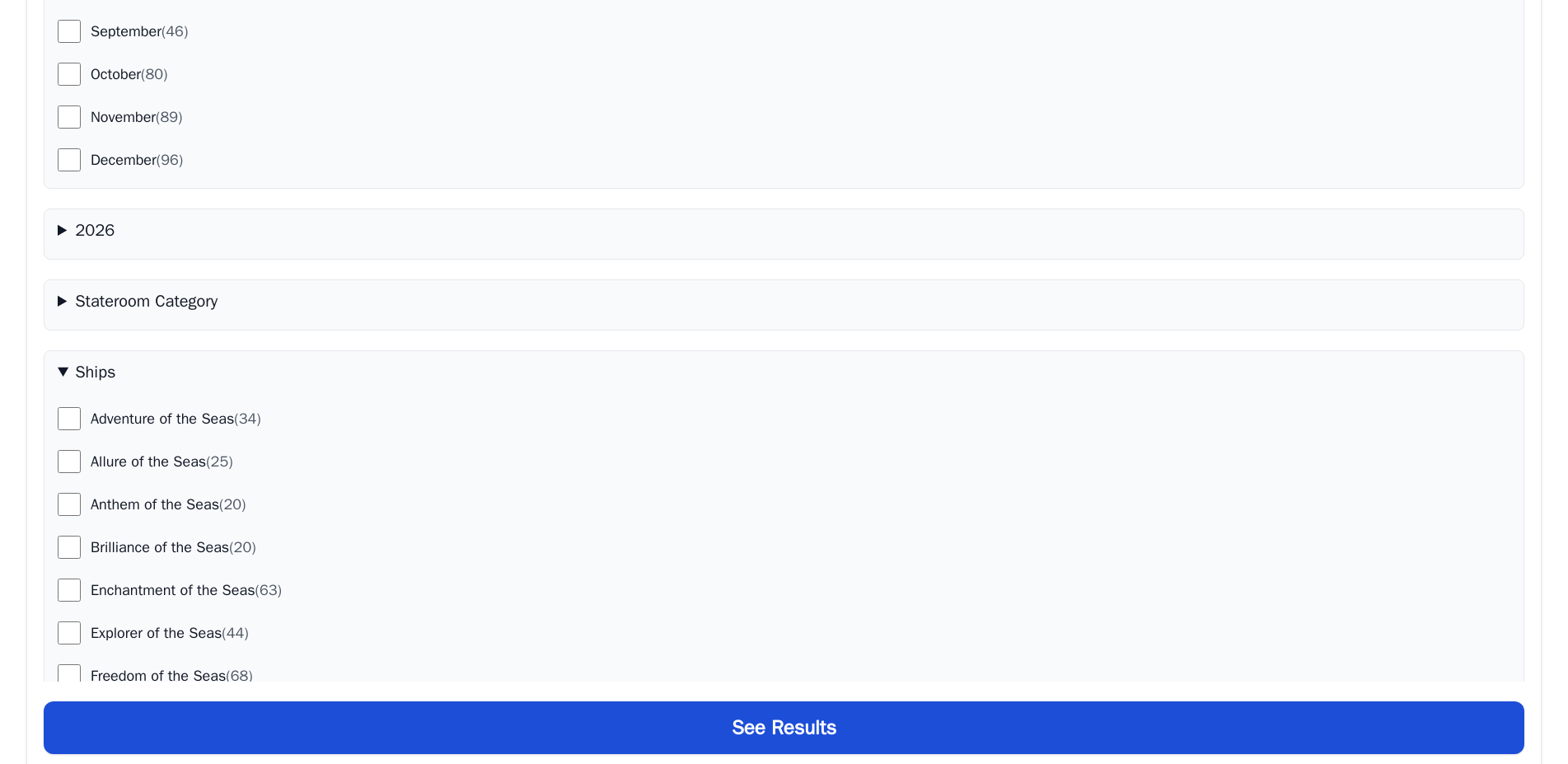 click on "2026
January  (126)
February  (114)
March  (140)
April  (112)
(26)" at bounding box center (784, 234) 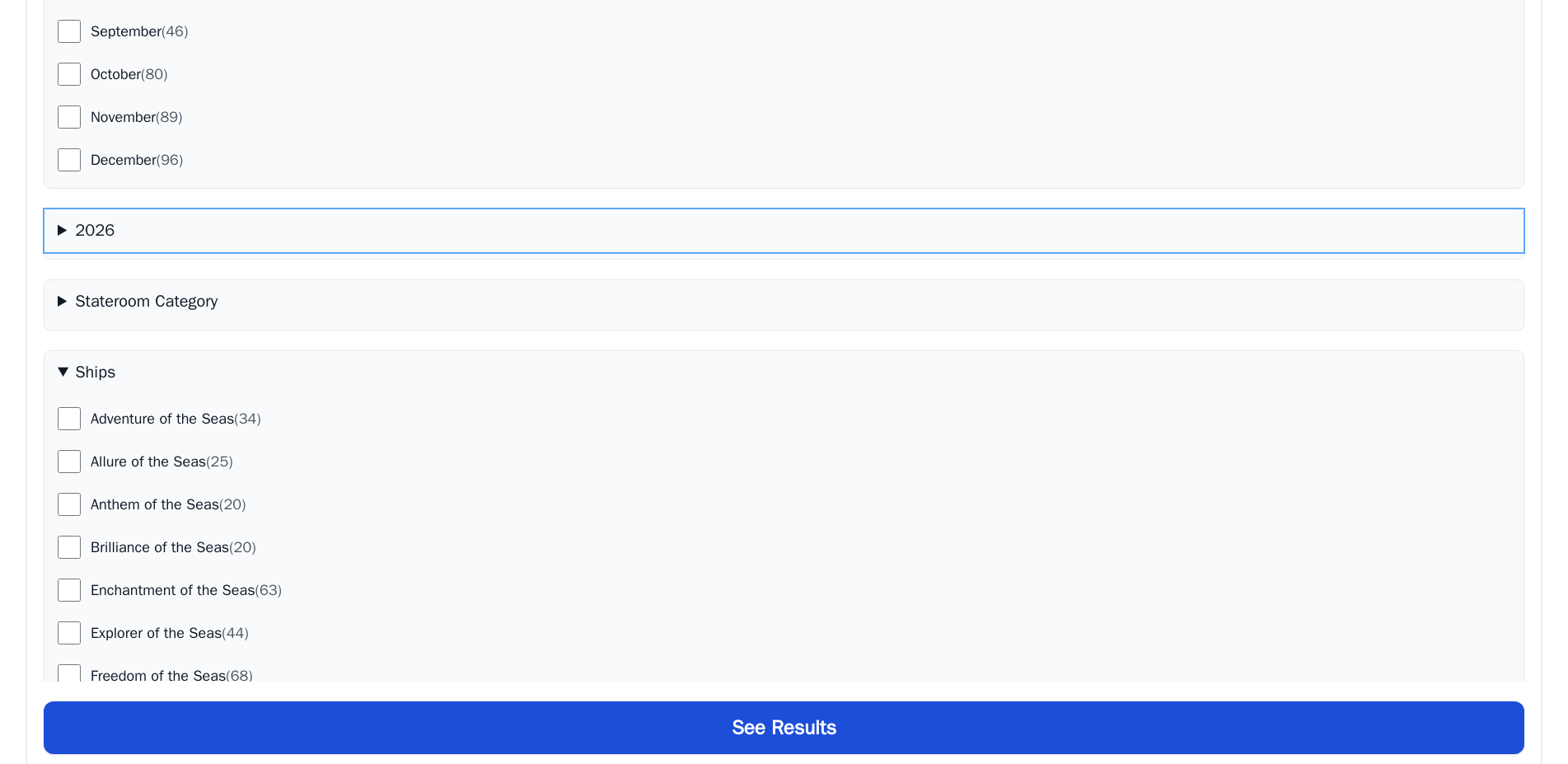 click on "2026" at bounding box center [784, 231] 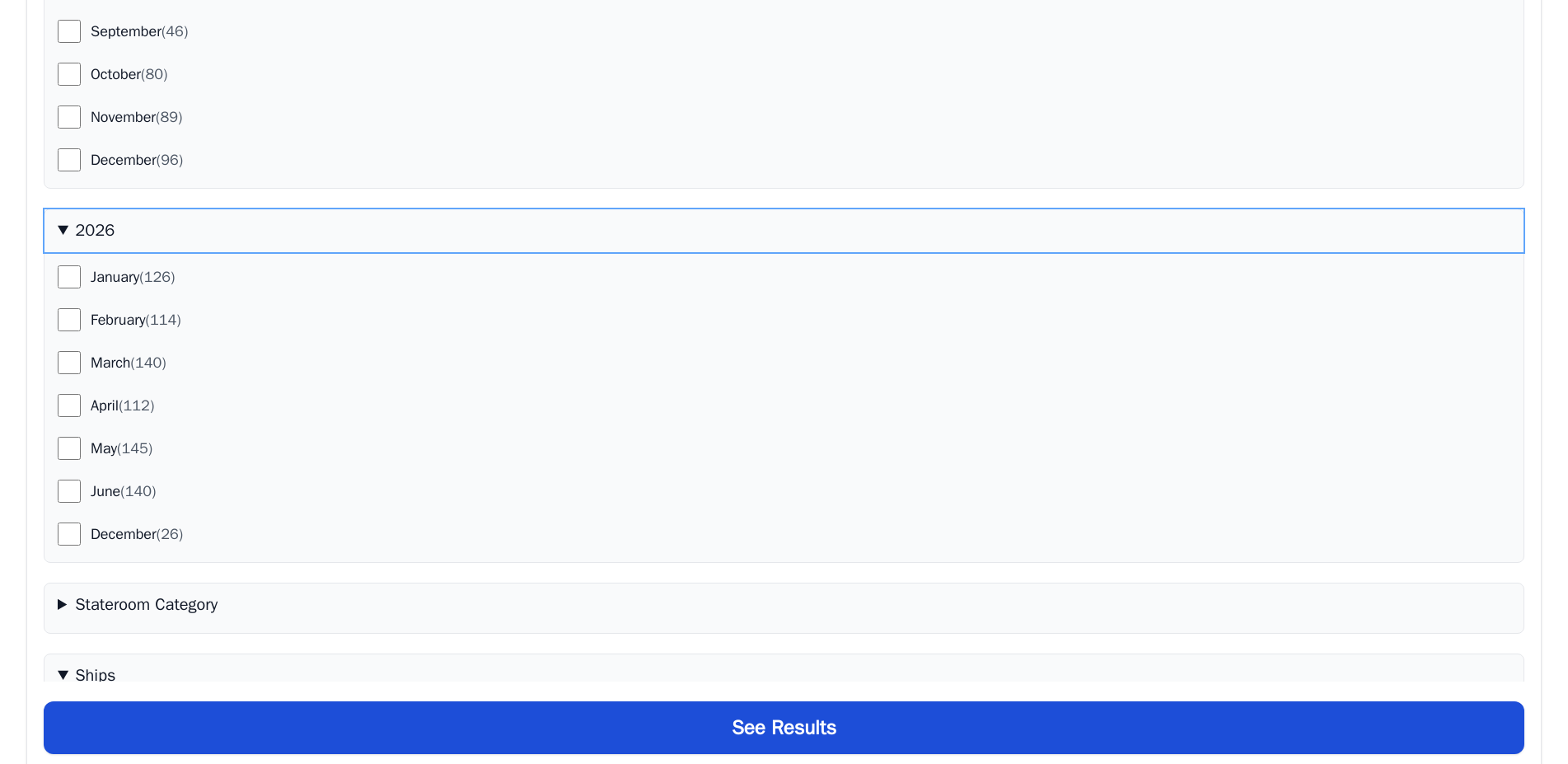 click on "2026" at bounding box center (784, 231) 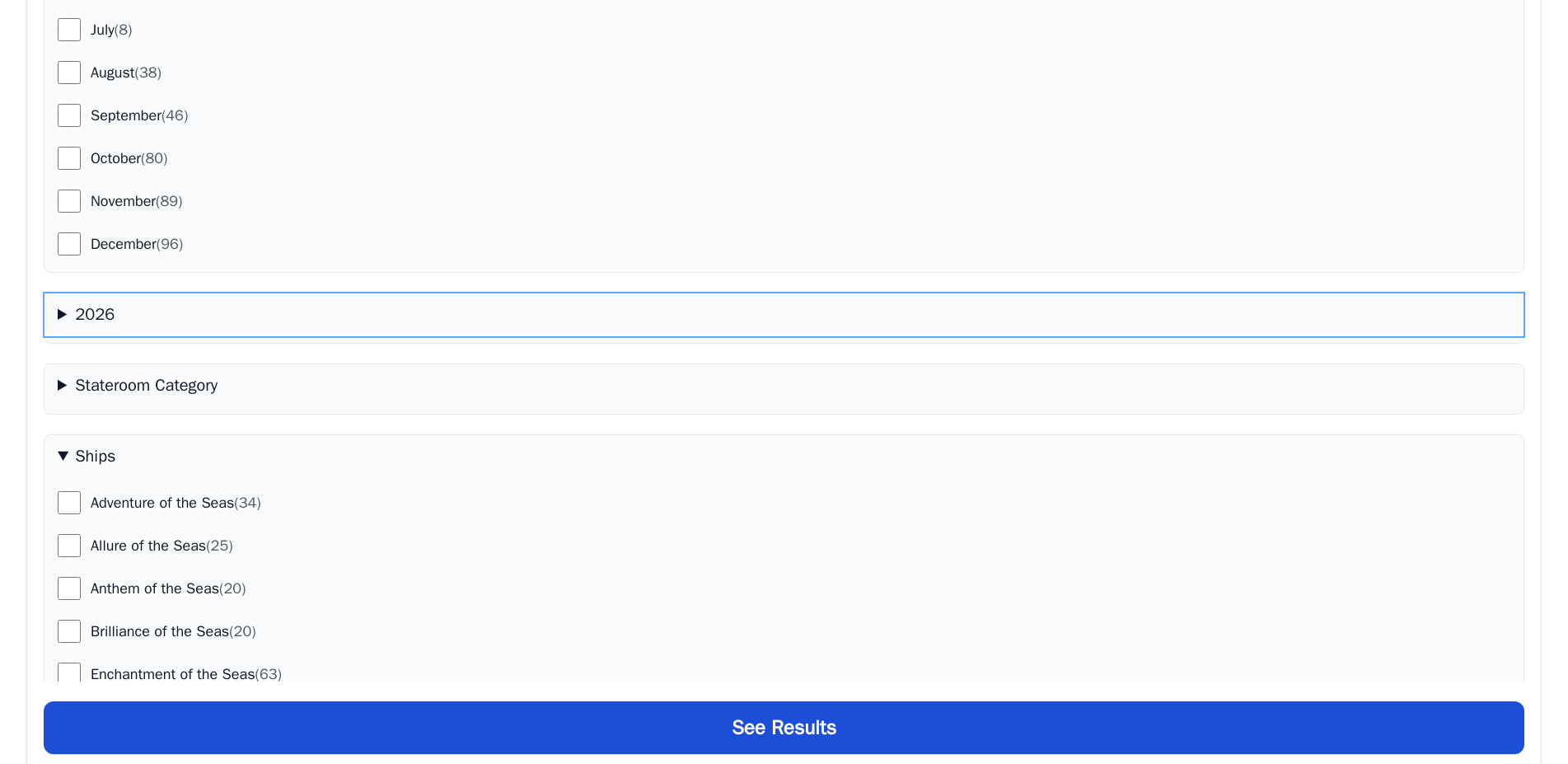 click on "2026" at bounding box center [784, 315] 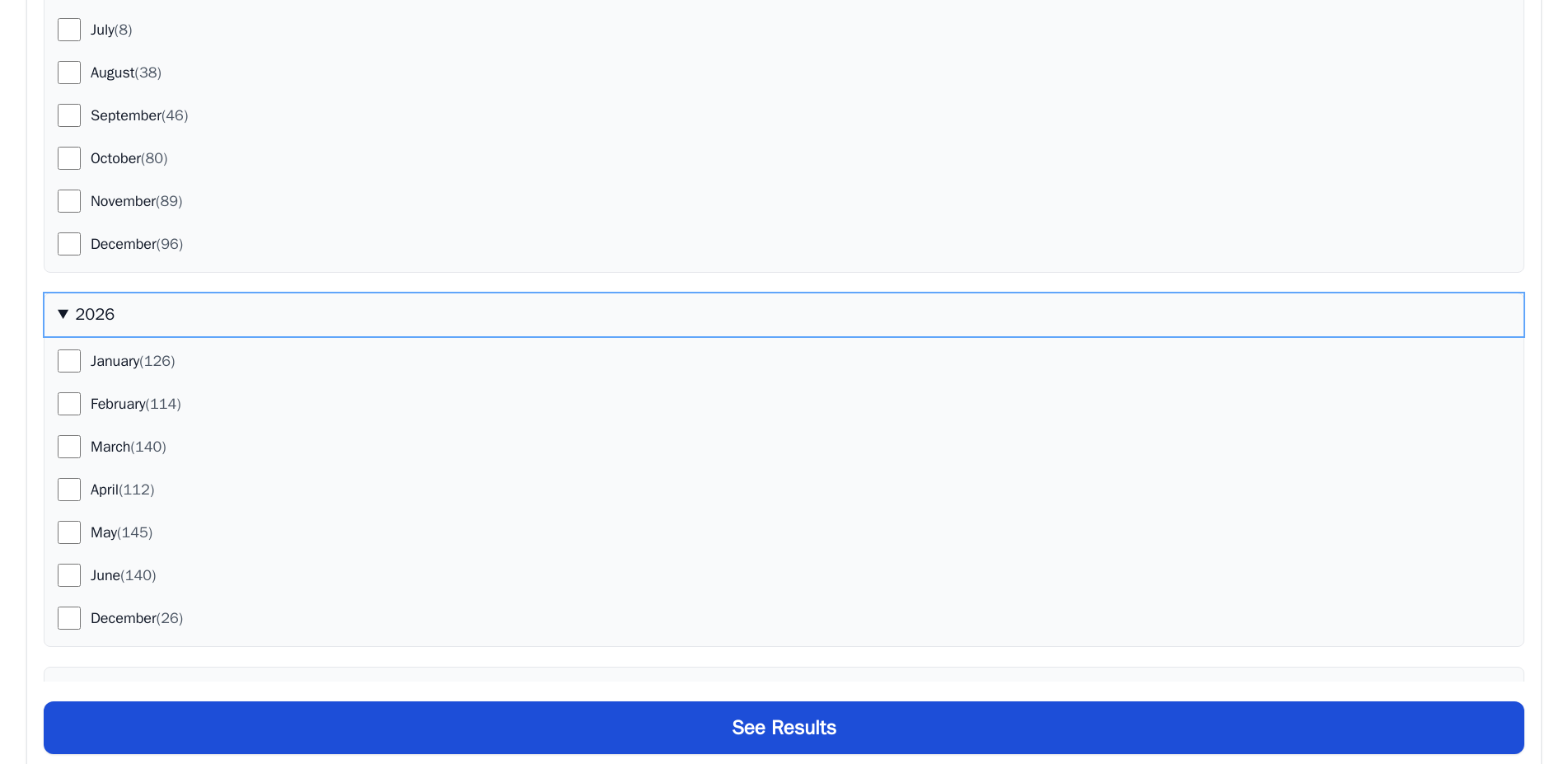scroll, scrollTop: 673, scrollLeft: 0, axis: vertical 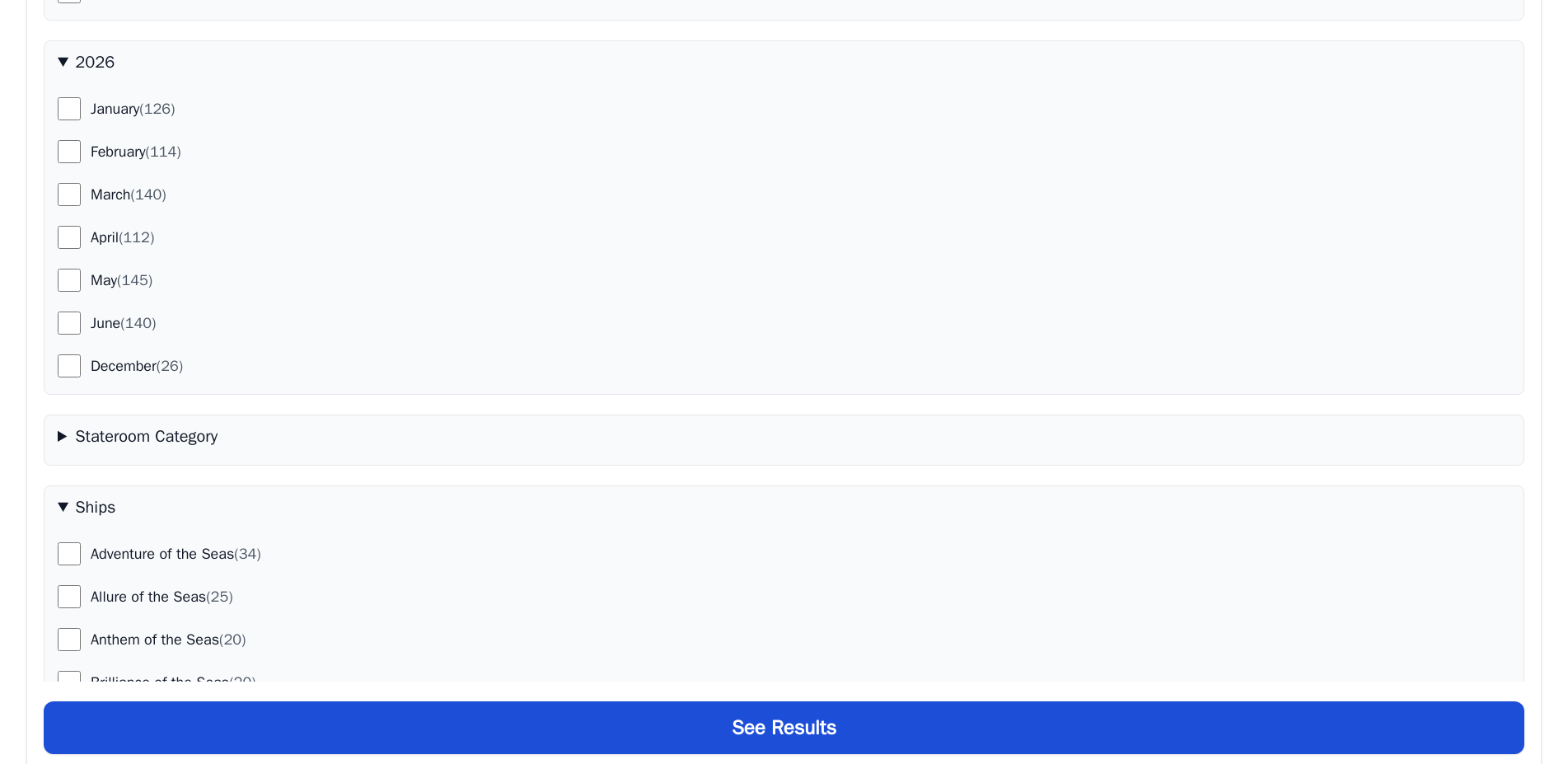 click on "December  (26)" at bounding box center (800, 366) 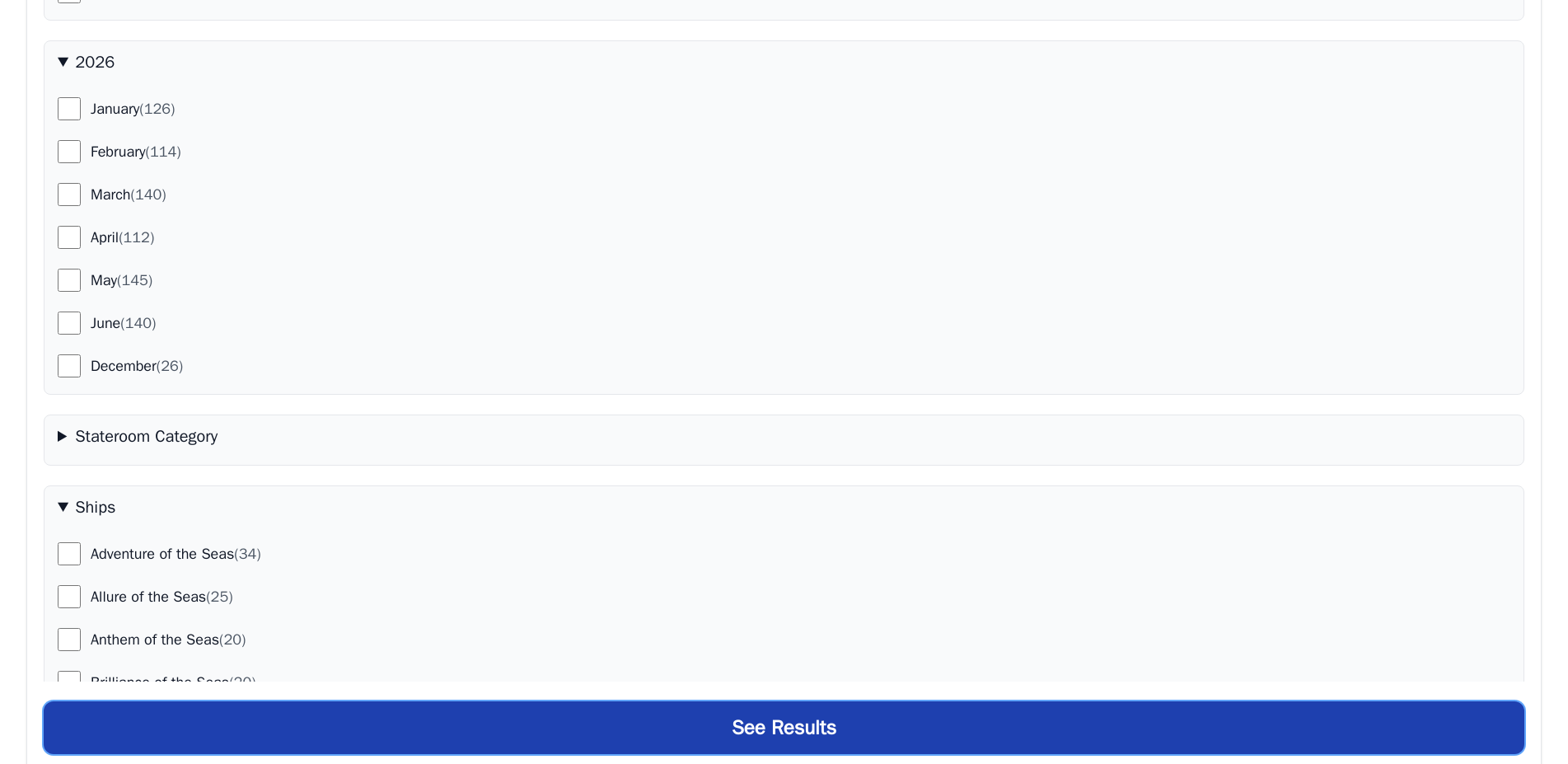 click on "See Results" at bounding box center [784, 728] 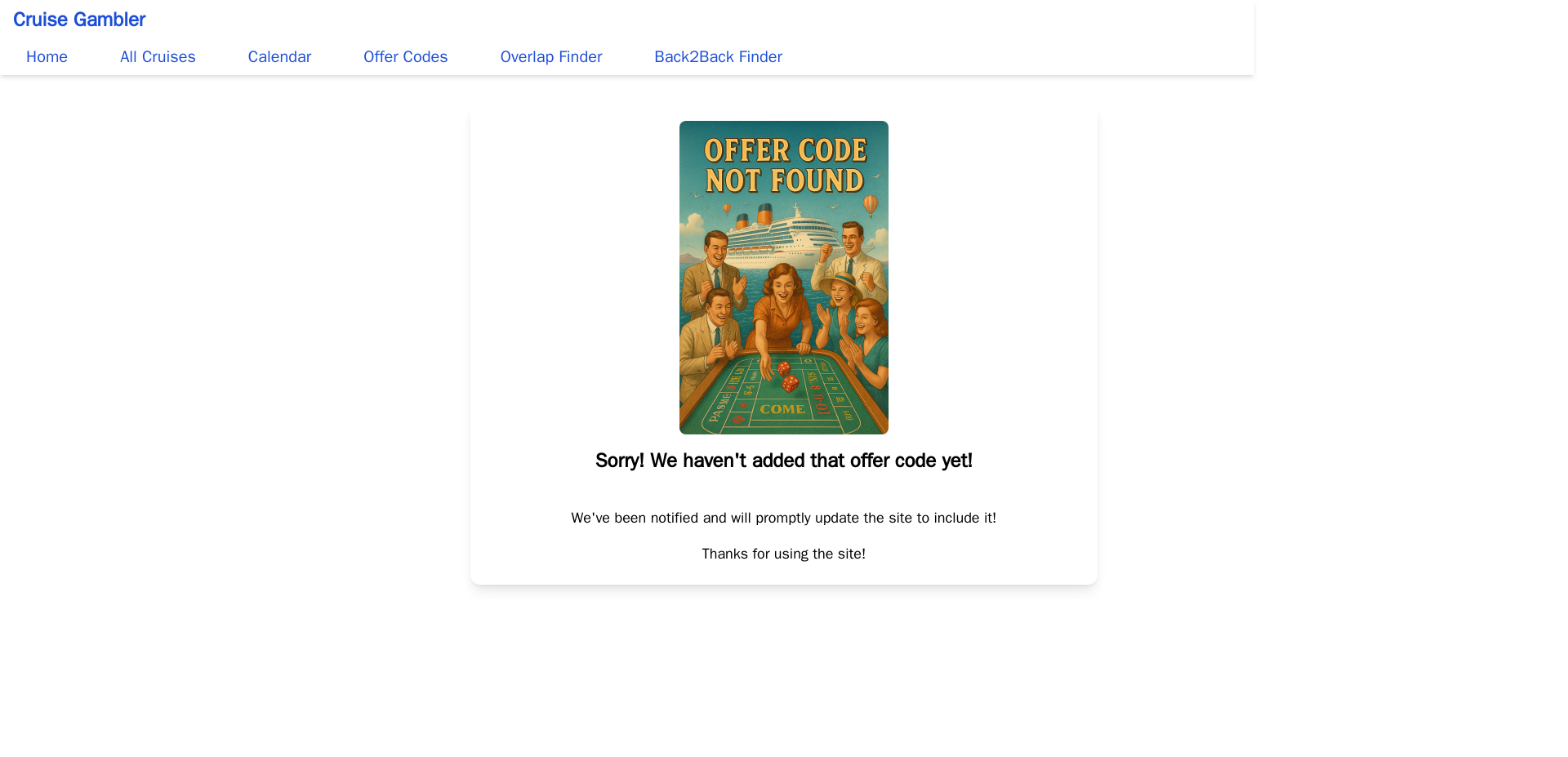 scroll, scrollTop: 0, scrollLeft: 0, axis: both 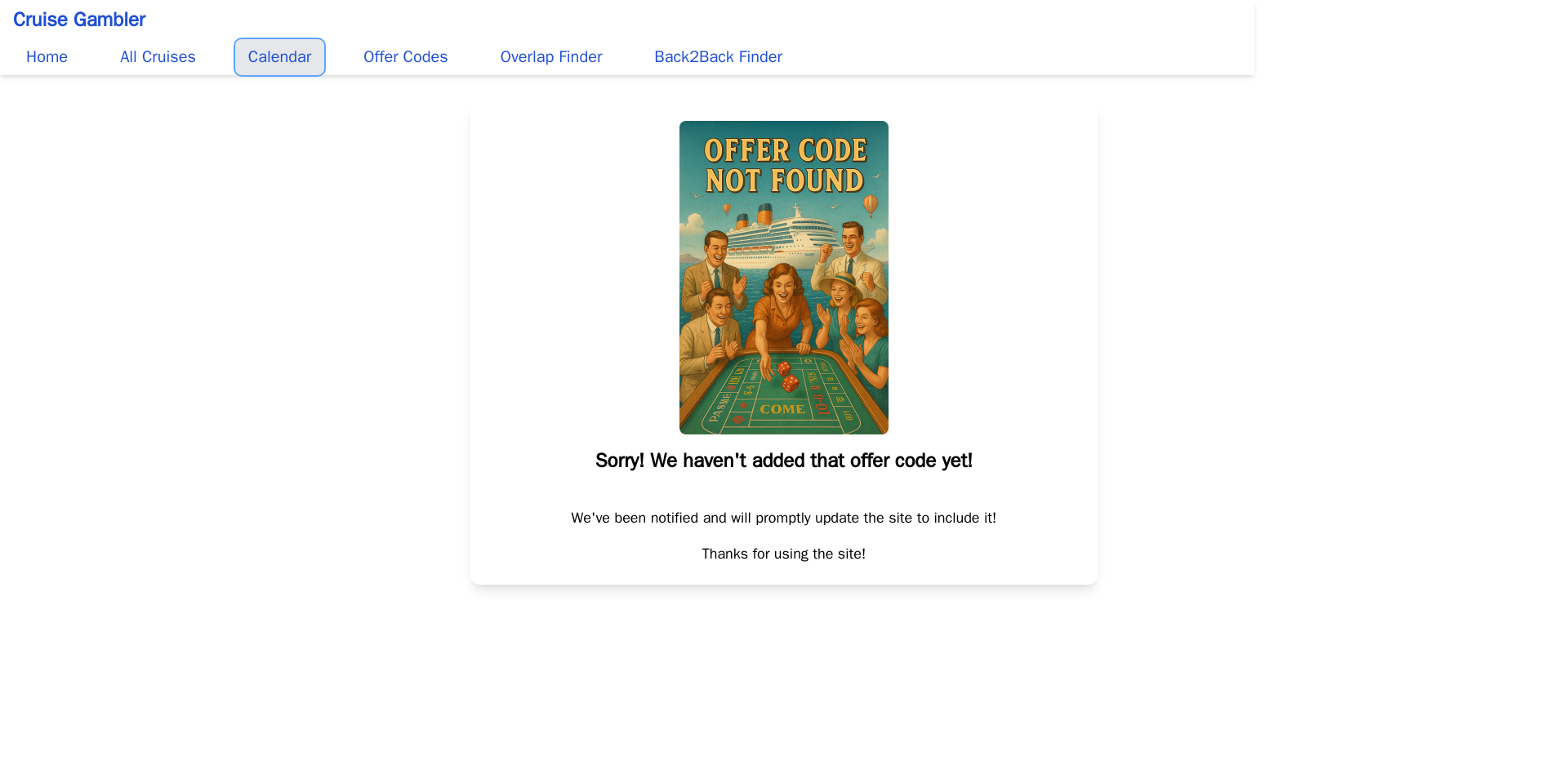 click on "Calendar" at bounding box center (279, 57) 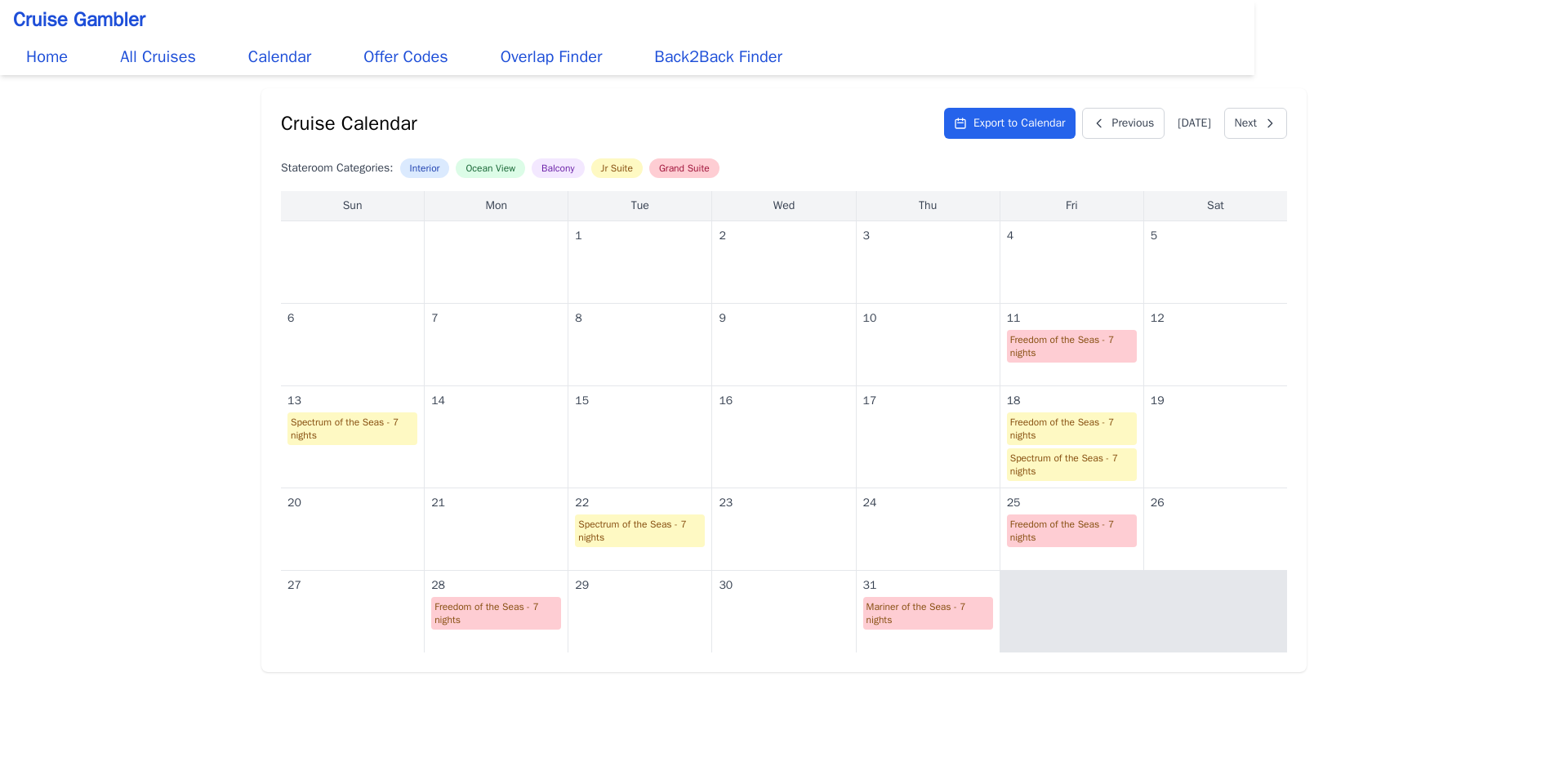 scroll, scrollTop: 0, scrollLeft: 0, axis: both 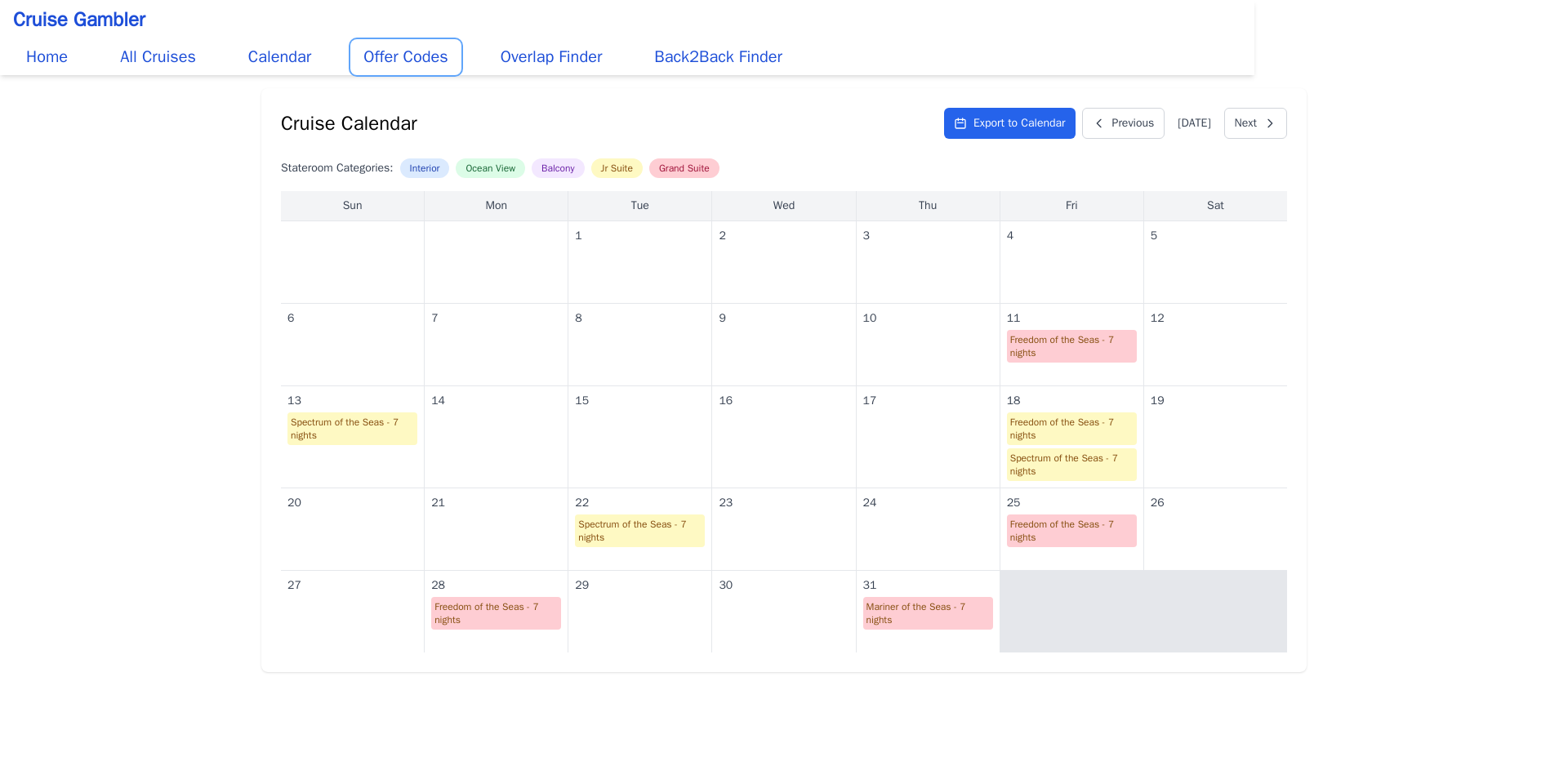 click on "Offer Codes" at bounding box center (405, 57) 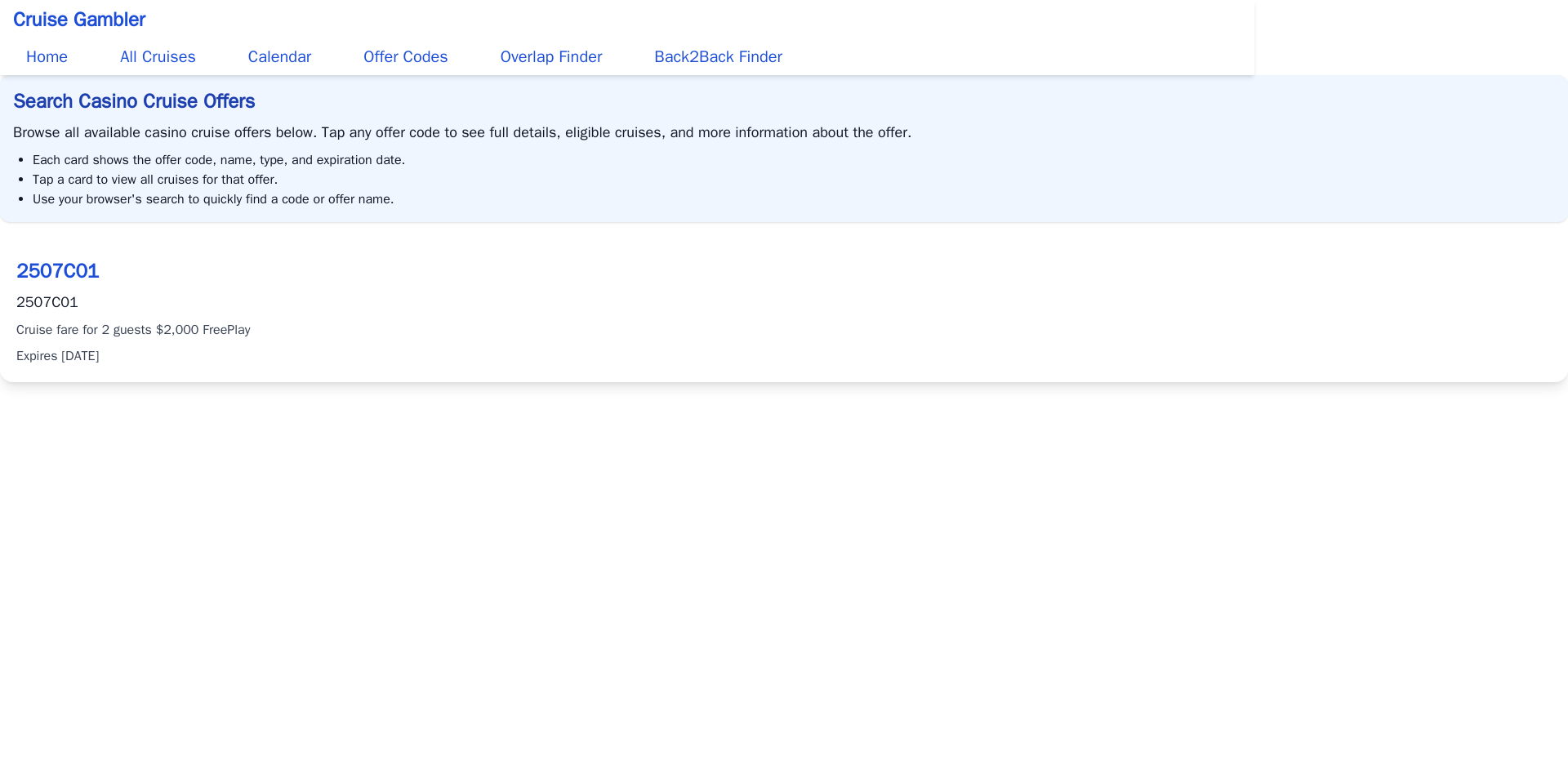 scroll, scrollTop: 0, scrollLeft: 0, axis: both 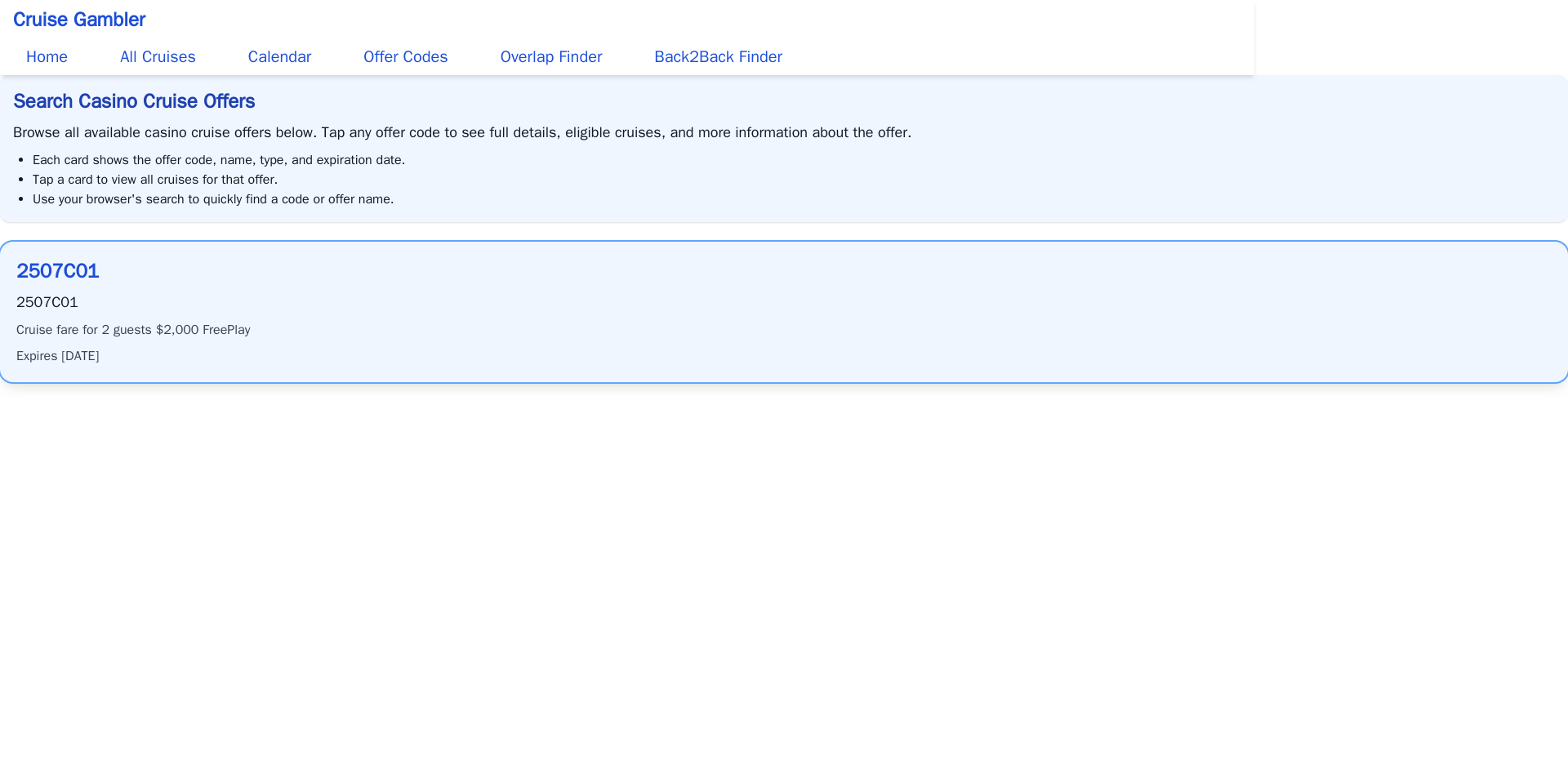 click on "2507C01" at bounding box center (784, 271) 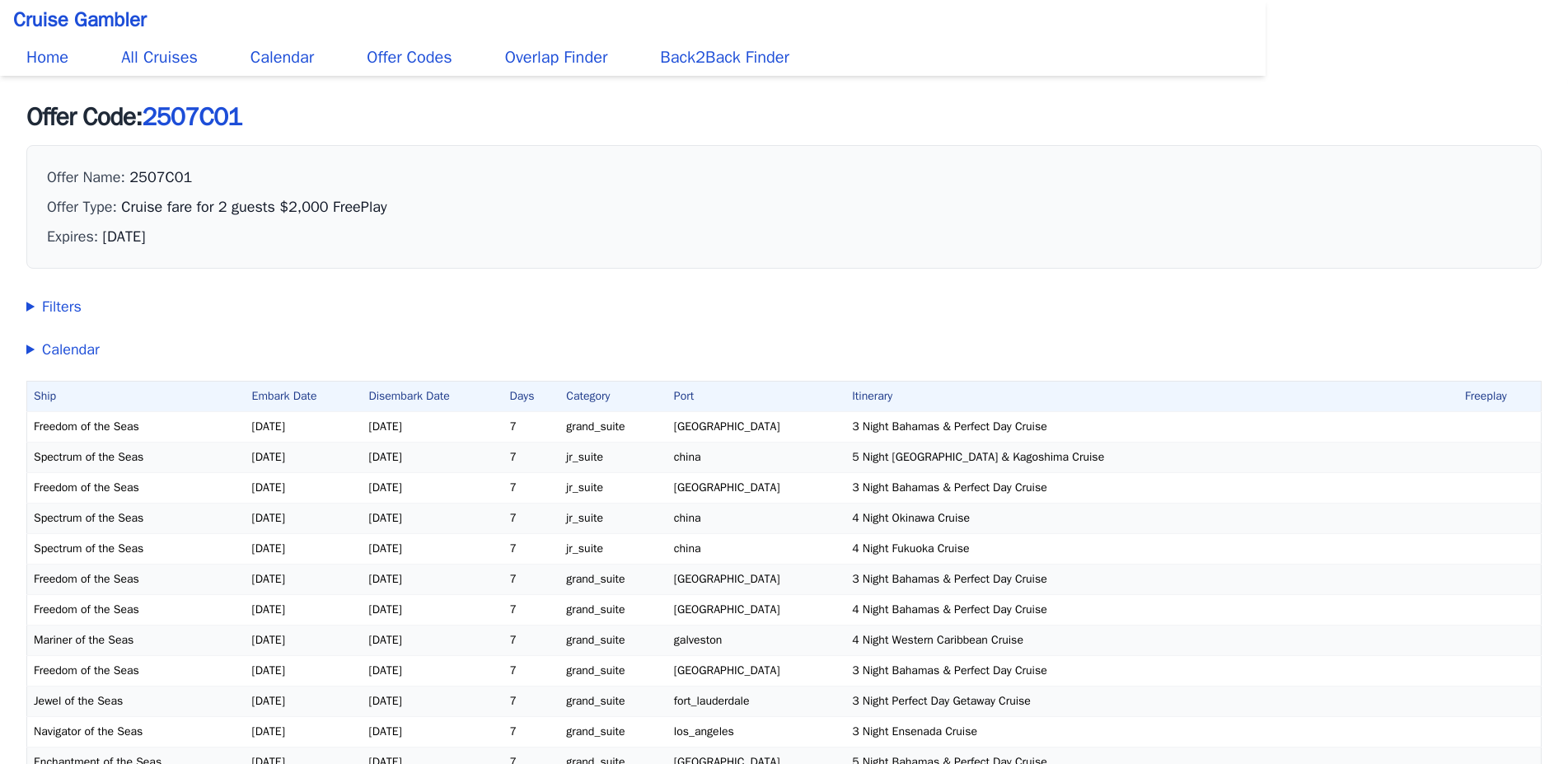 scroll, scrollTop: 0, scrollLeft: 0, axis: both 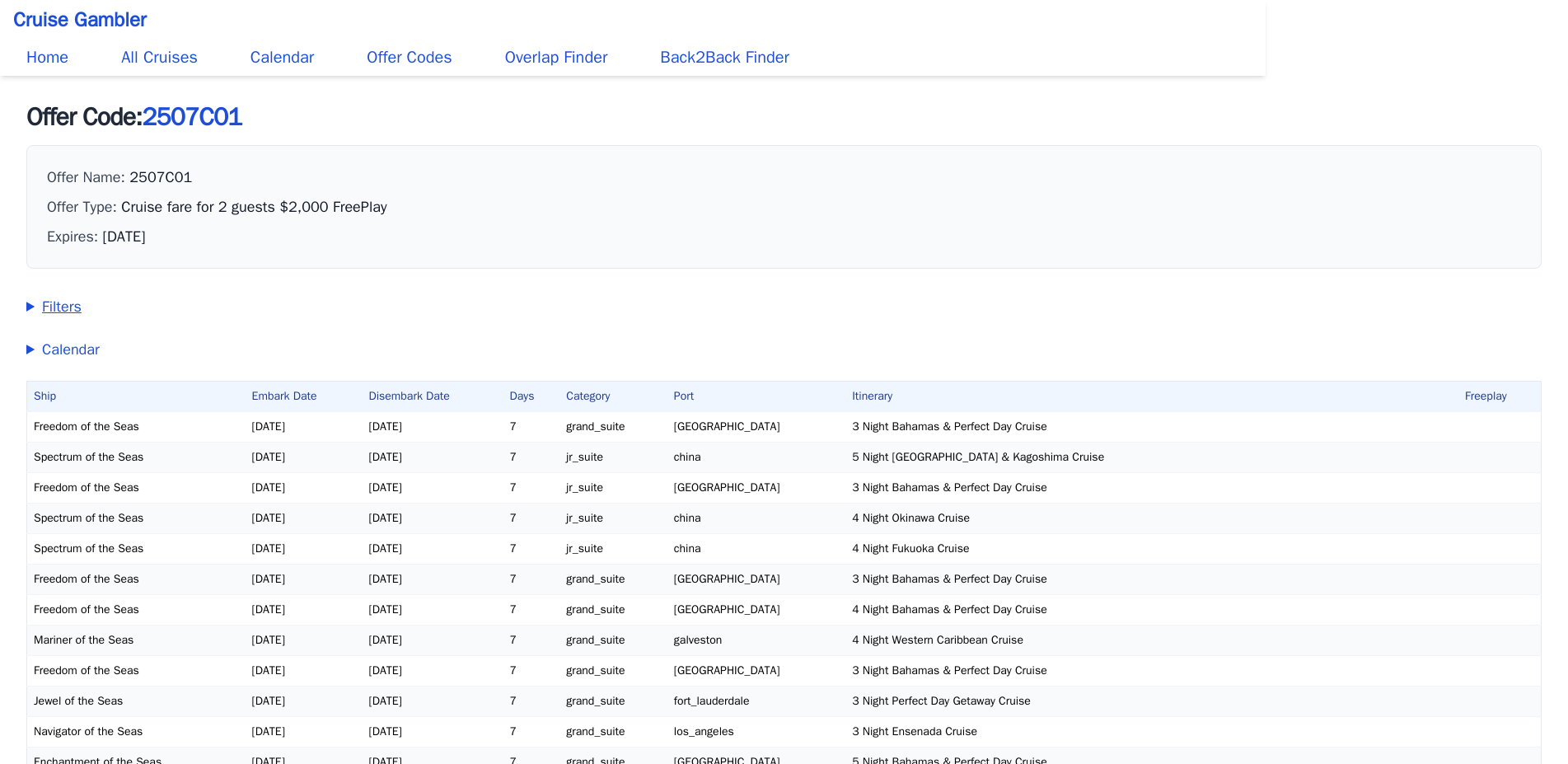 click on "Filters" at bounding box center [784, 307] 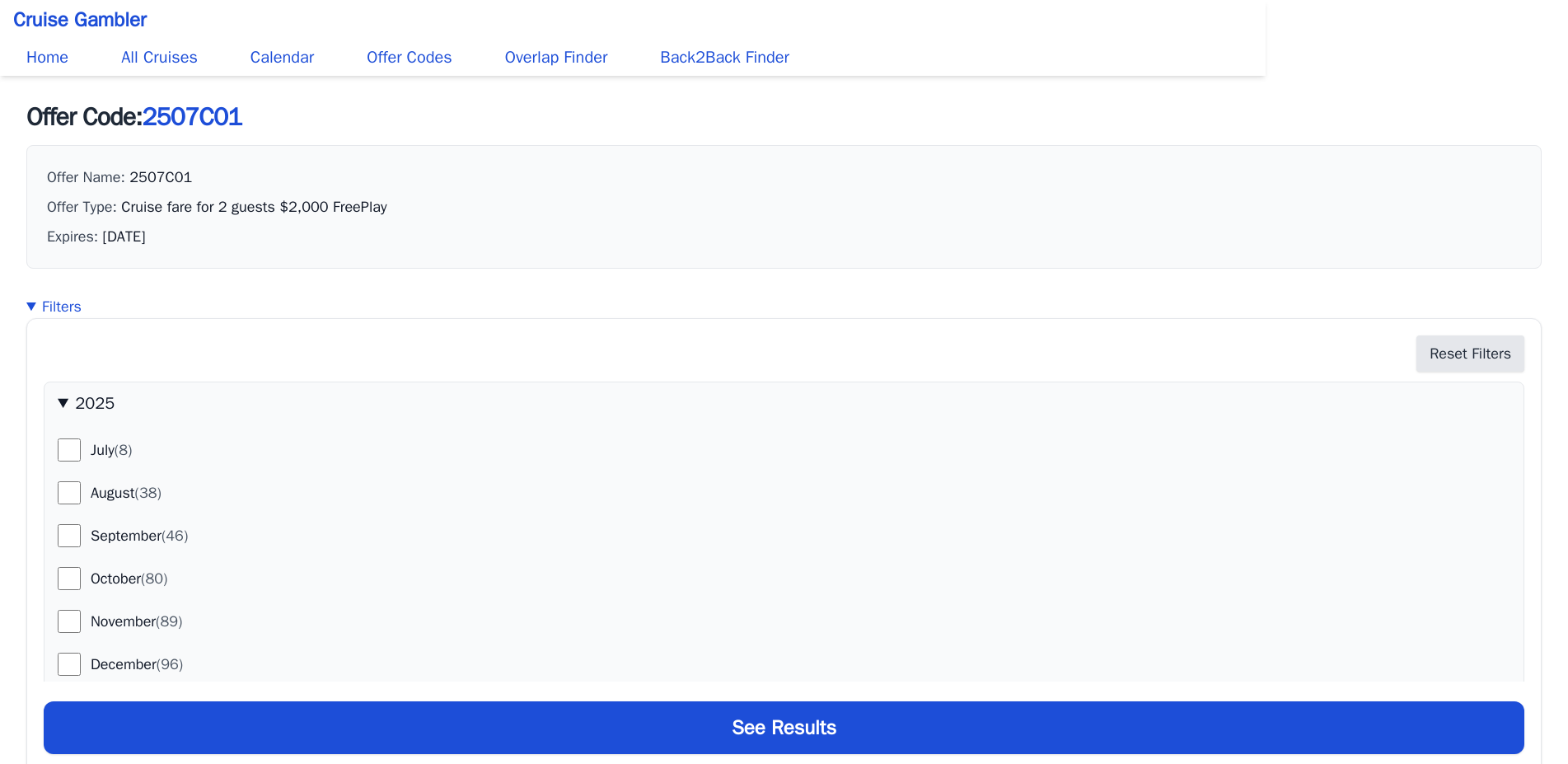 click on "July  (8)" at bounding box center (784, 450) 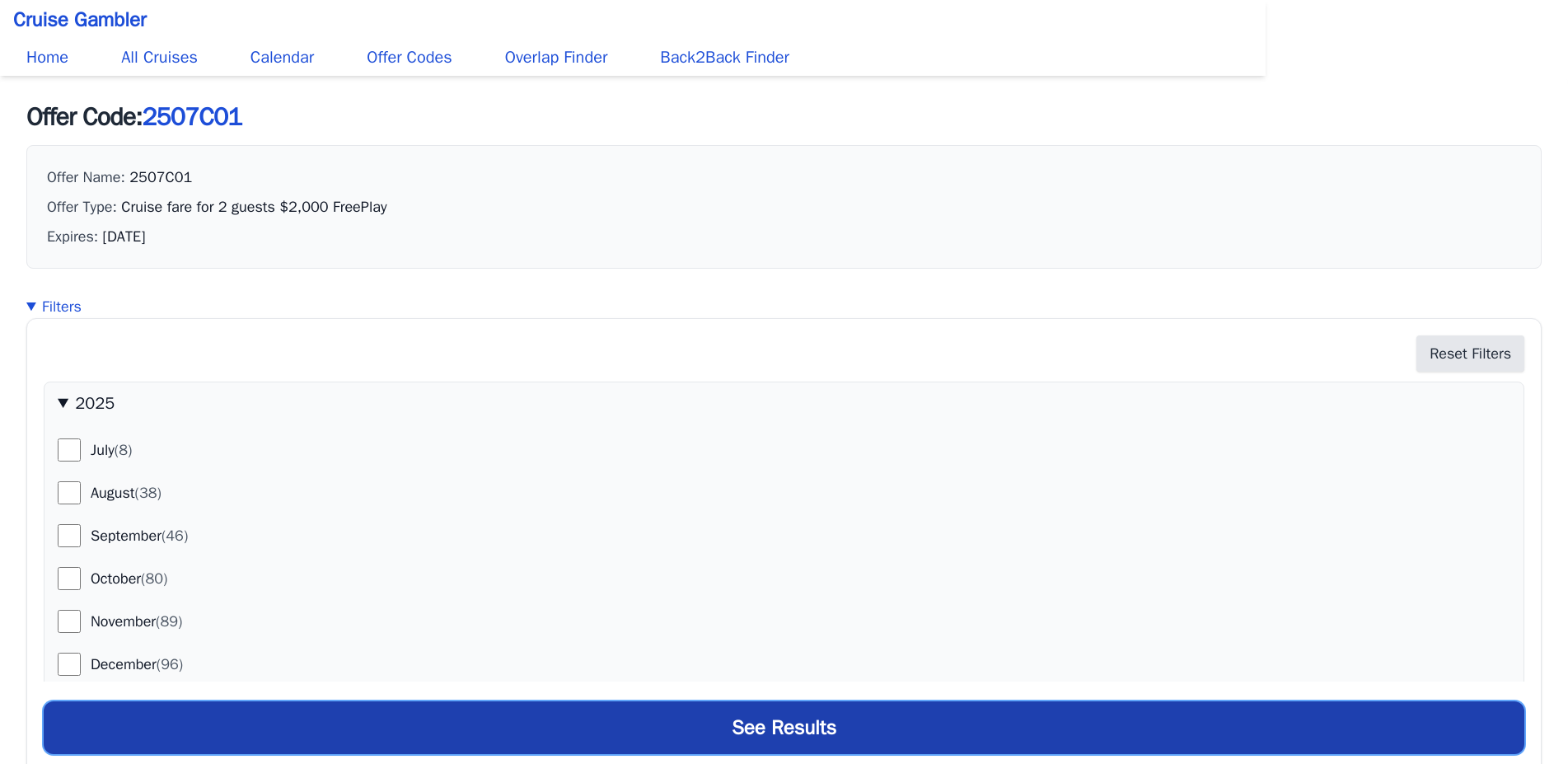 click on "See Results" at bounding box center [784, 728] 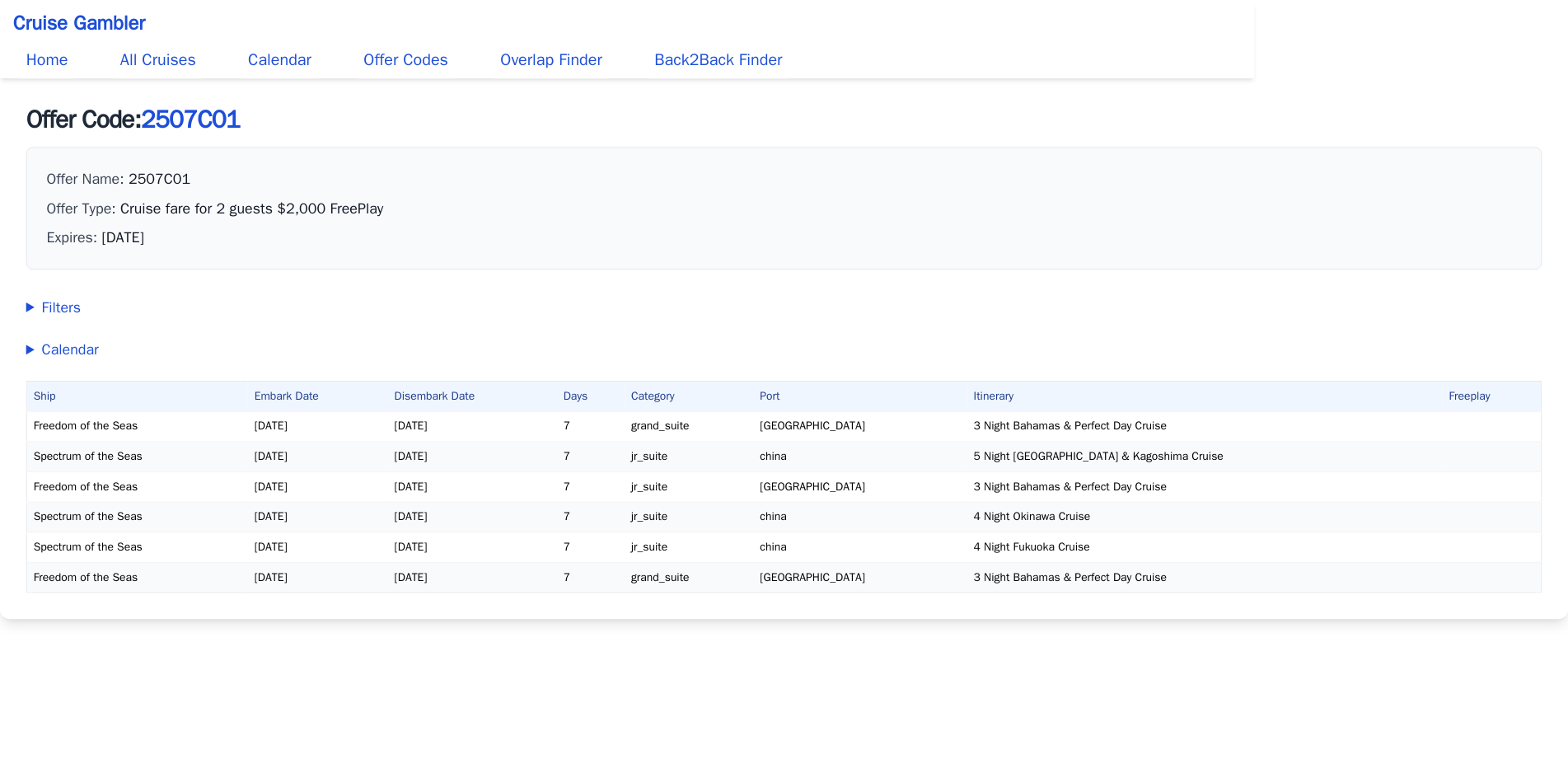 scroll, scrollTop: 0, scrollLeft: 0, axis: both 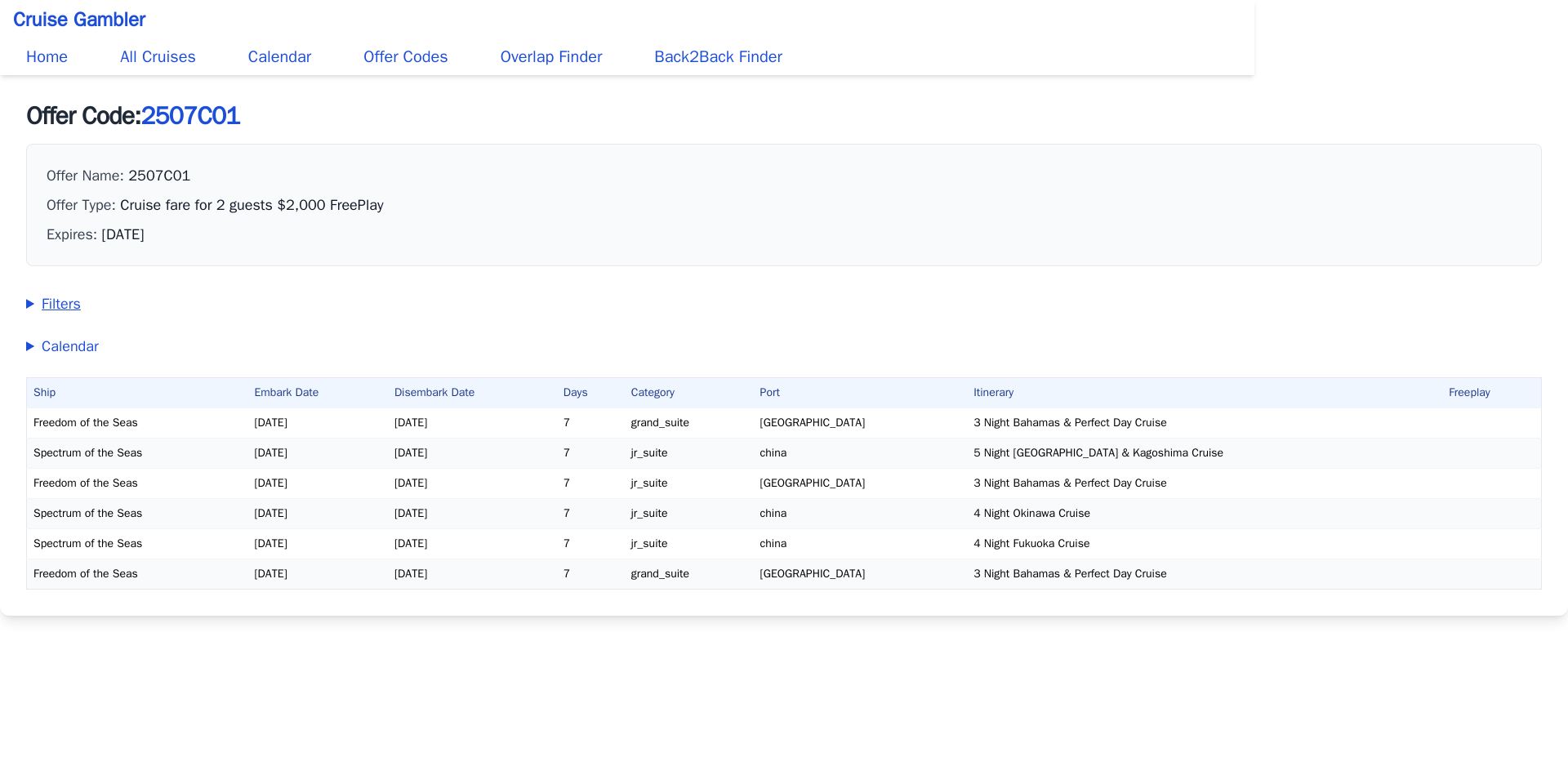 click on "Filters" at bounding box center (784, 304) 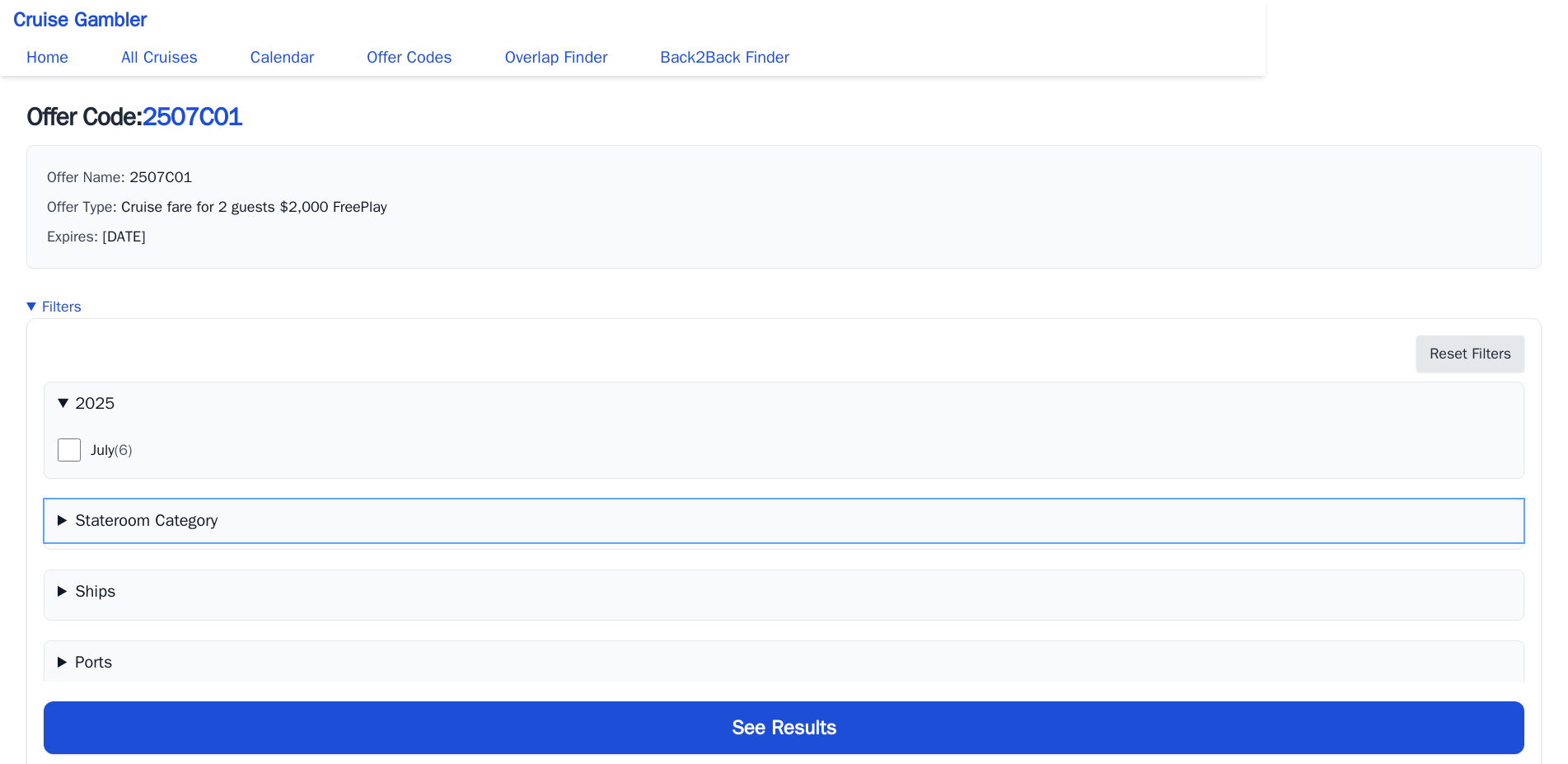 click on "Stateroom Category" at bounding box center (784, 521) 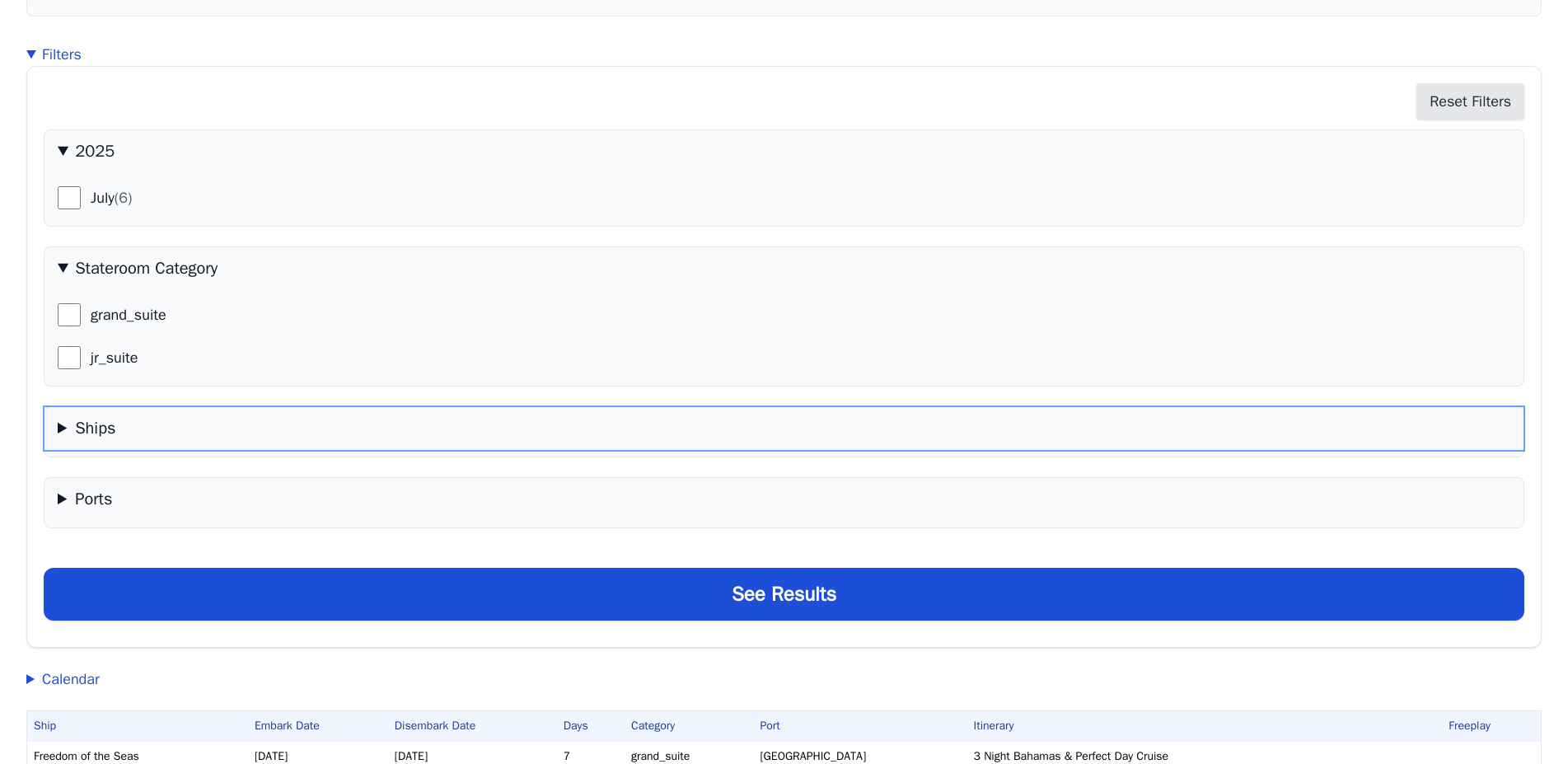 click on "Ships" at bounding box center [784, 429] 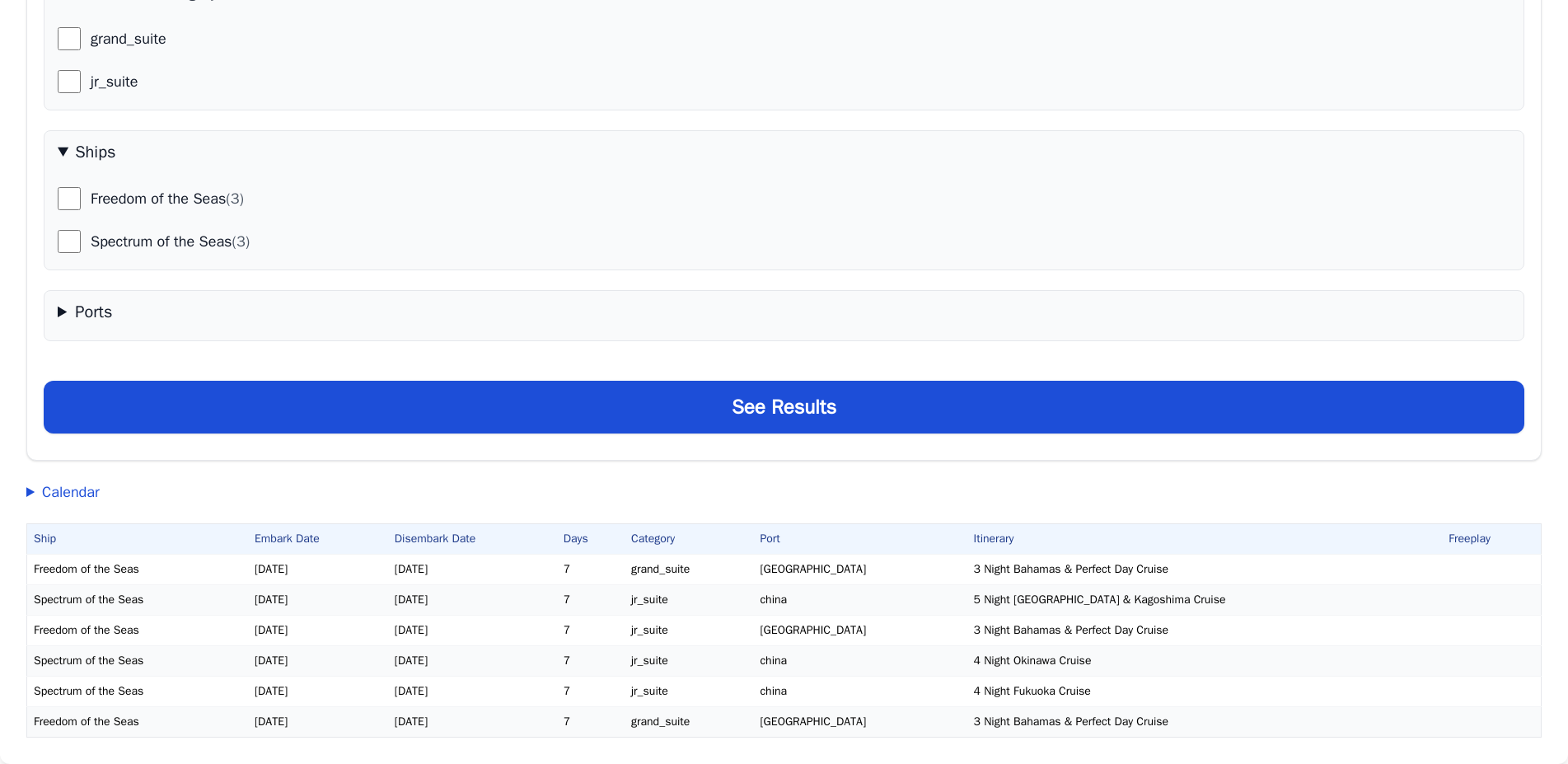 click on "Ports
[GEOGRAPHIC_DATA]  (3)
[GEOGRAPHIC_DATA]  (3)" at bounding box center [784, 316] 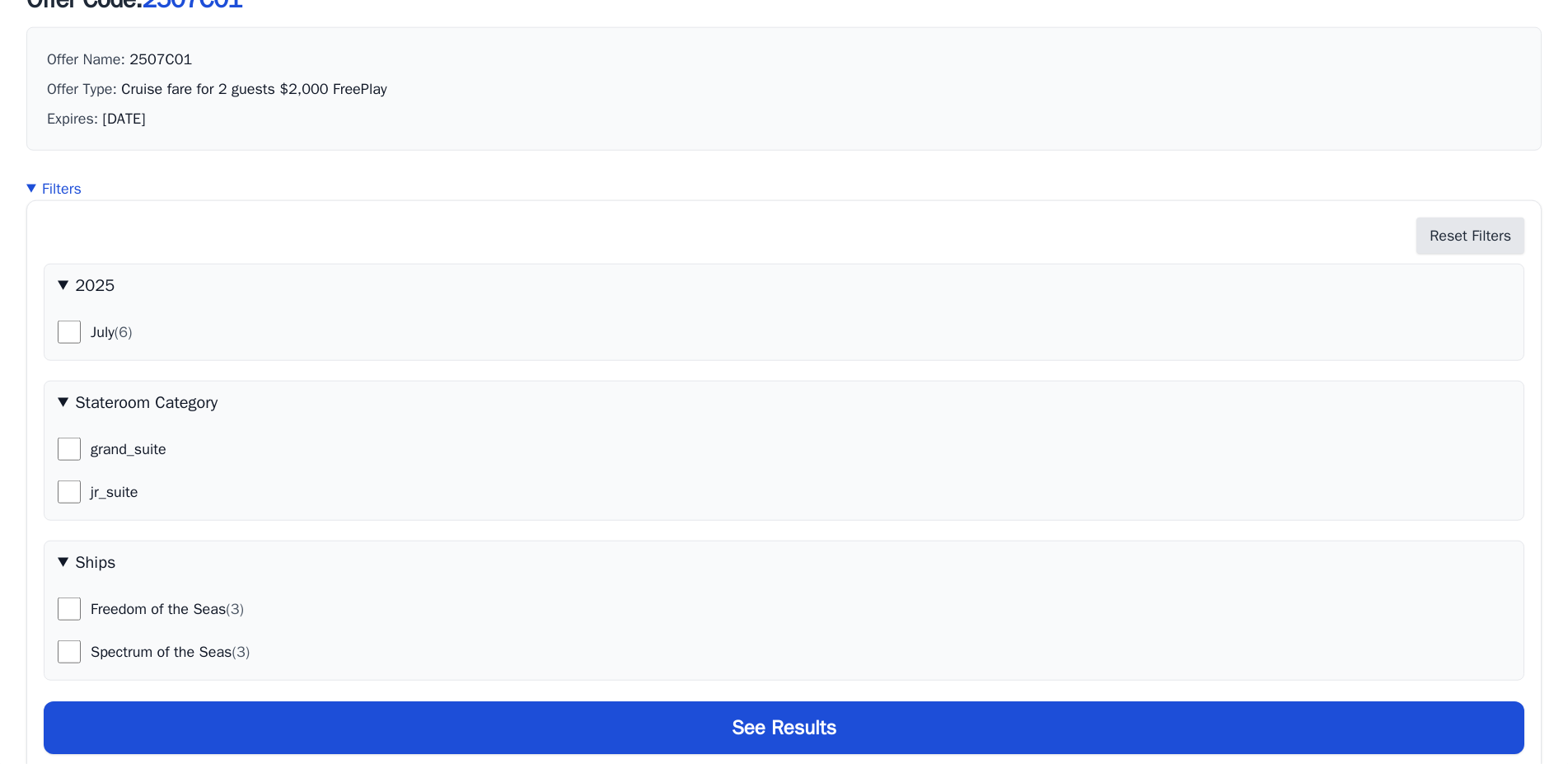 scroll, scrollTop: 28, scrollLeft: 0, axis: vertical 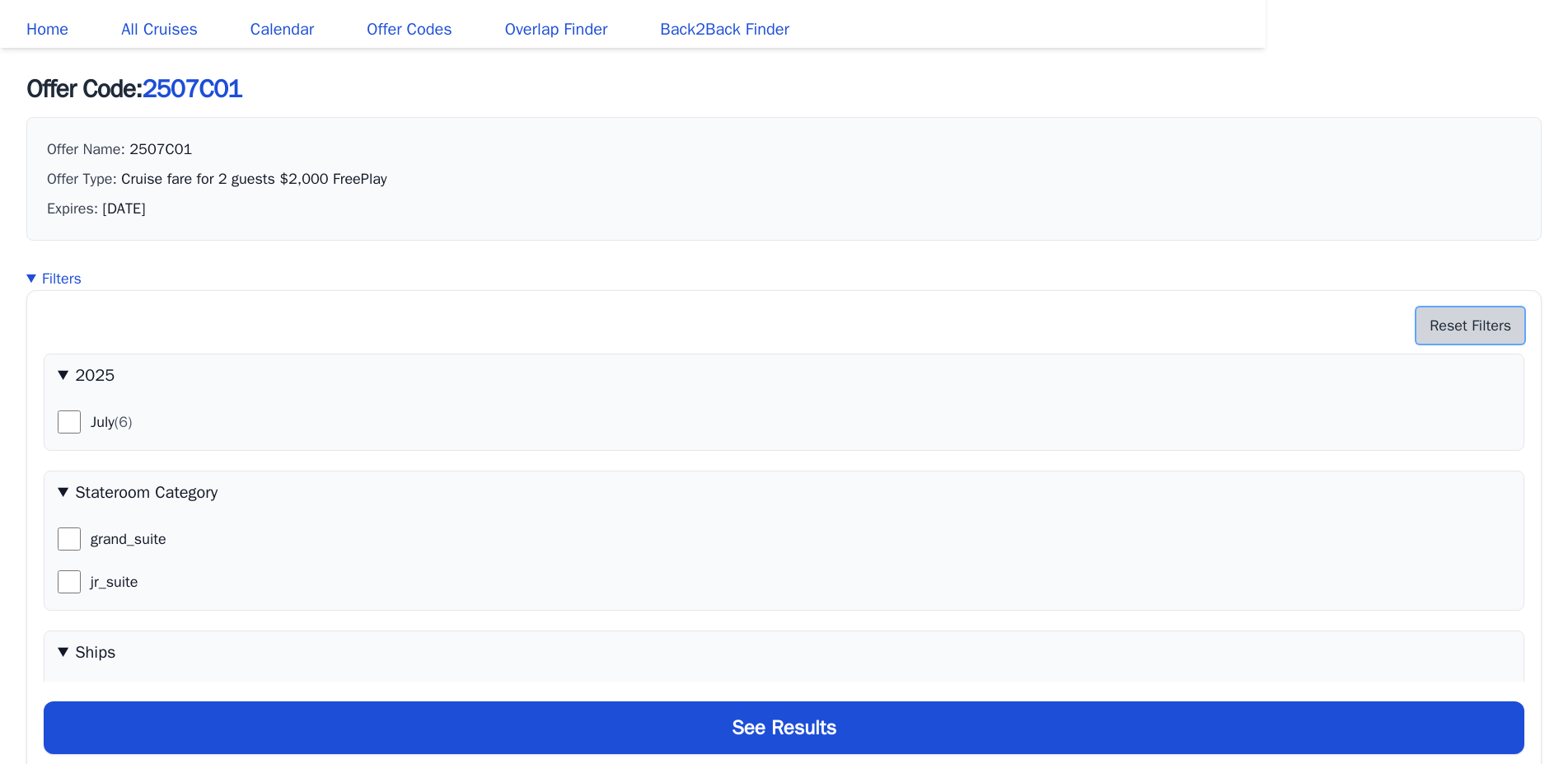click on "Reset Filters" at bounding box center (1470, 326) 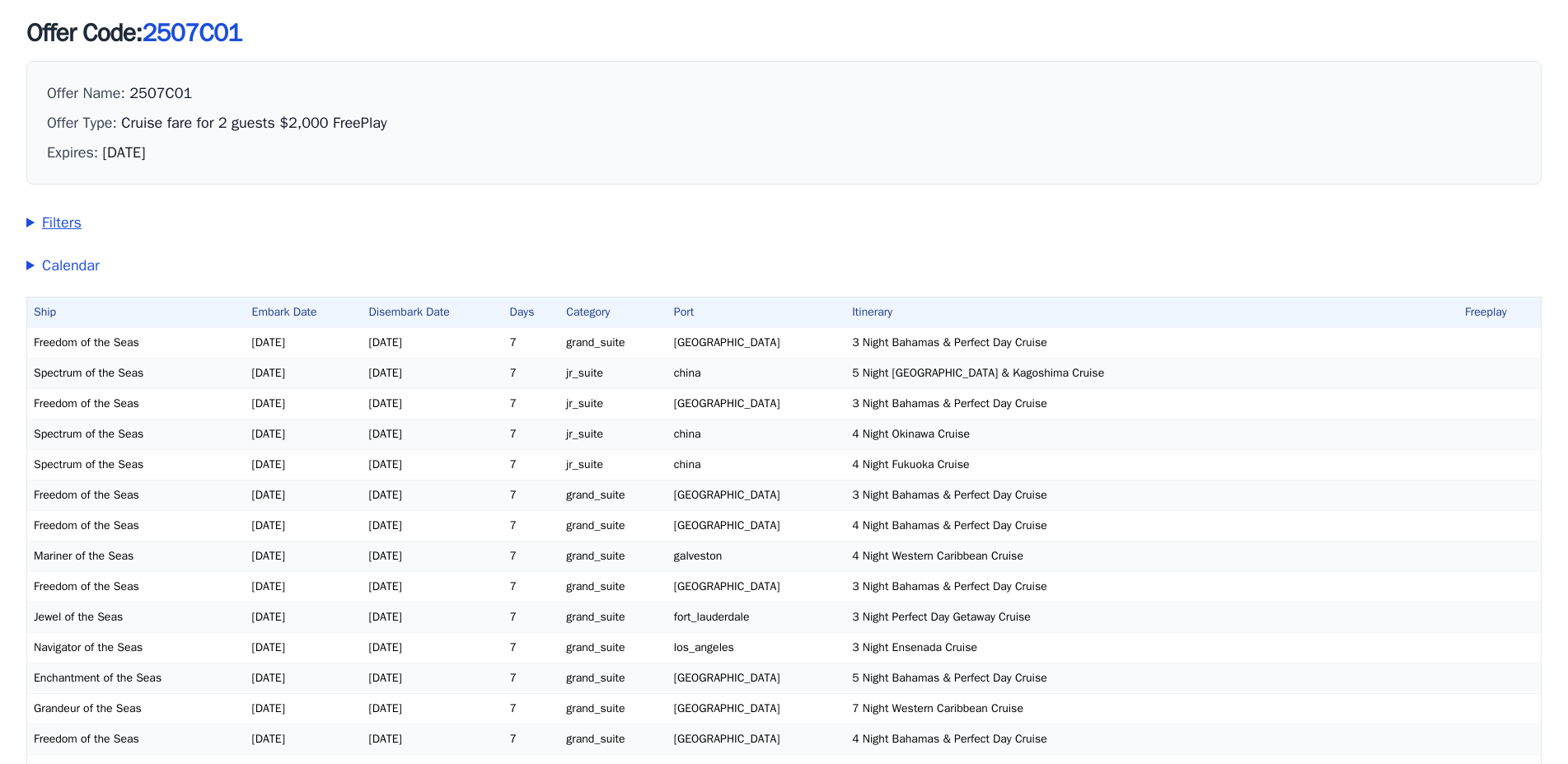 click on "Filters" at bounding box center (784, 223) 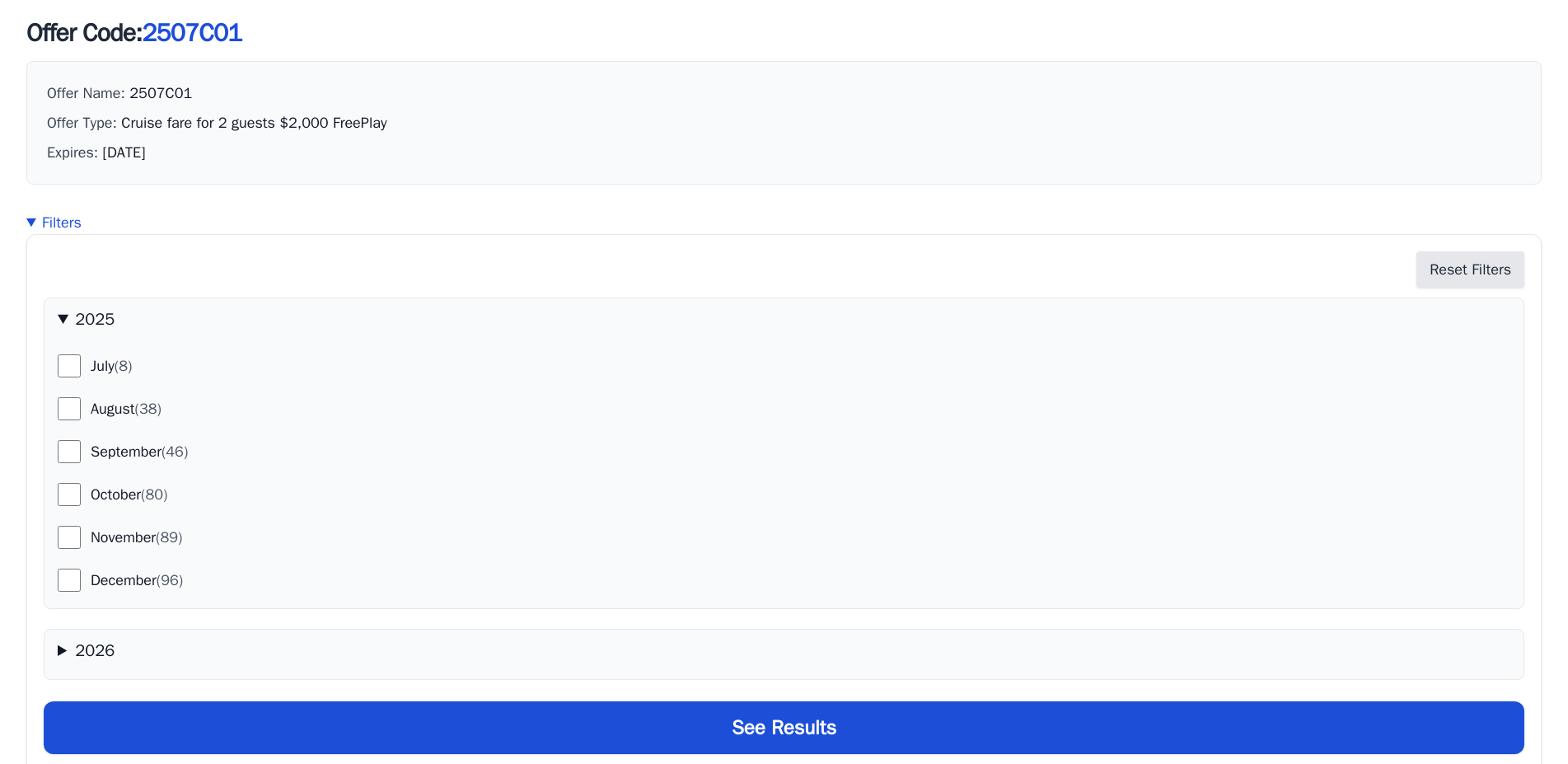 scroll, scrollTop: 420, scrollLeft: 0, axis: vertical 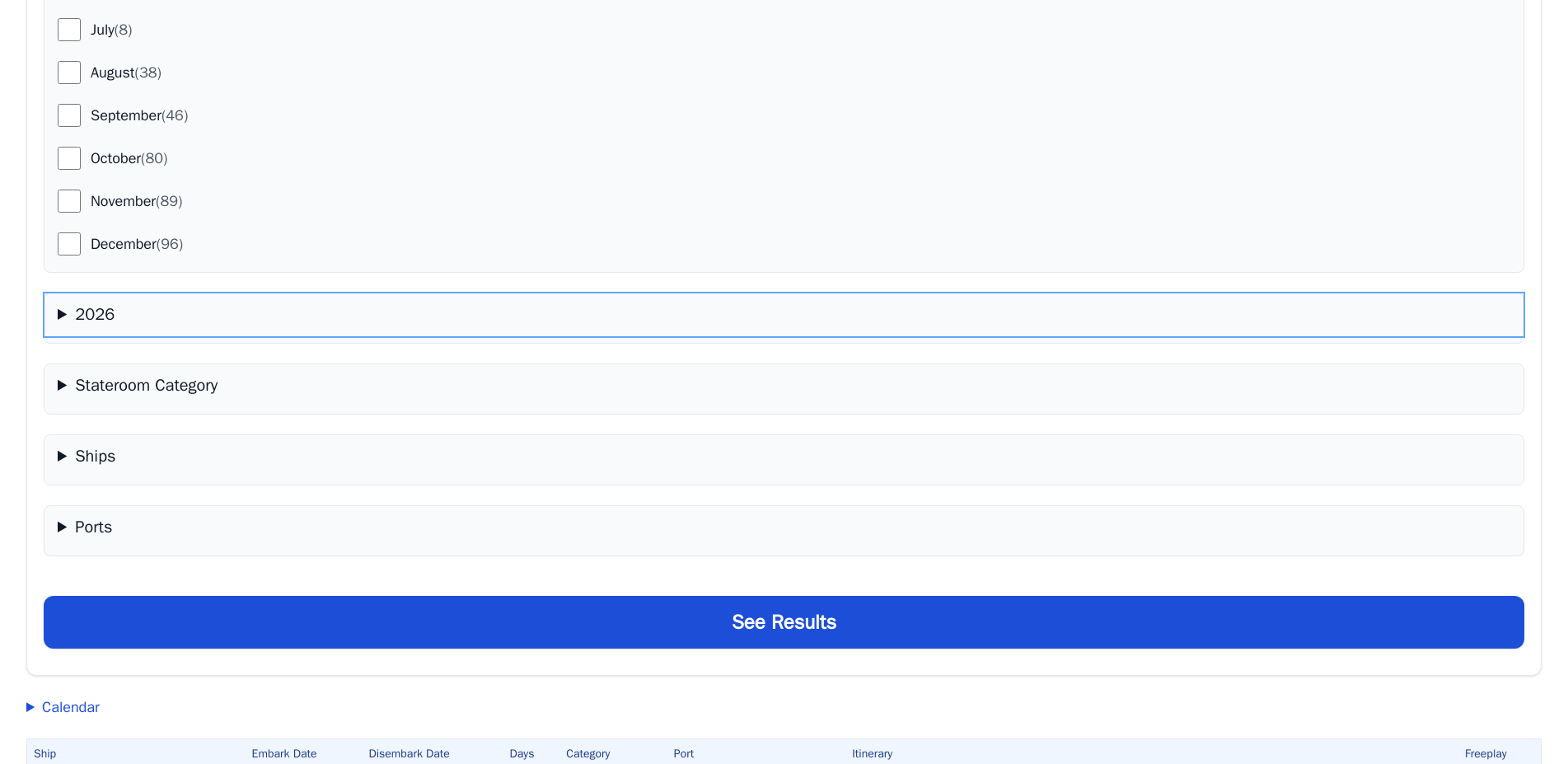 click on "2026" at bounding box center [784, 315] 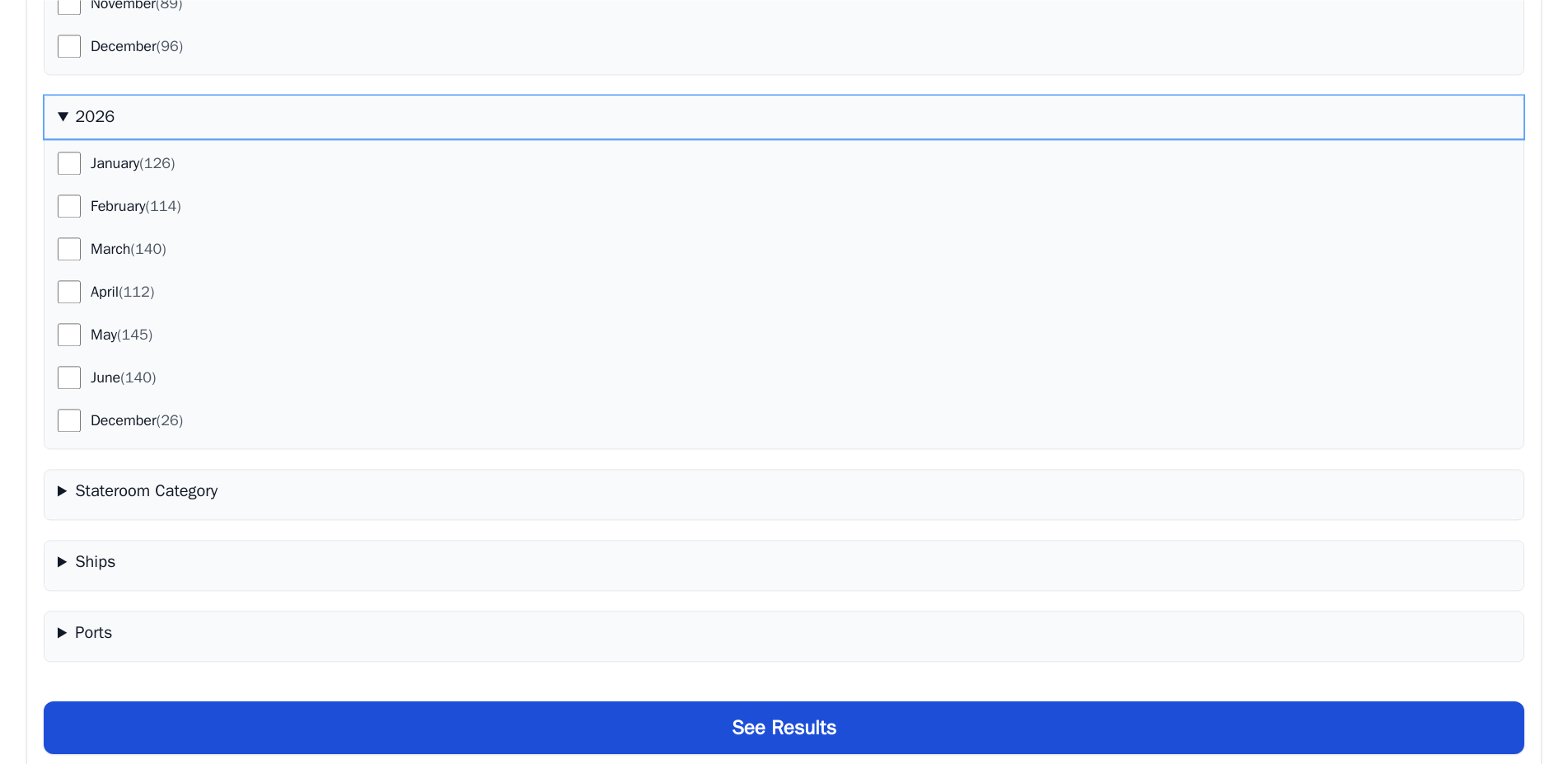 scroll, scrollTop: 673, scrollLeft: 0, axis: vertical 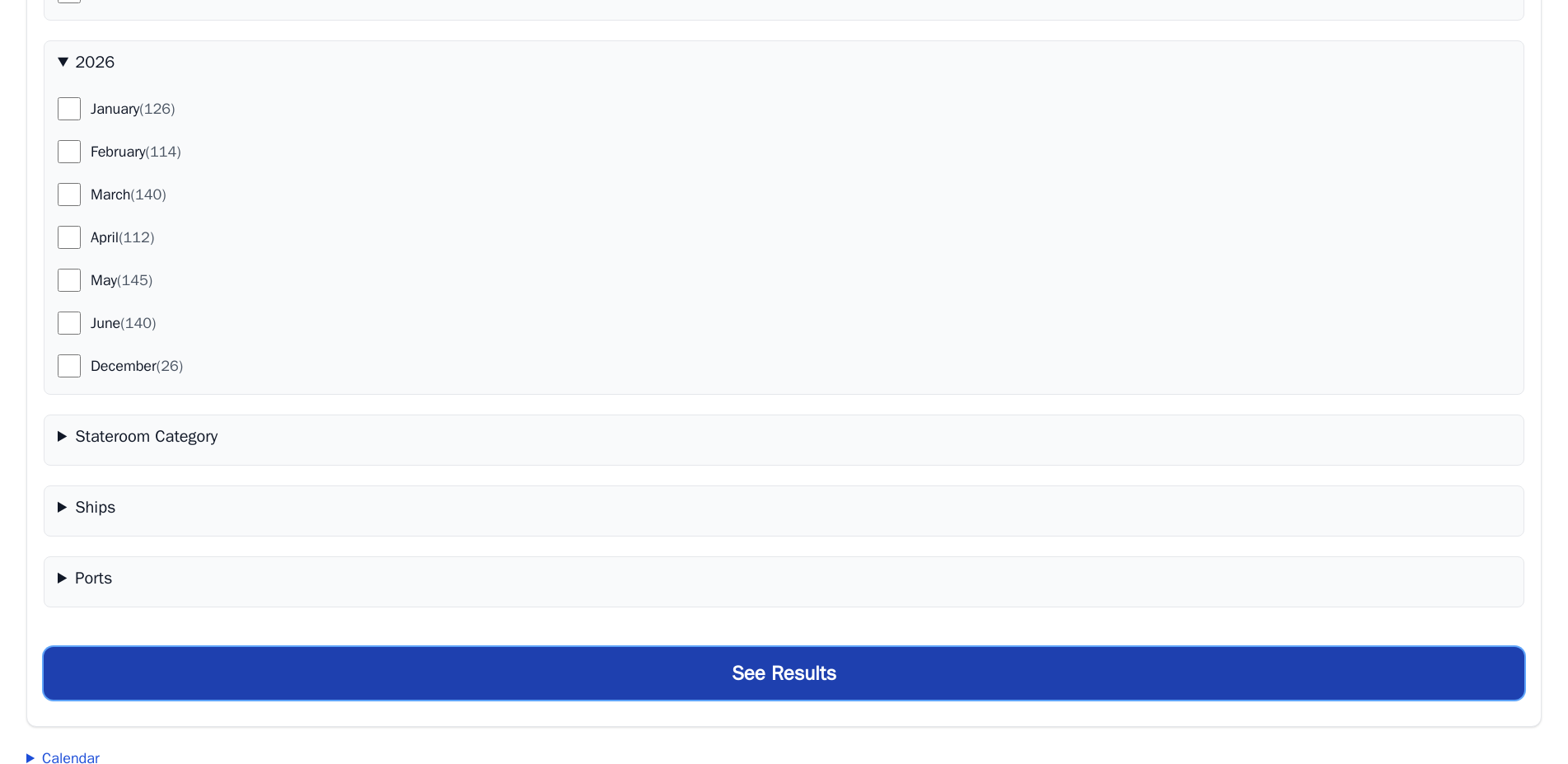 click on "See Results" at bounding box center [784, 673] 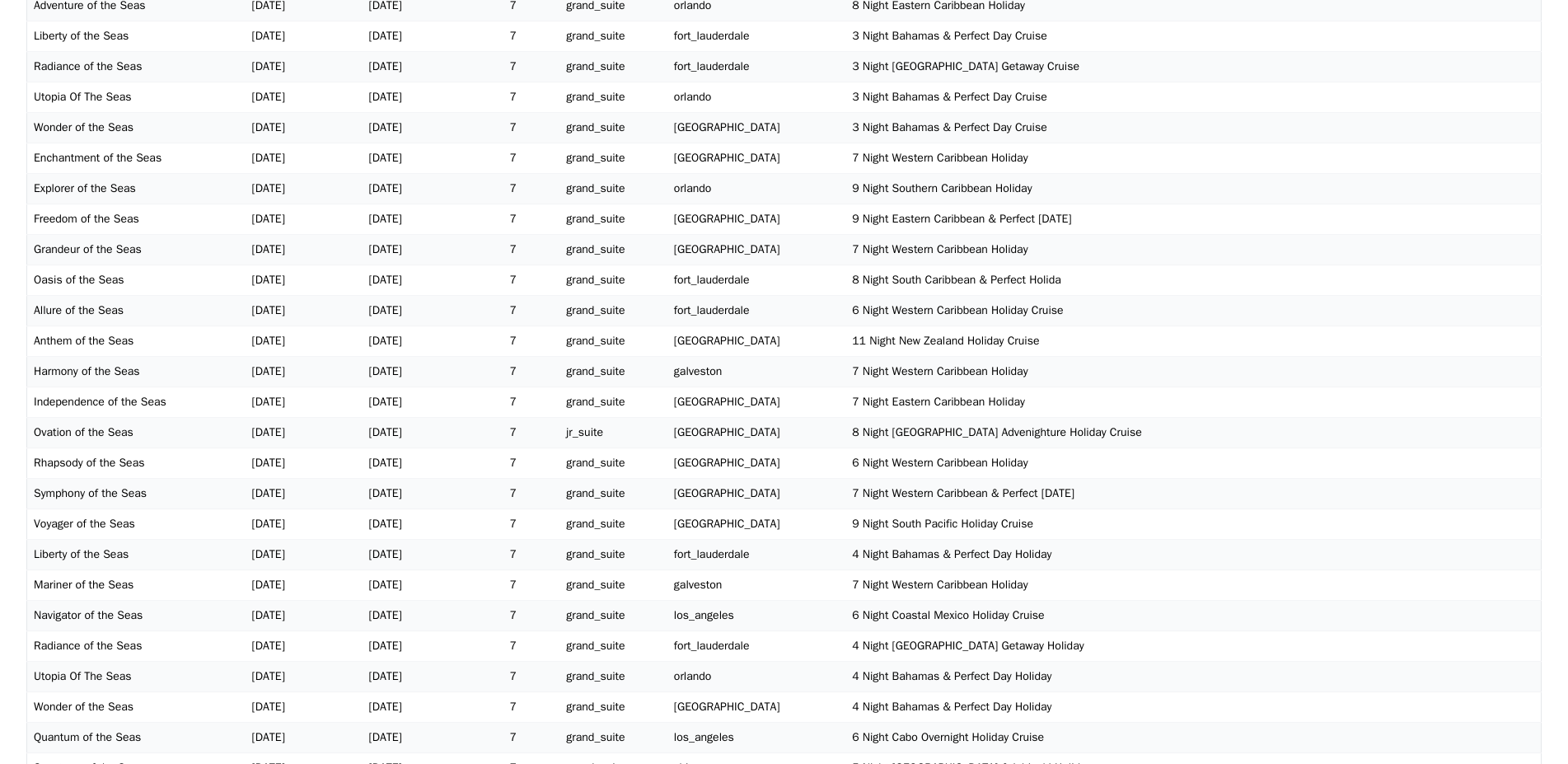 scroll, scrollTop: 0, scrollLeft: 0, axis: both 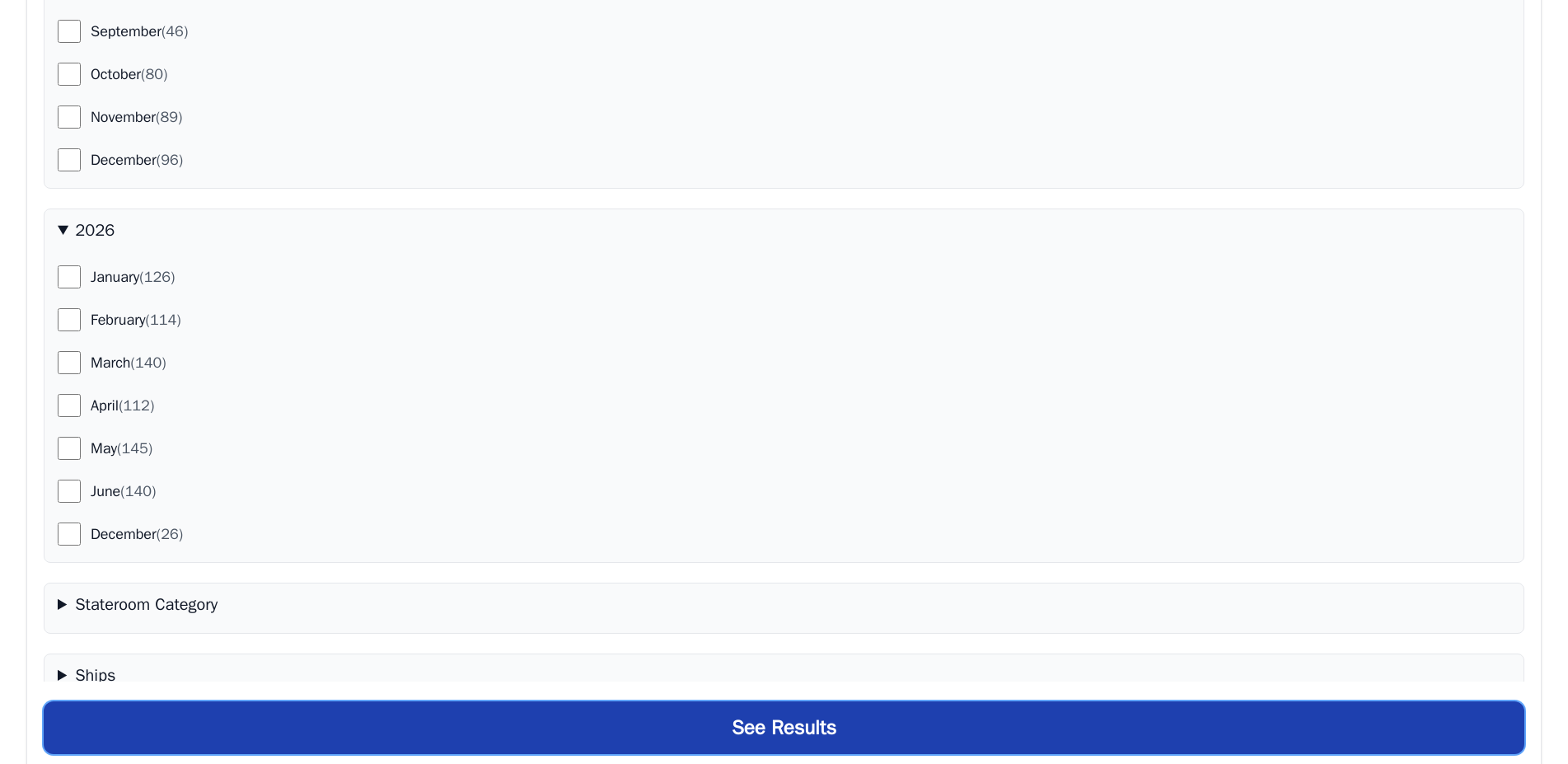 click on "See Results" at bounding box center [784, 728] 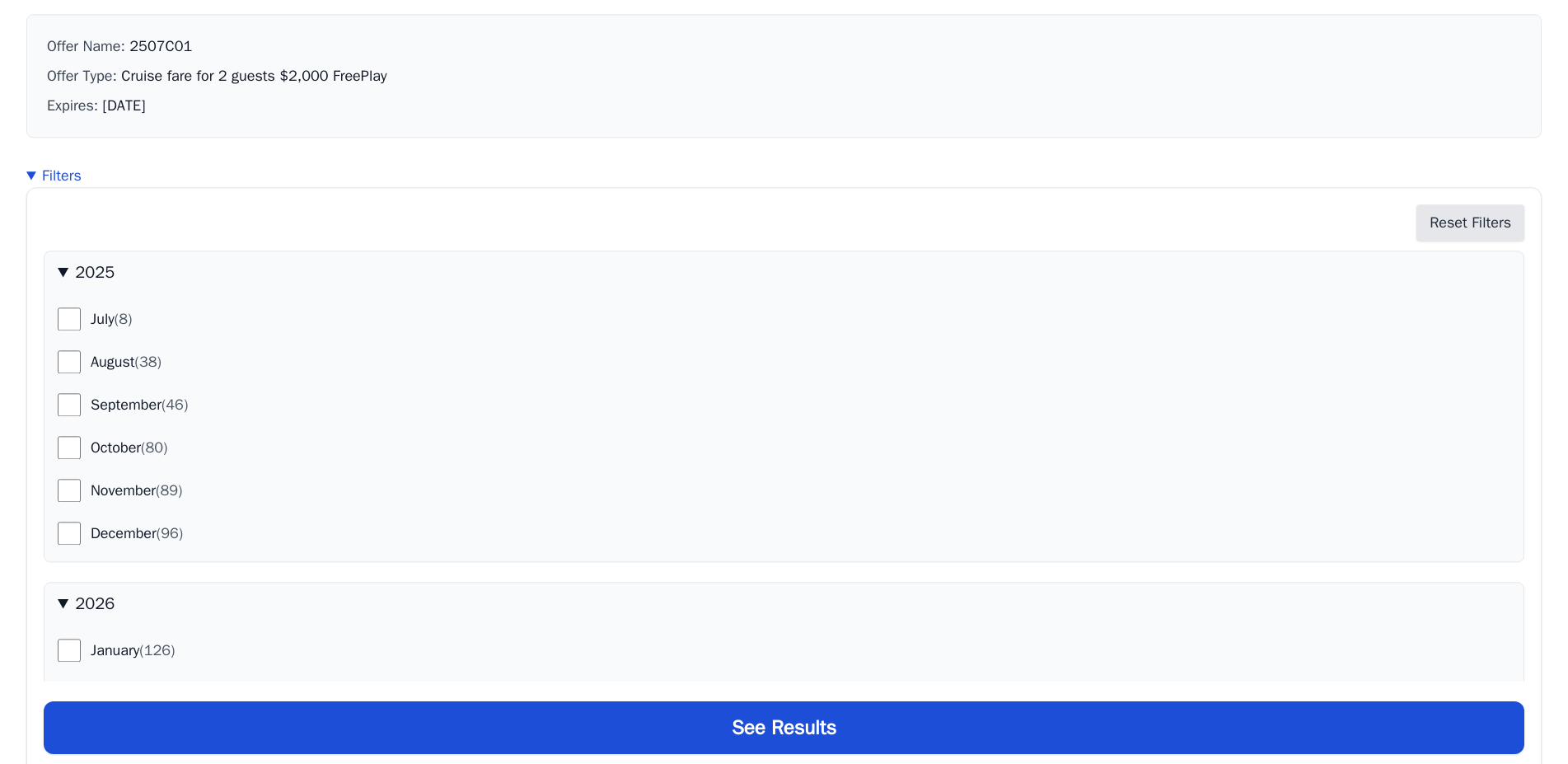 scroll, scrollTop: 0, scrollLeft: 0, axis: both 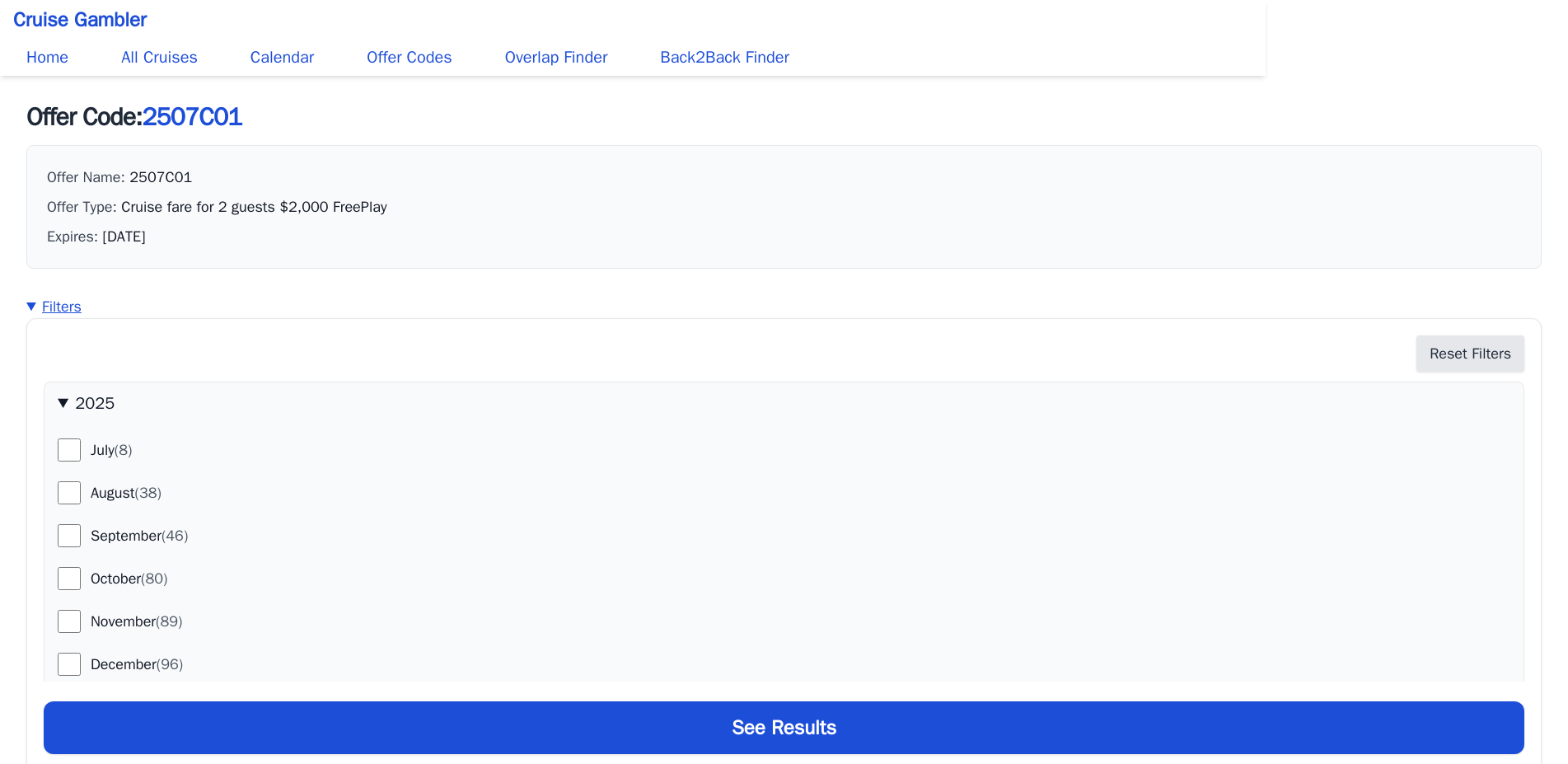 click on "Filters" at bounding box center (784, 307) 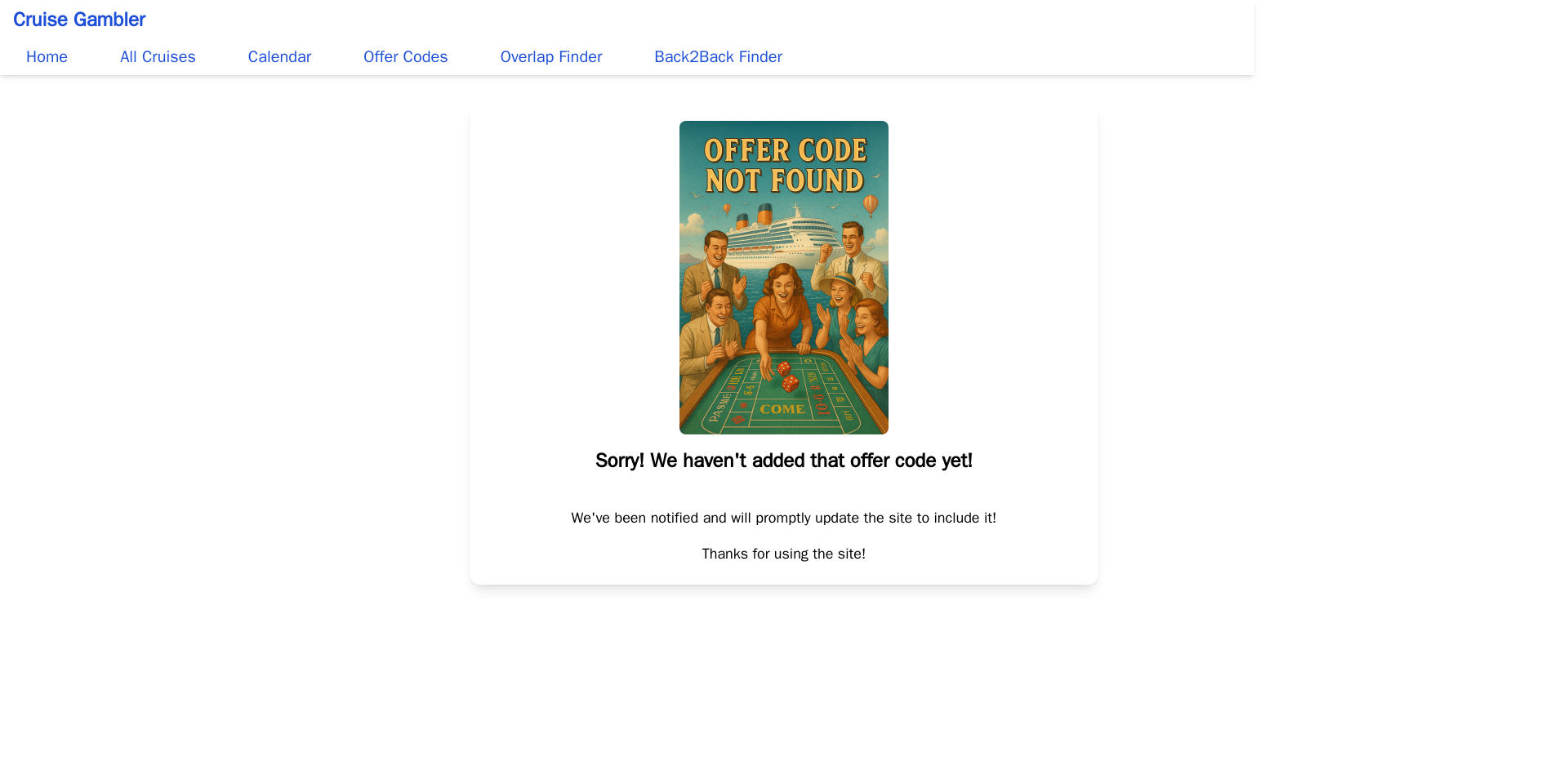 scroll, scrollTop: 0, scrollLeft: 0, axis: both 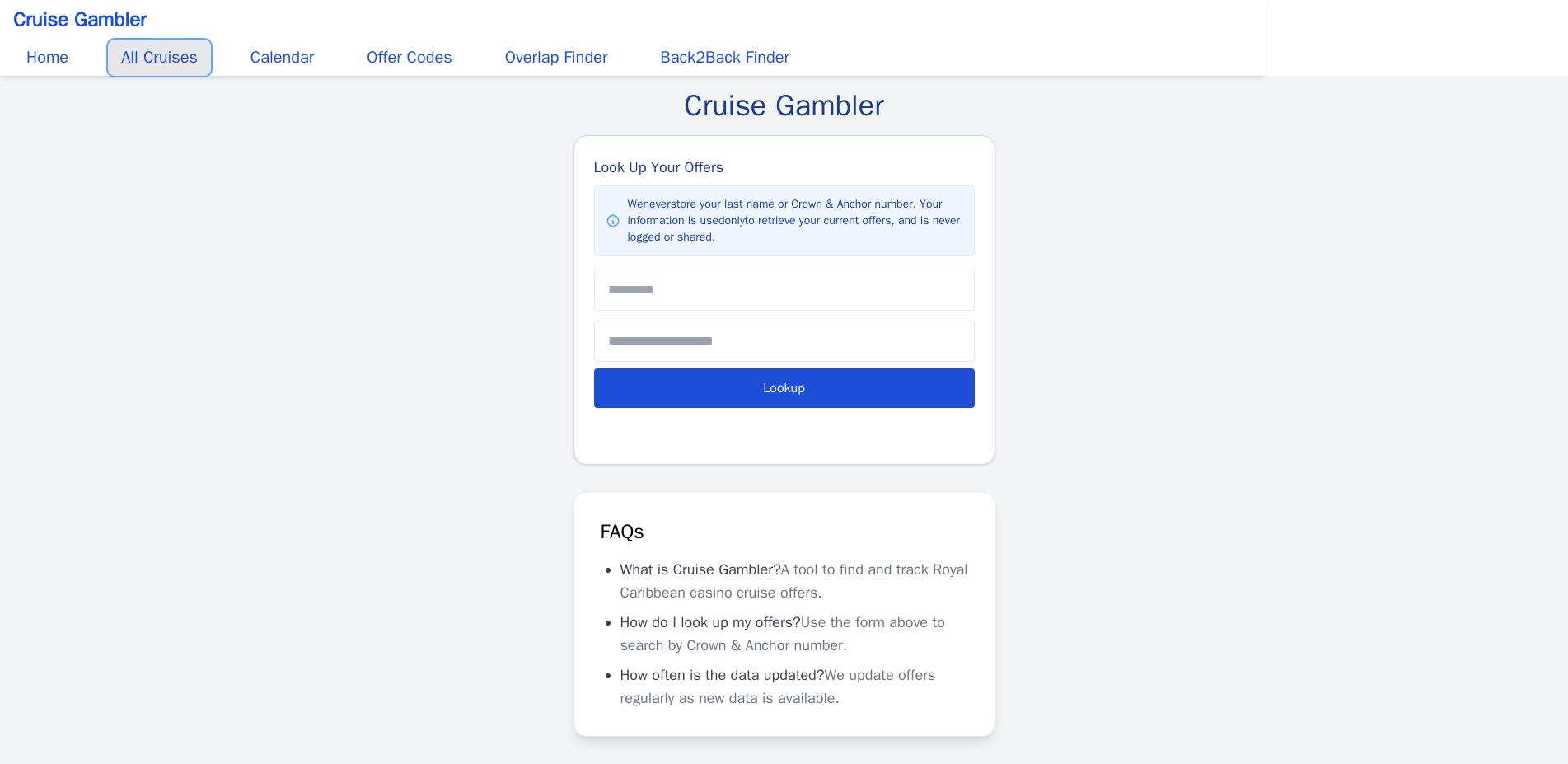 click on "All Cruises" at bounding box center (159, 58) 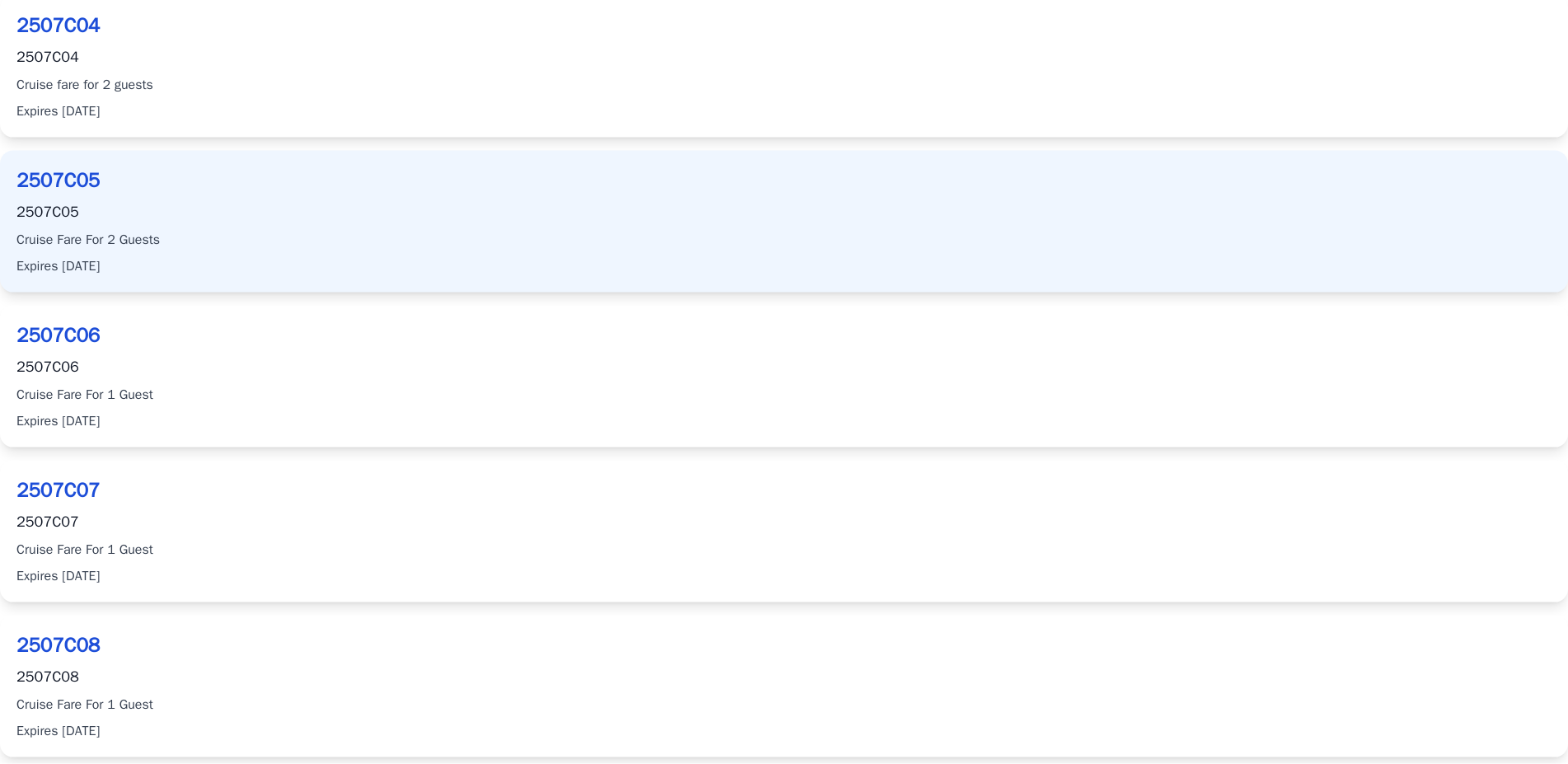 scroll, scrollTop: 682, scrollLeft: 0, axis: vertical 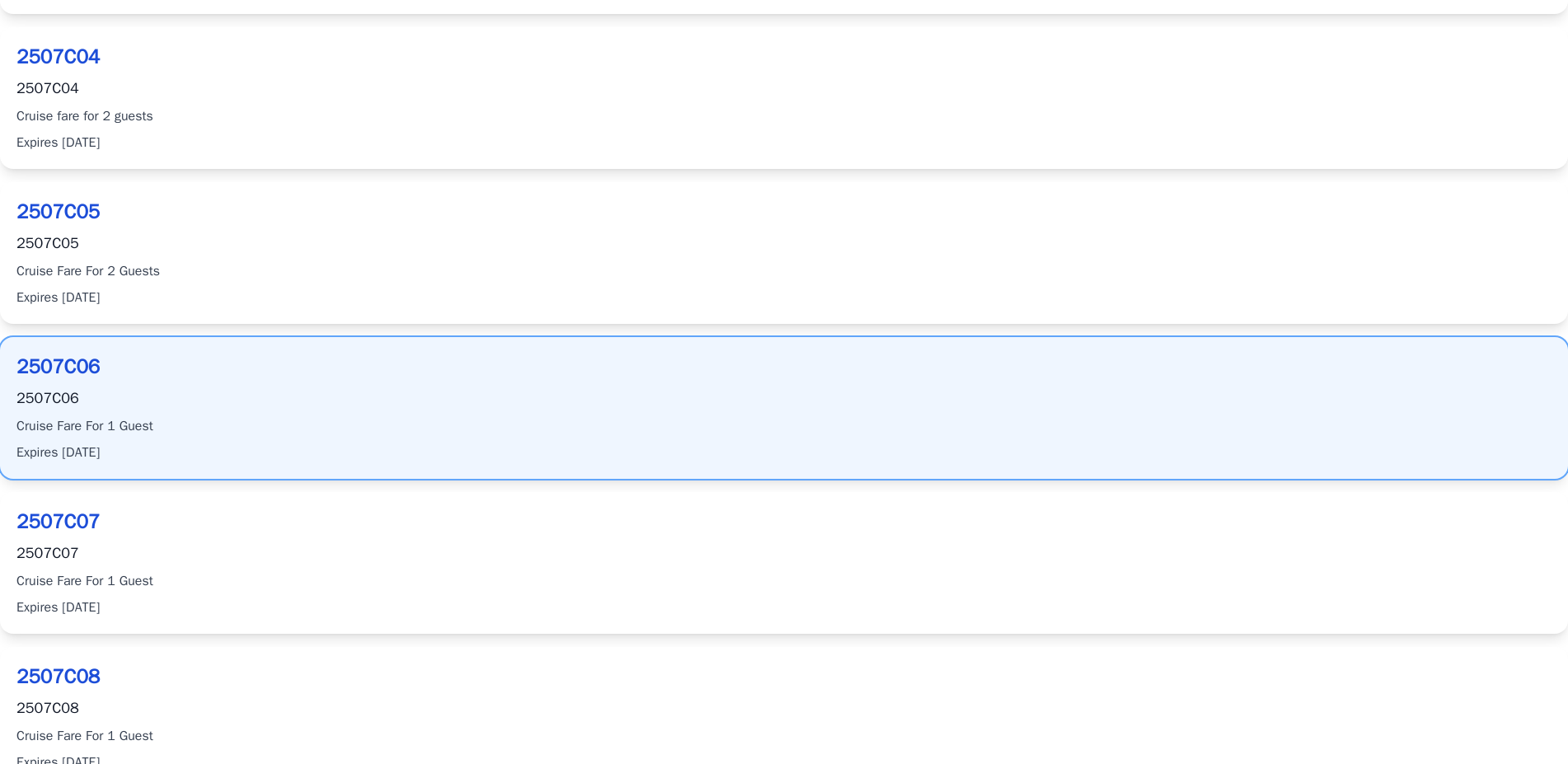 click on "2507C06" at bounding box center [784, 367] 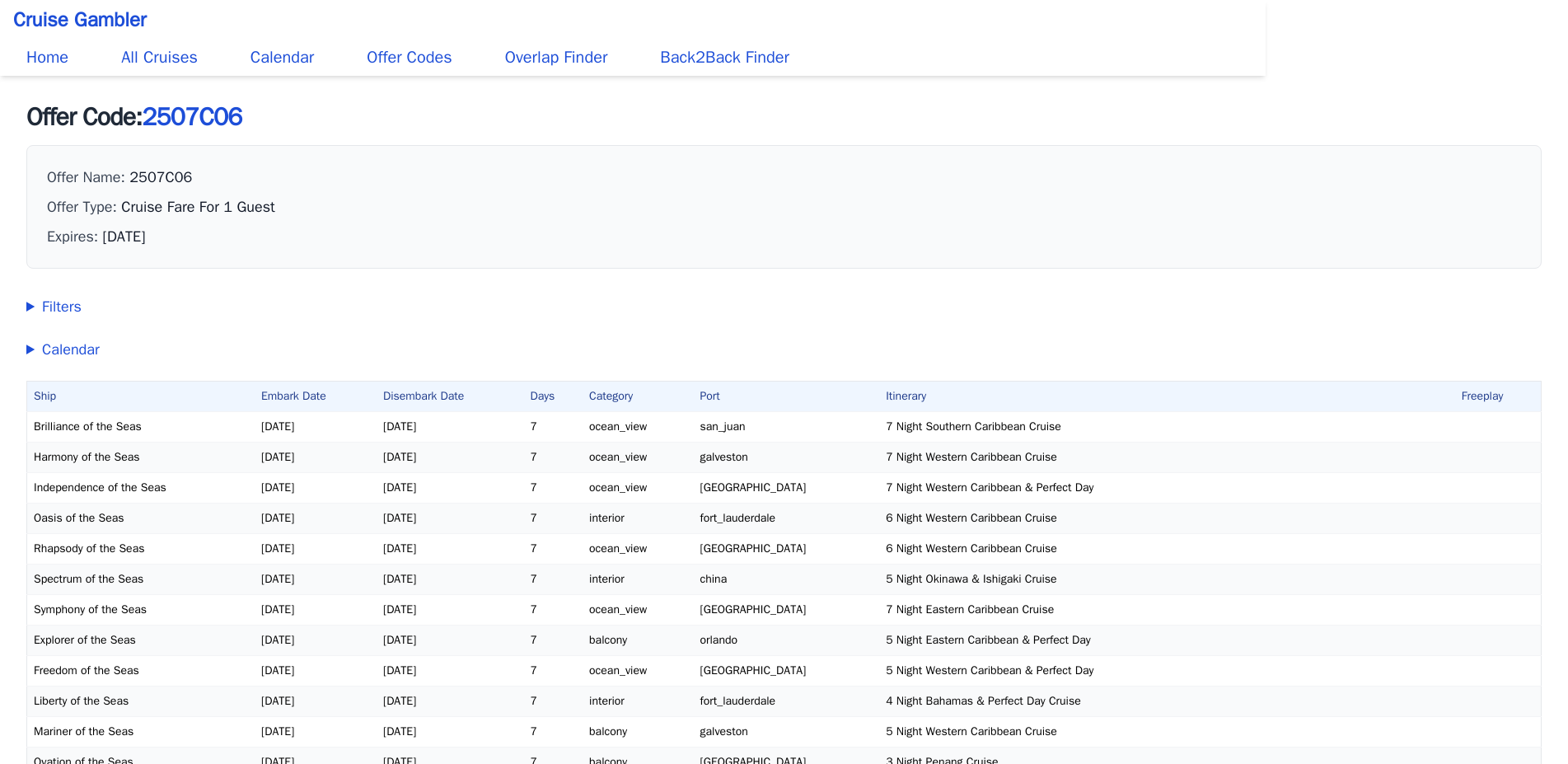 scroll, scrollTop: 0, scrollLeft: 0, axis: both 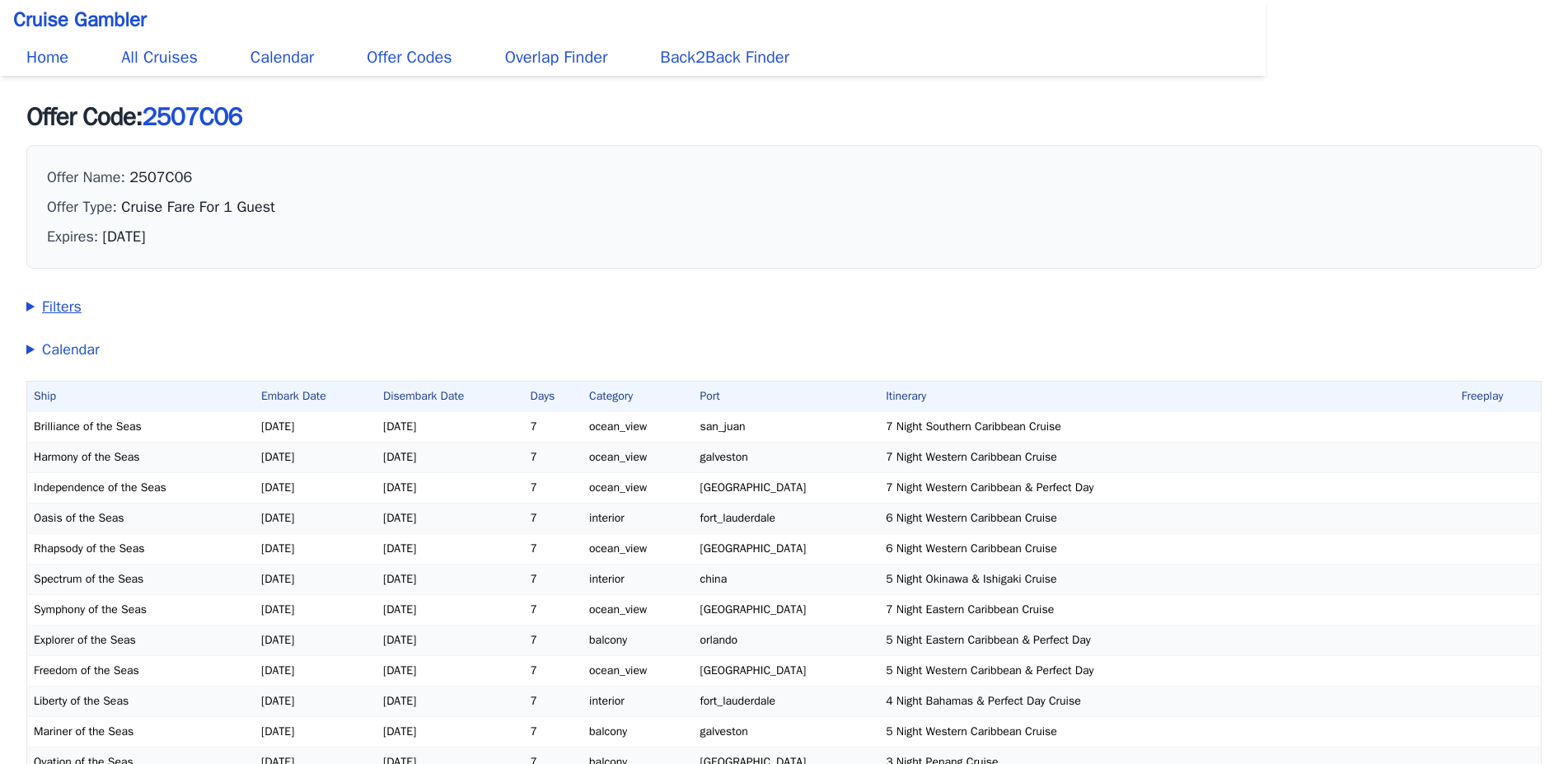 click on "Filters" at bounding box center [784, 307] 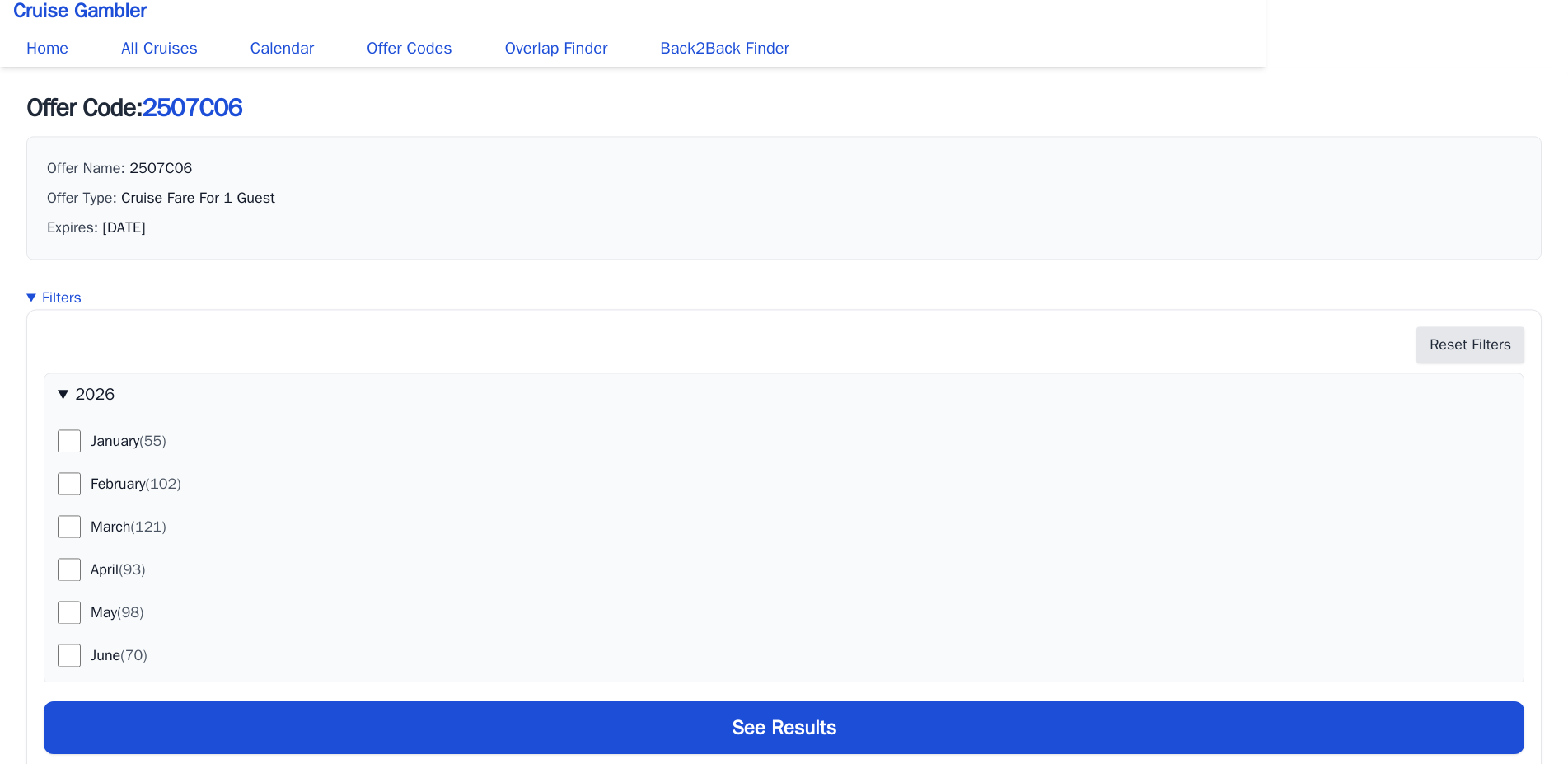 scroll, scrollTop: 252, scrollLeft: 0, axis: vertical 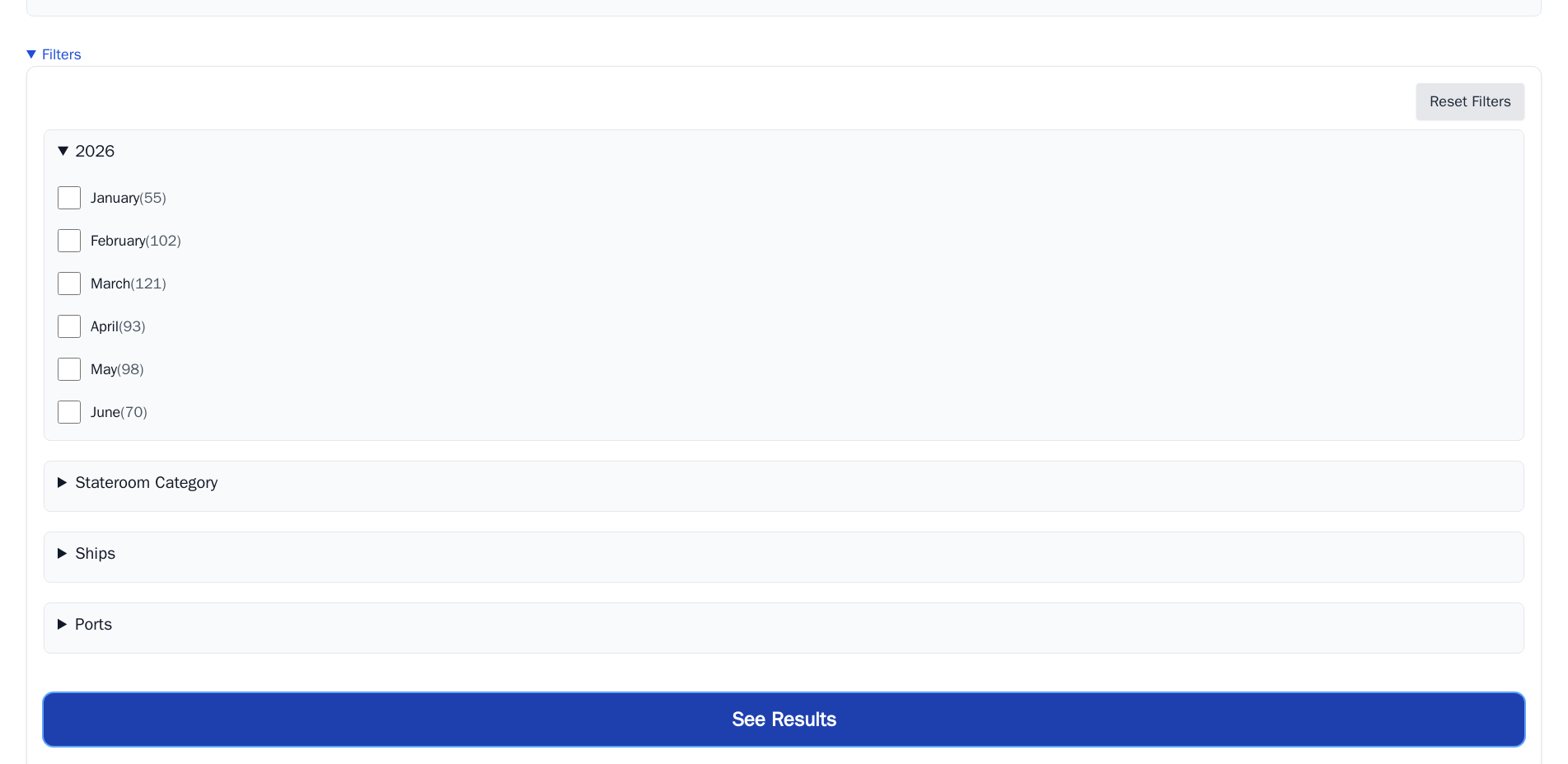 click on "See Results" at bounding box center (784, 719) 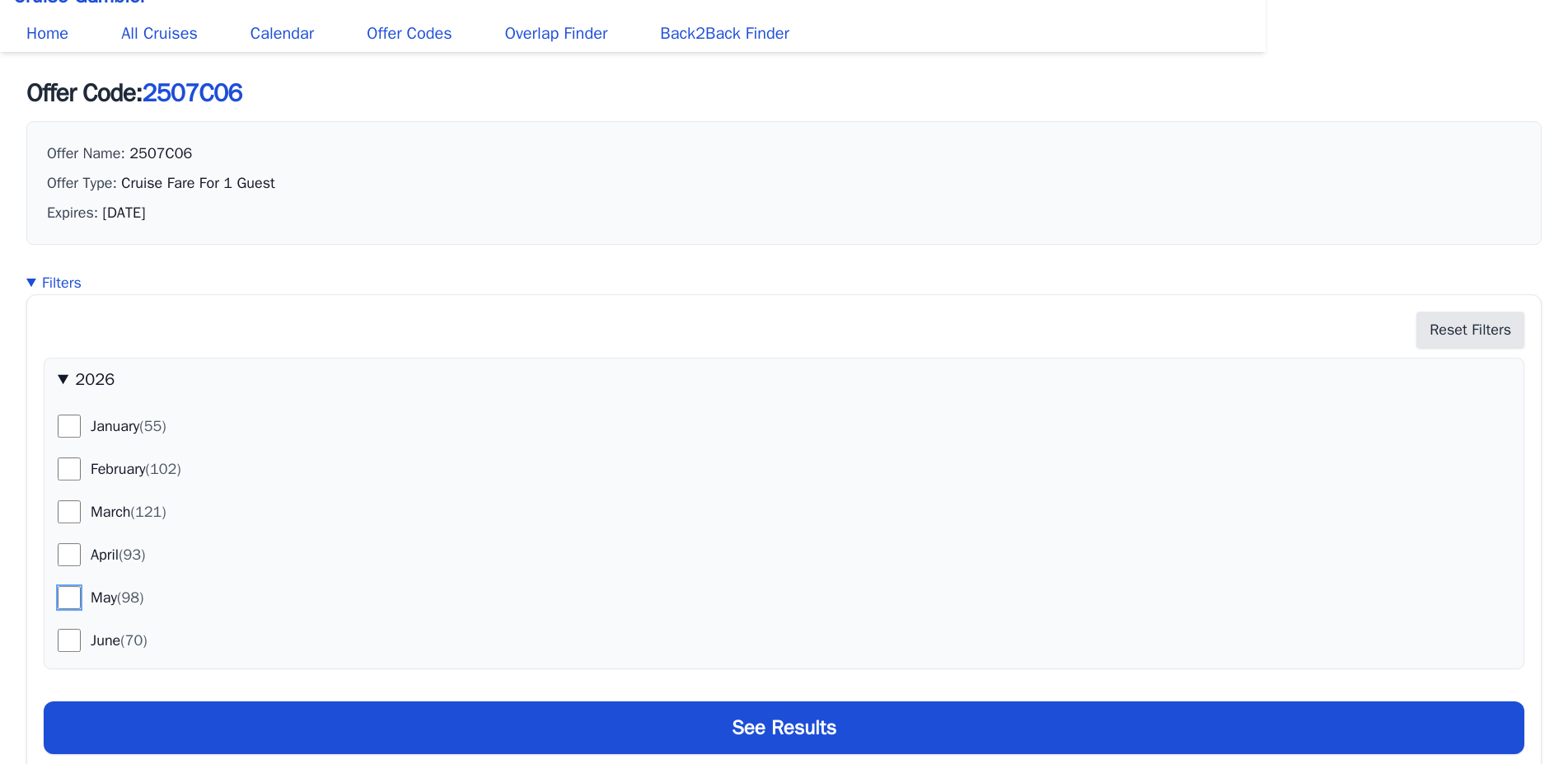 scroll, scrollTop: 0, scrollLeft: 0, axis: both 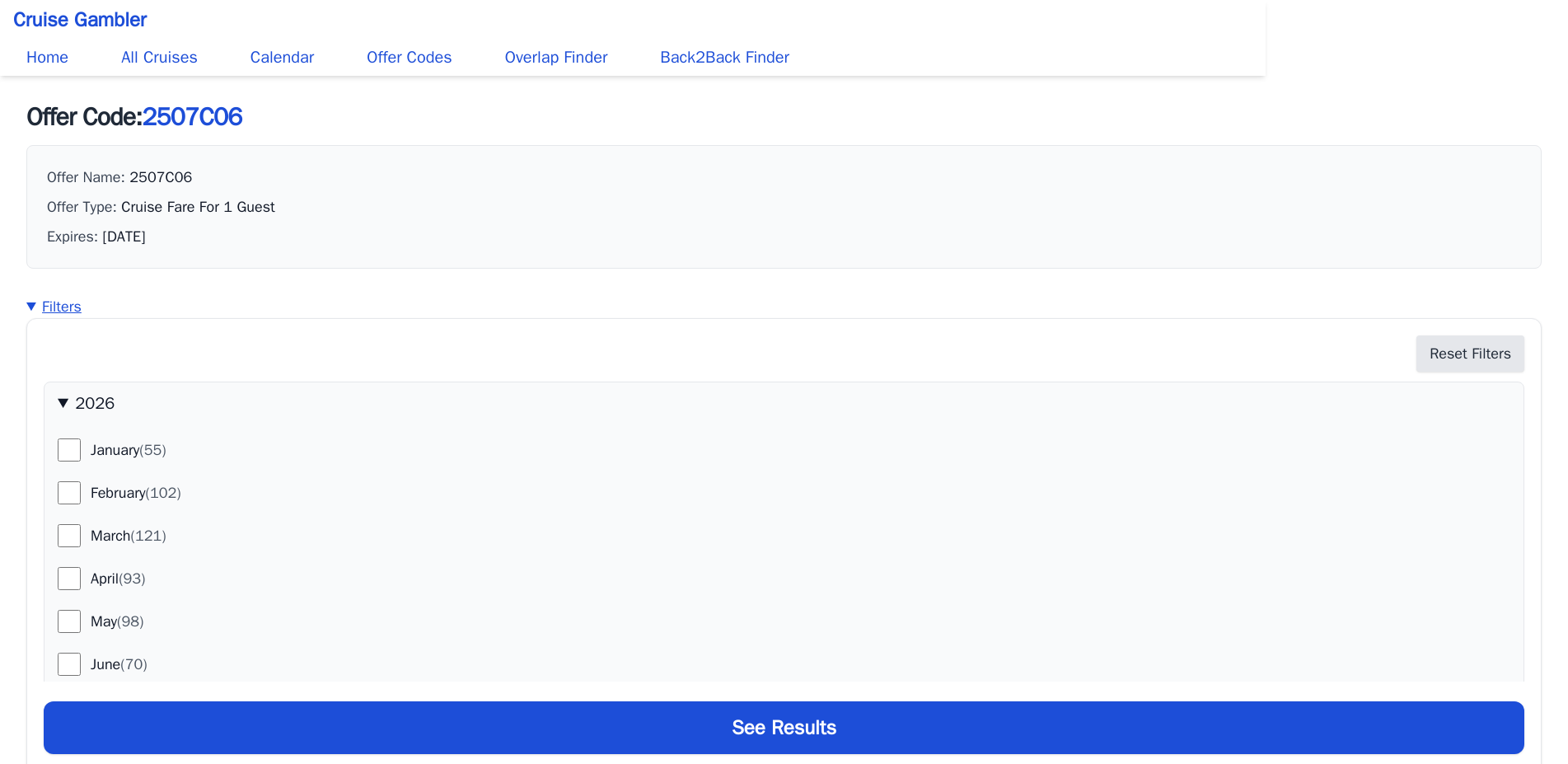 click on "Filters" at bounding box center [784, 307] 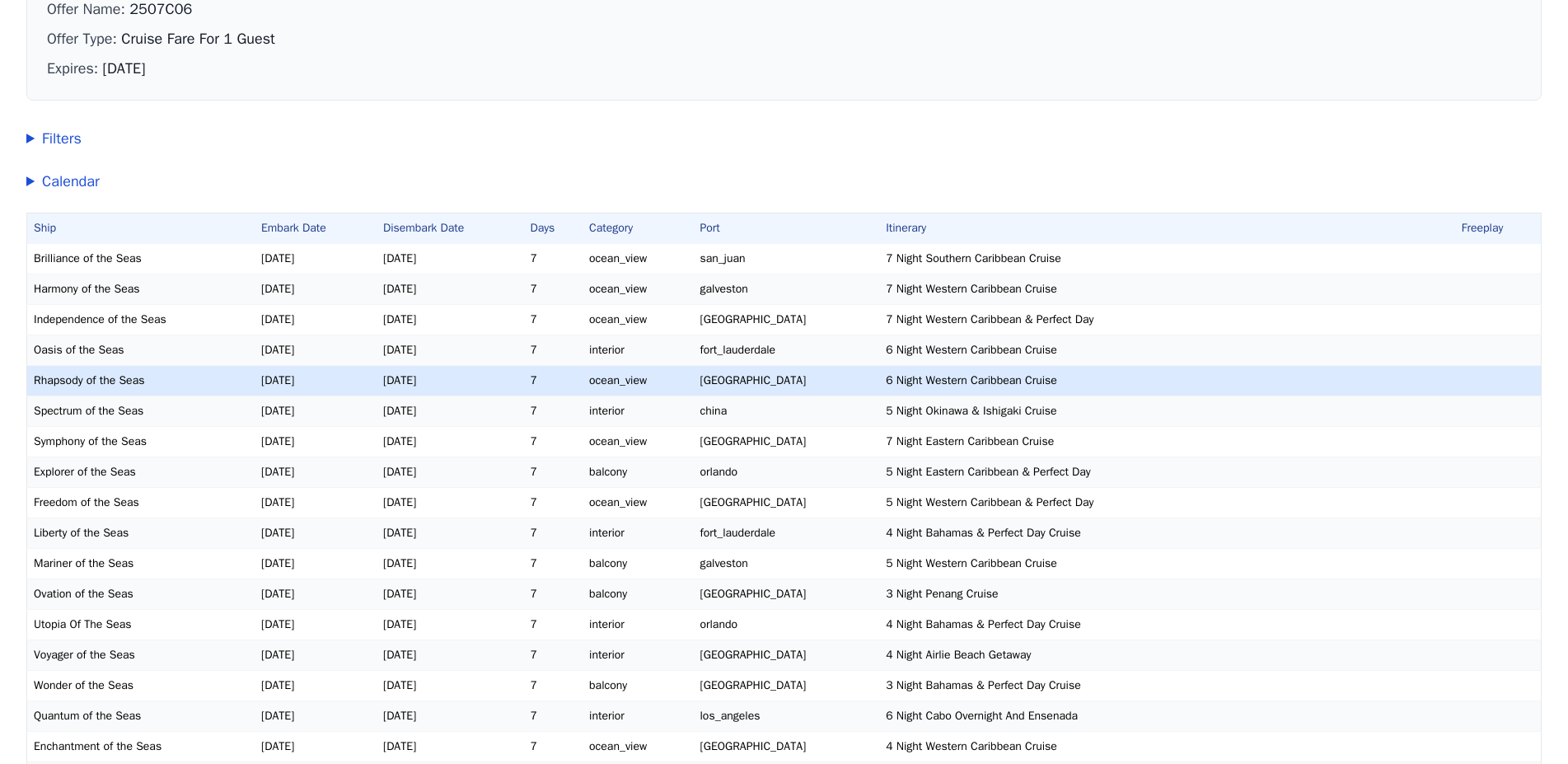 scroll, scrollTop: 0, scrollLeft: 0, axis: both 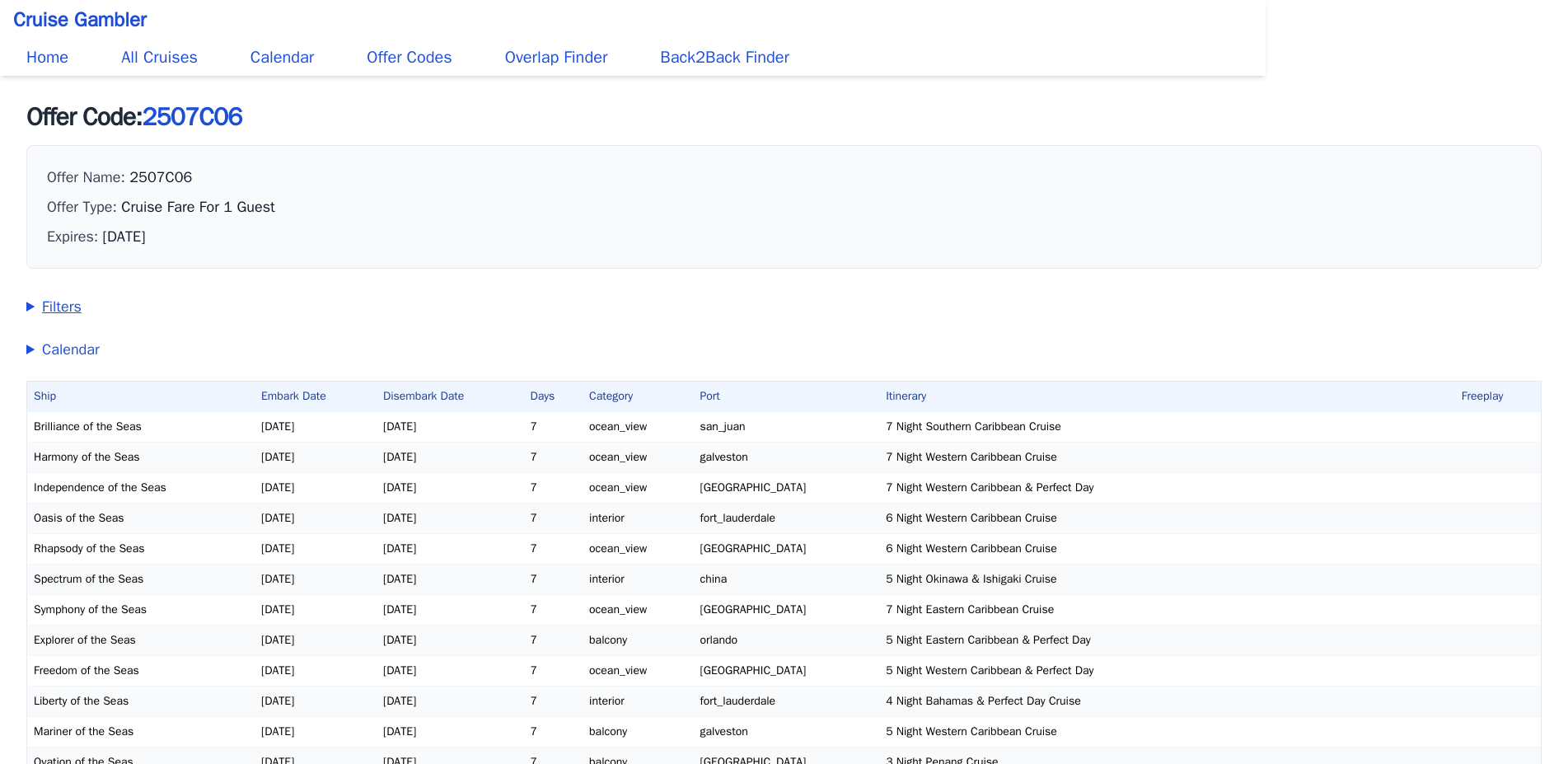 click on "Filters" at bounding box center (784, 307) 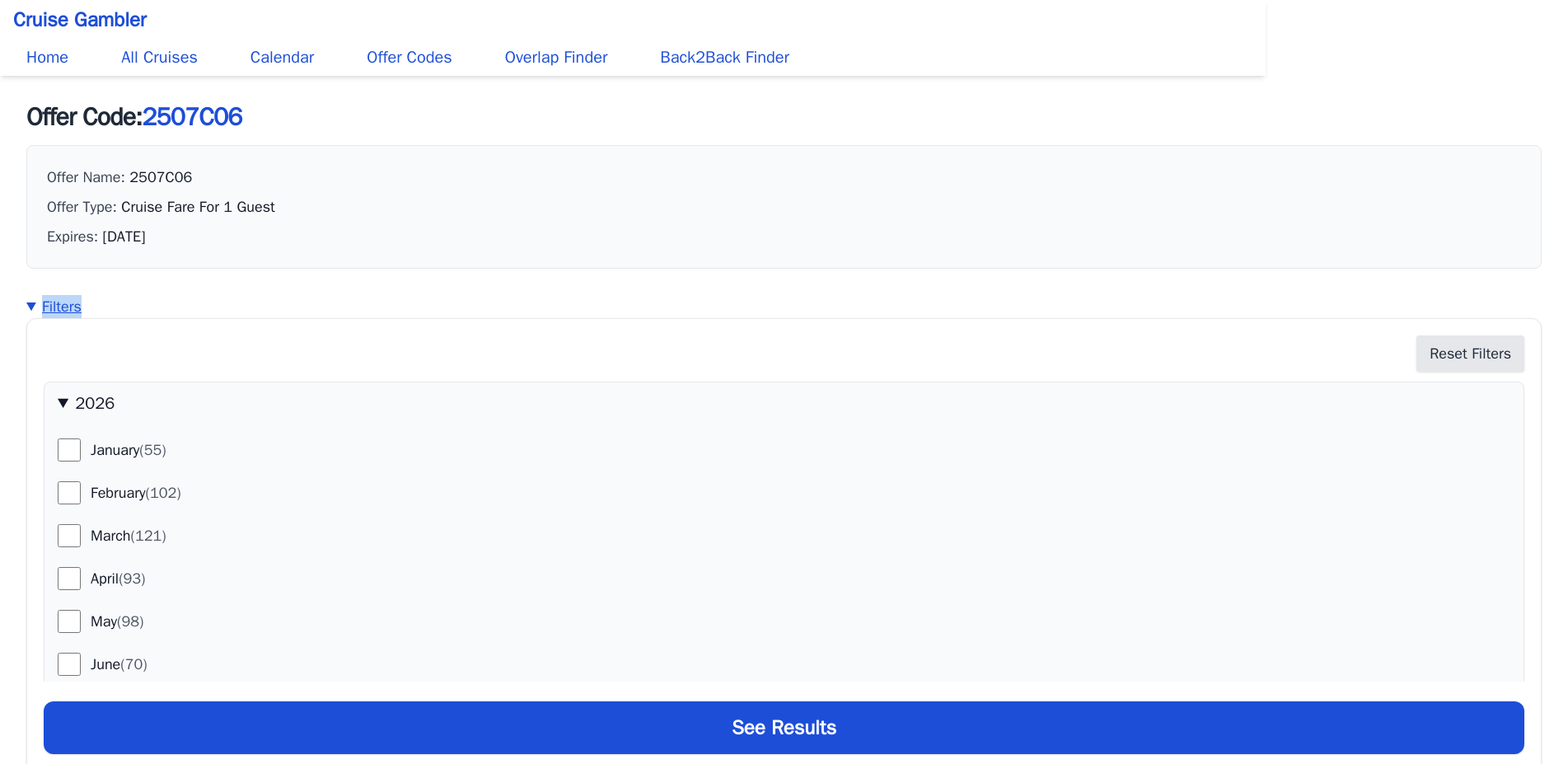 click on "Filters" at bounding box center (784, 307) 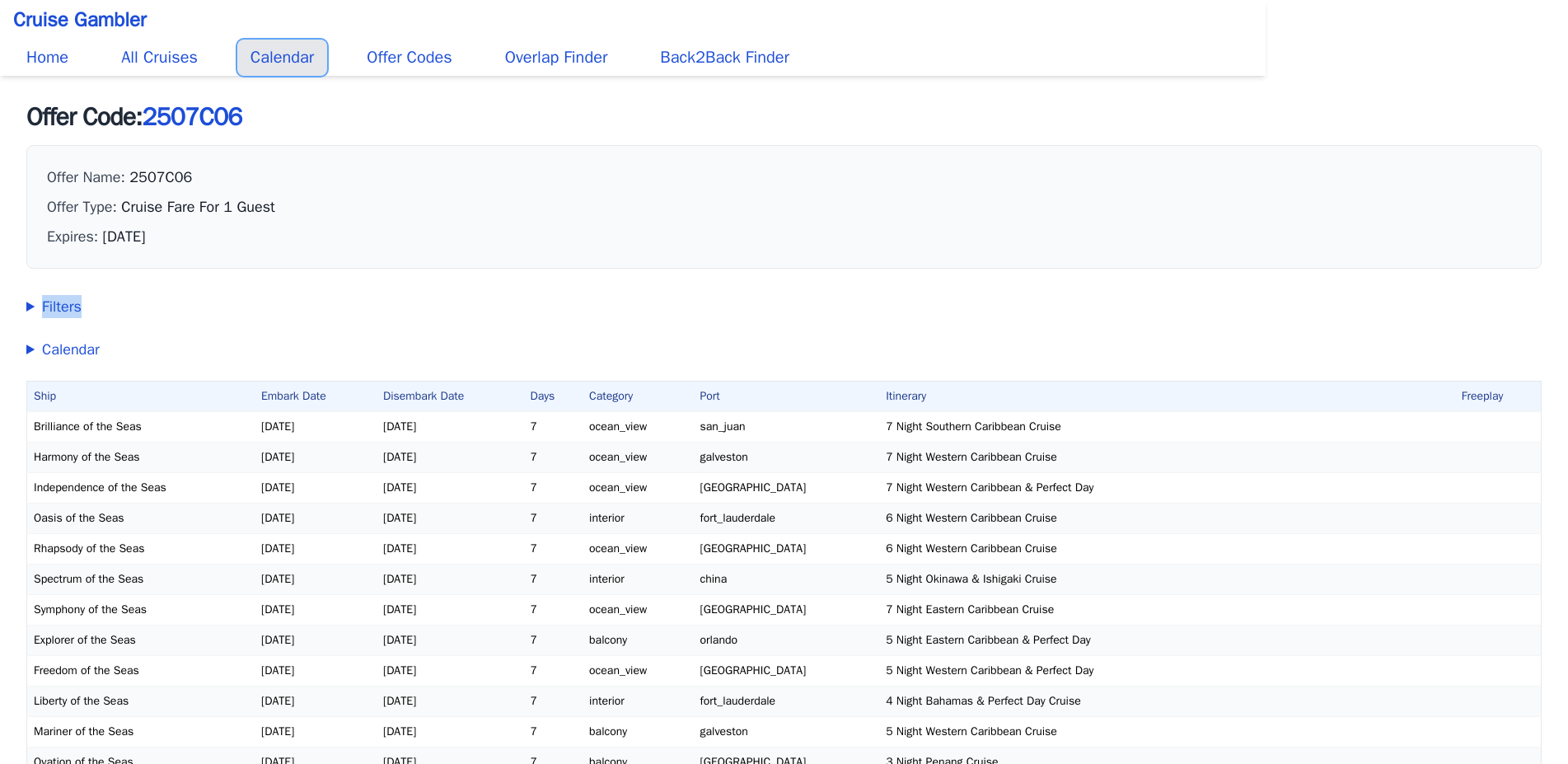 click on "Calendar" at bounding box center (282, 58) 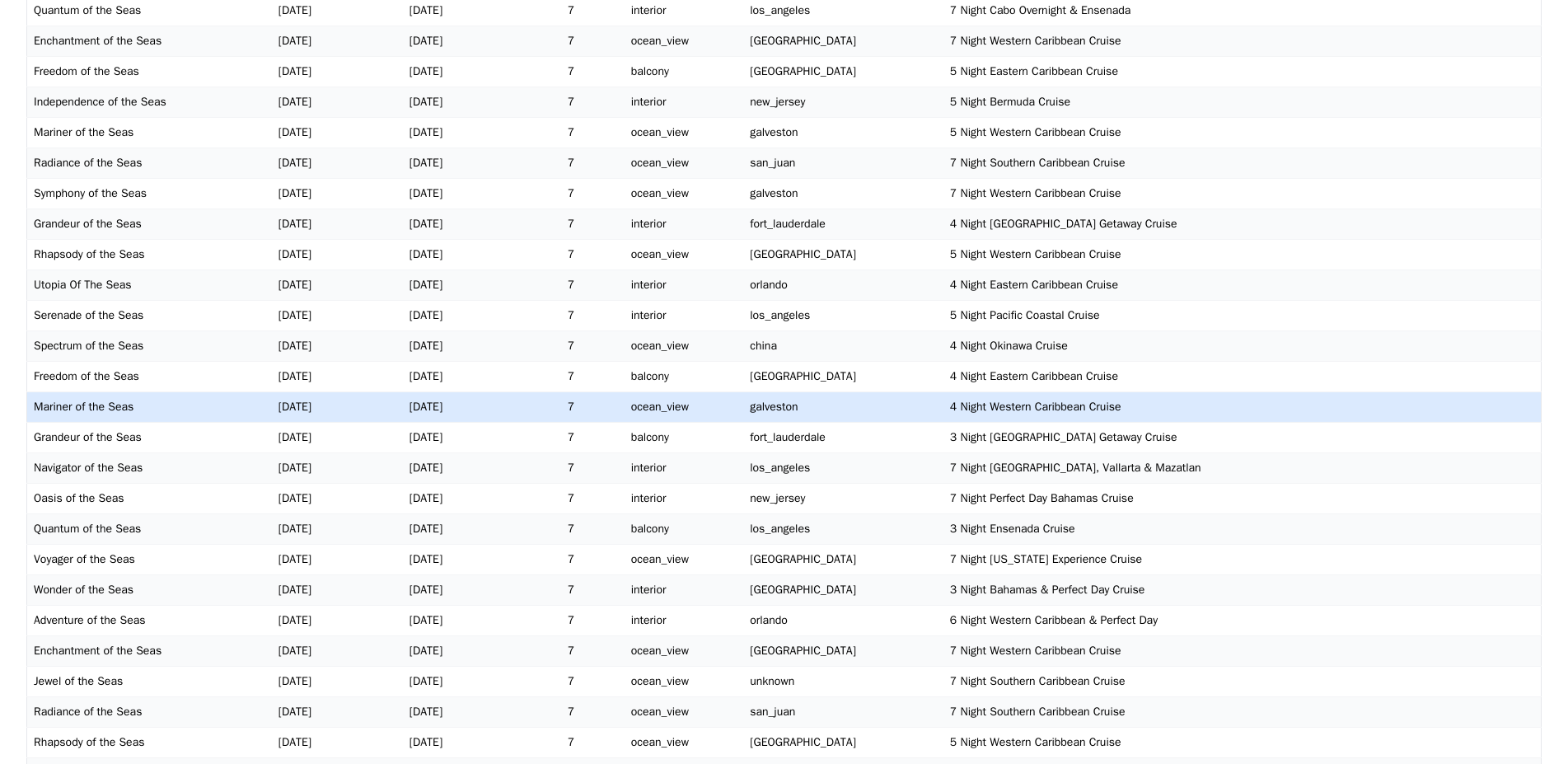scroll, scrollTop: 0, scrollLeft: 0, axis: both 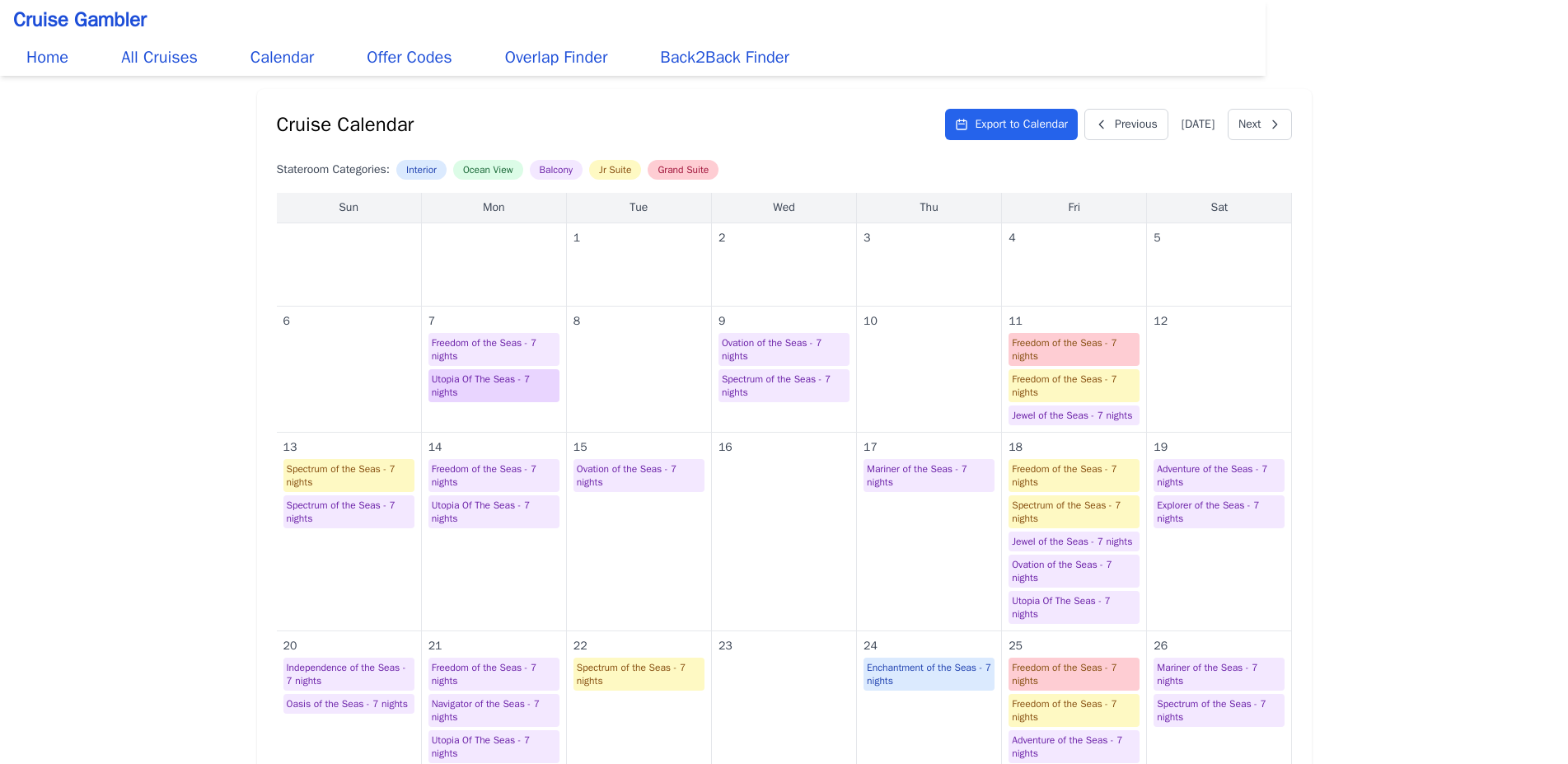 click on "Utopia Of The Seas - 7 nights" at bounding box center [494, 386] 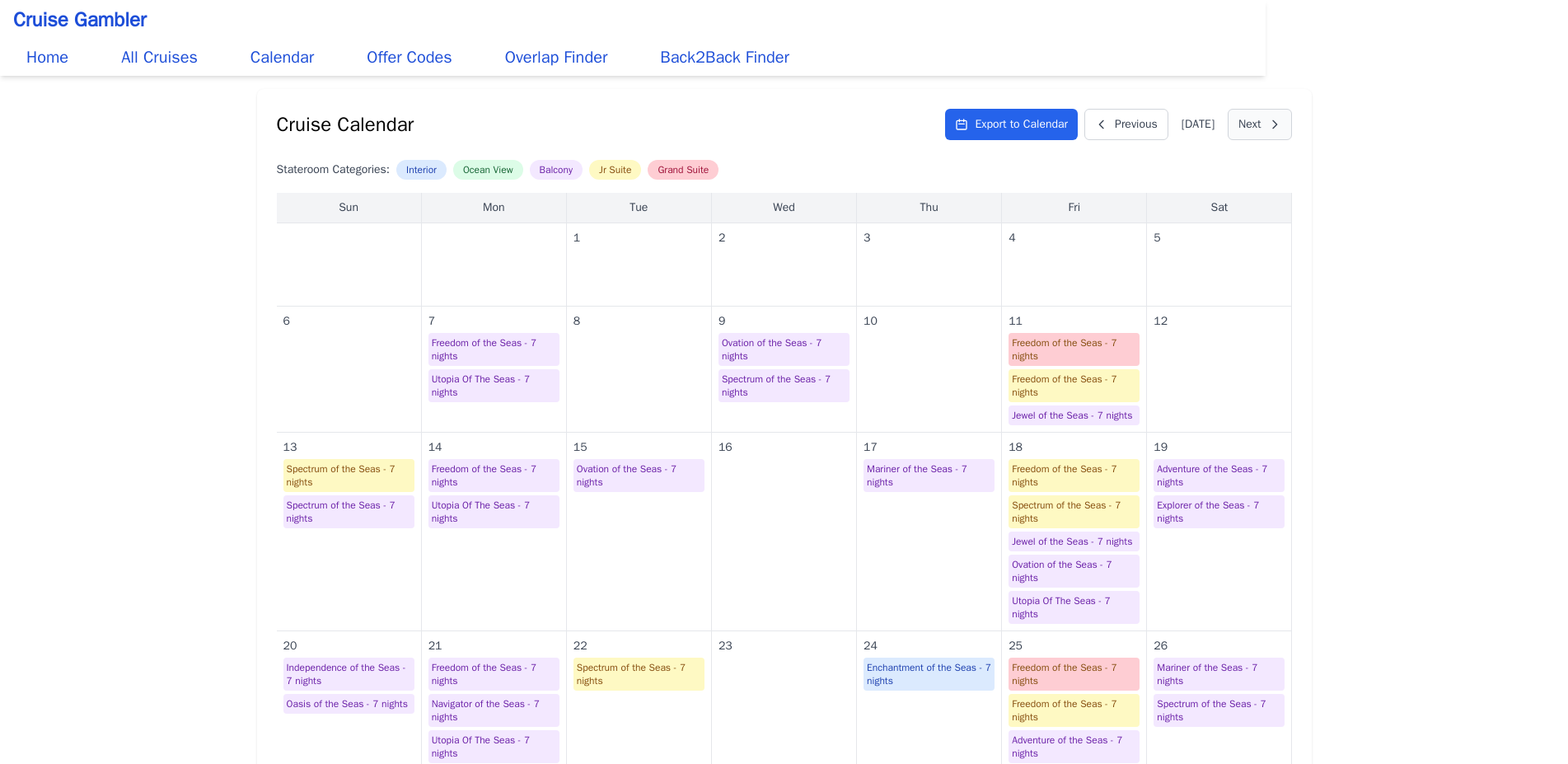 click on "Next" at bounding box center [1259, 124] 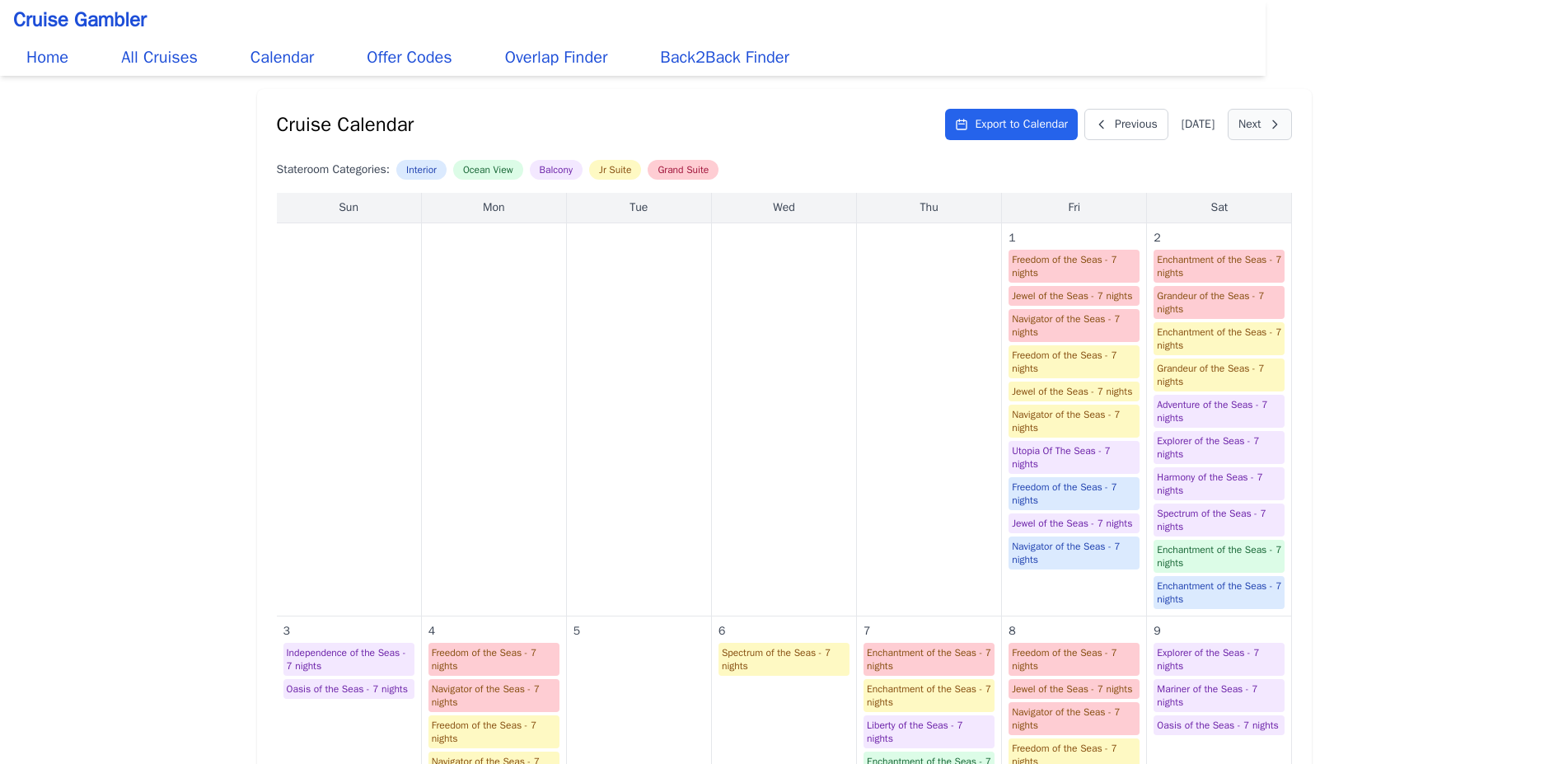 click on "Next" at bounding box center [1259, 124] 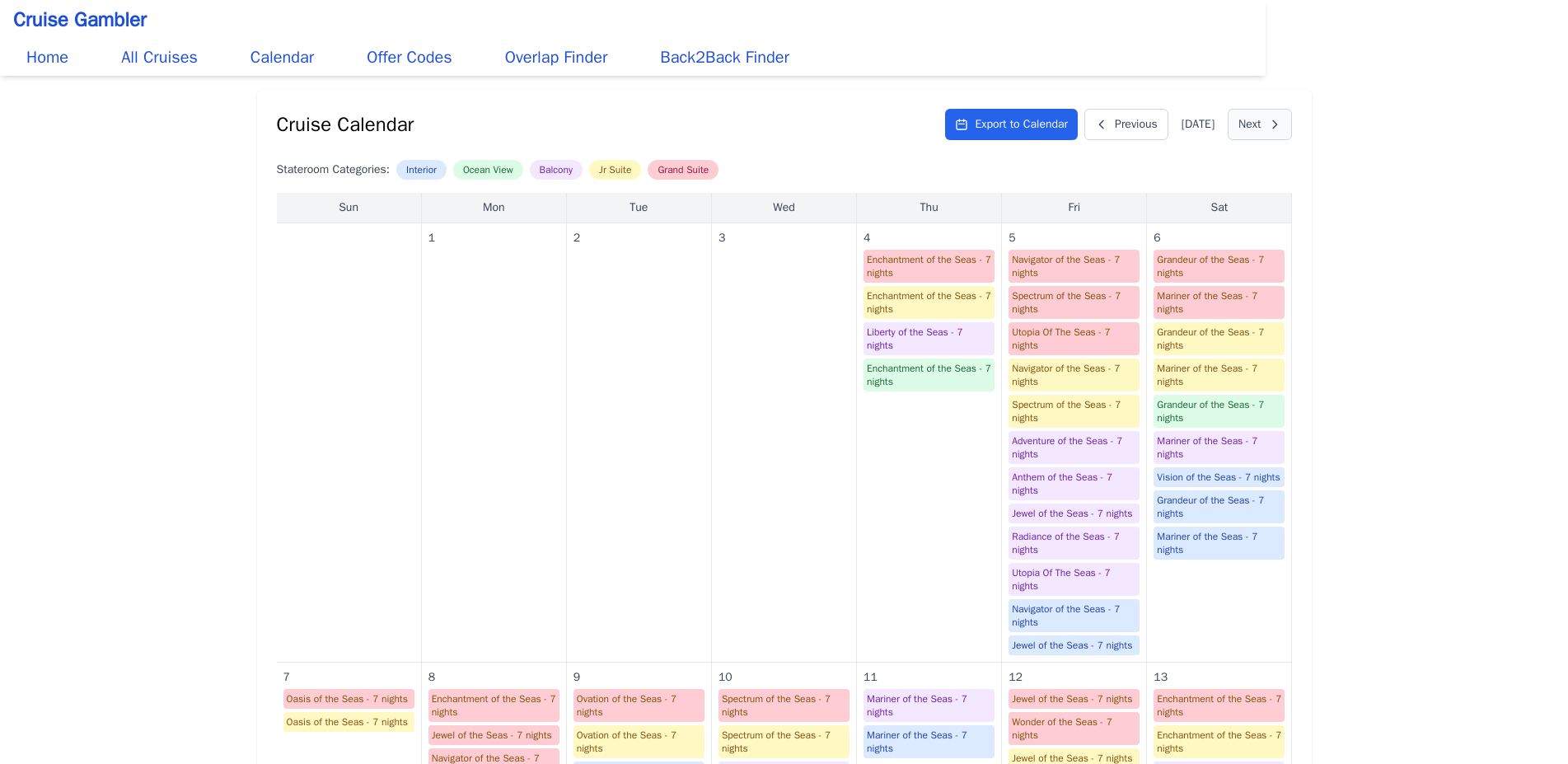 click on "Next" at bounding box center (1259, 124) 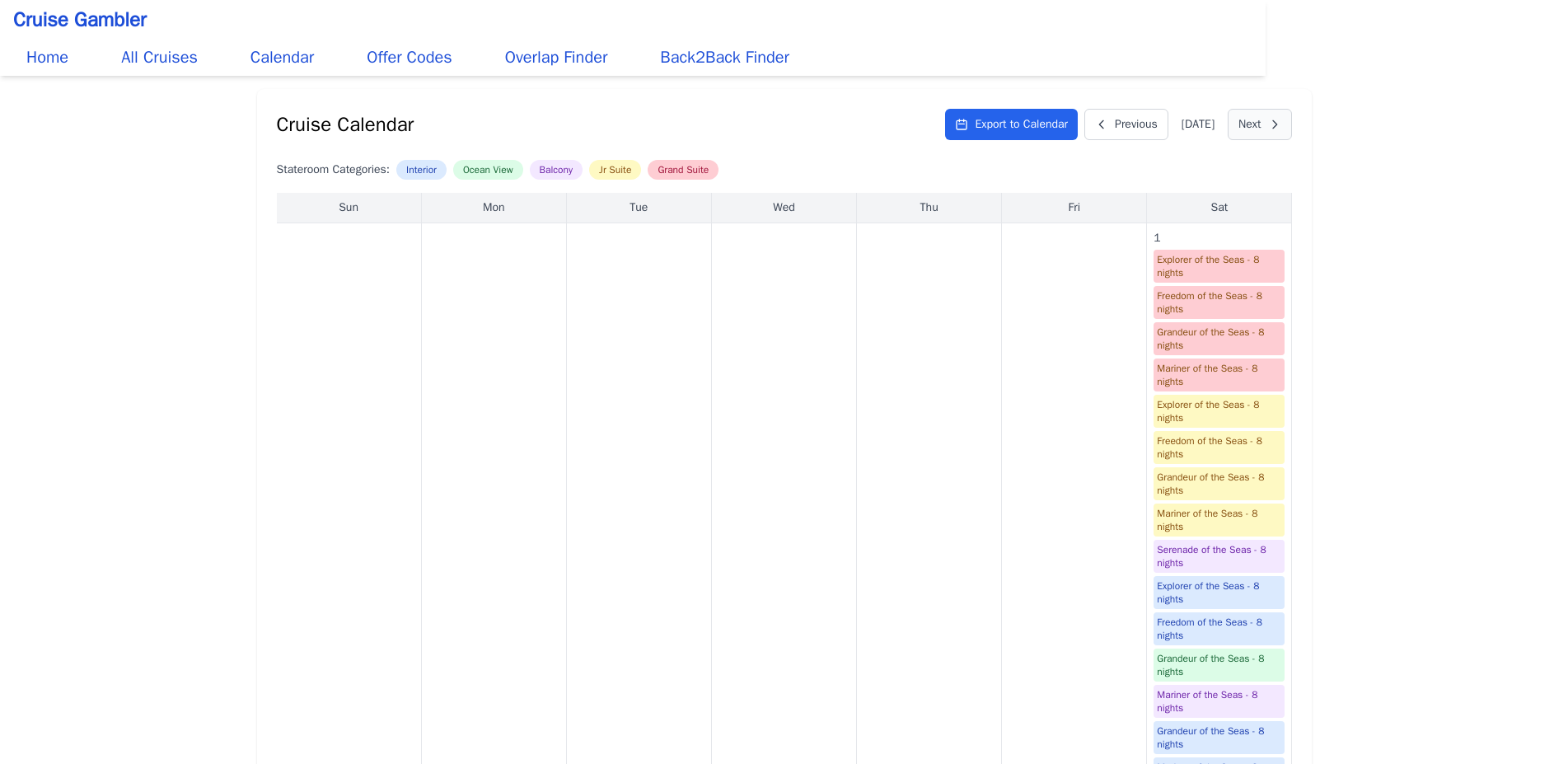 click on "Next" at bounding box center (1259, 124) 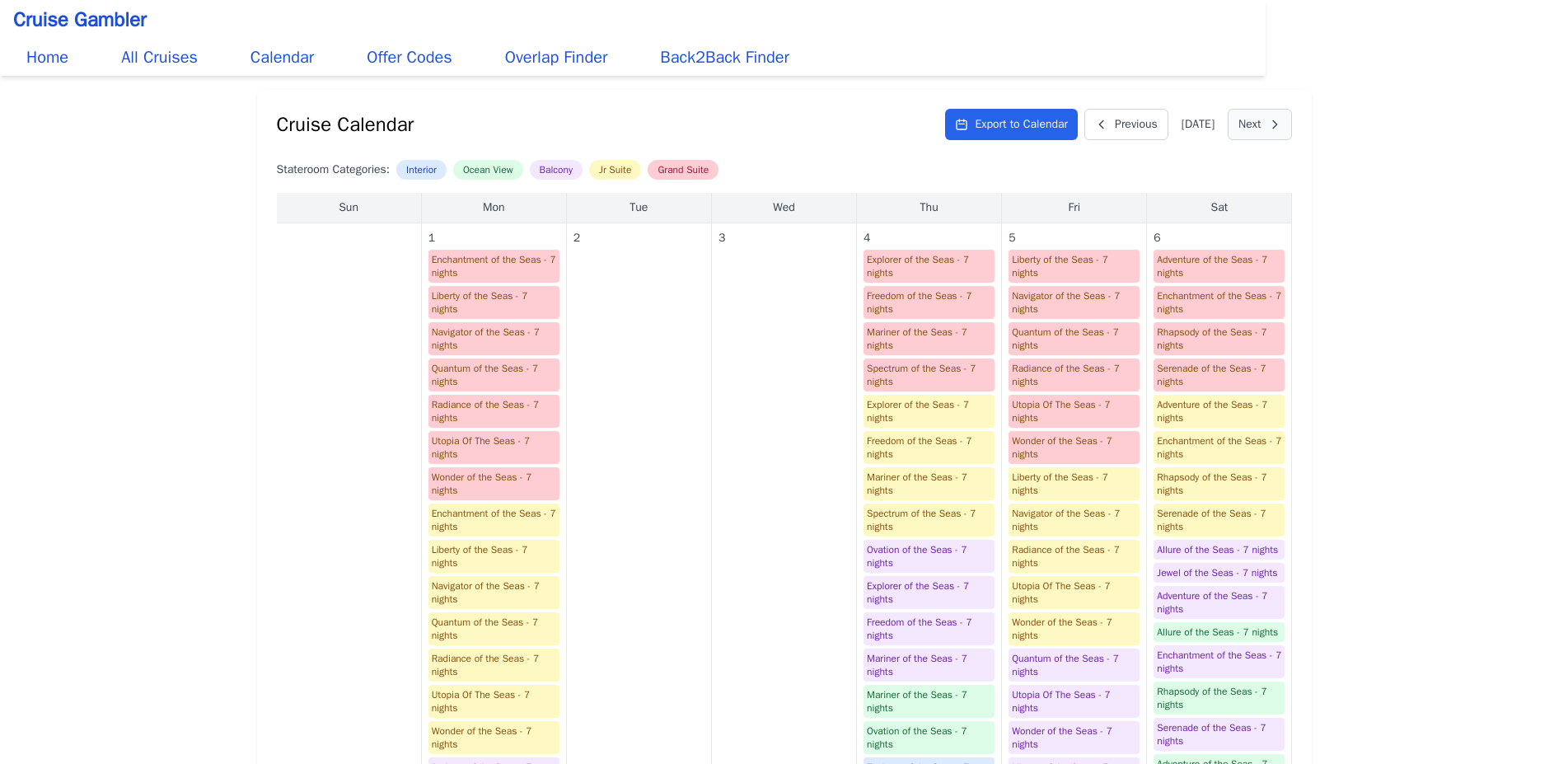 click on "Next" at bounding box center [1259, 124] 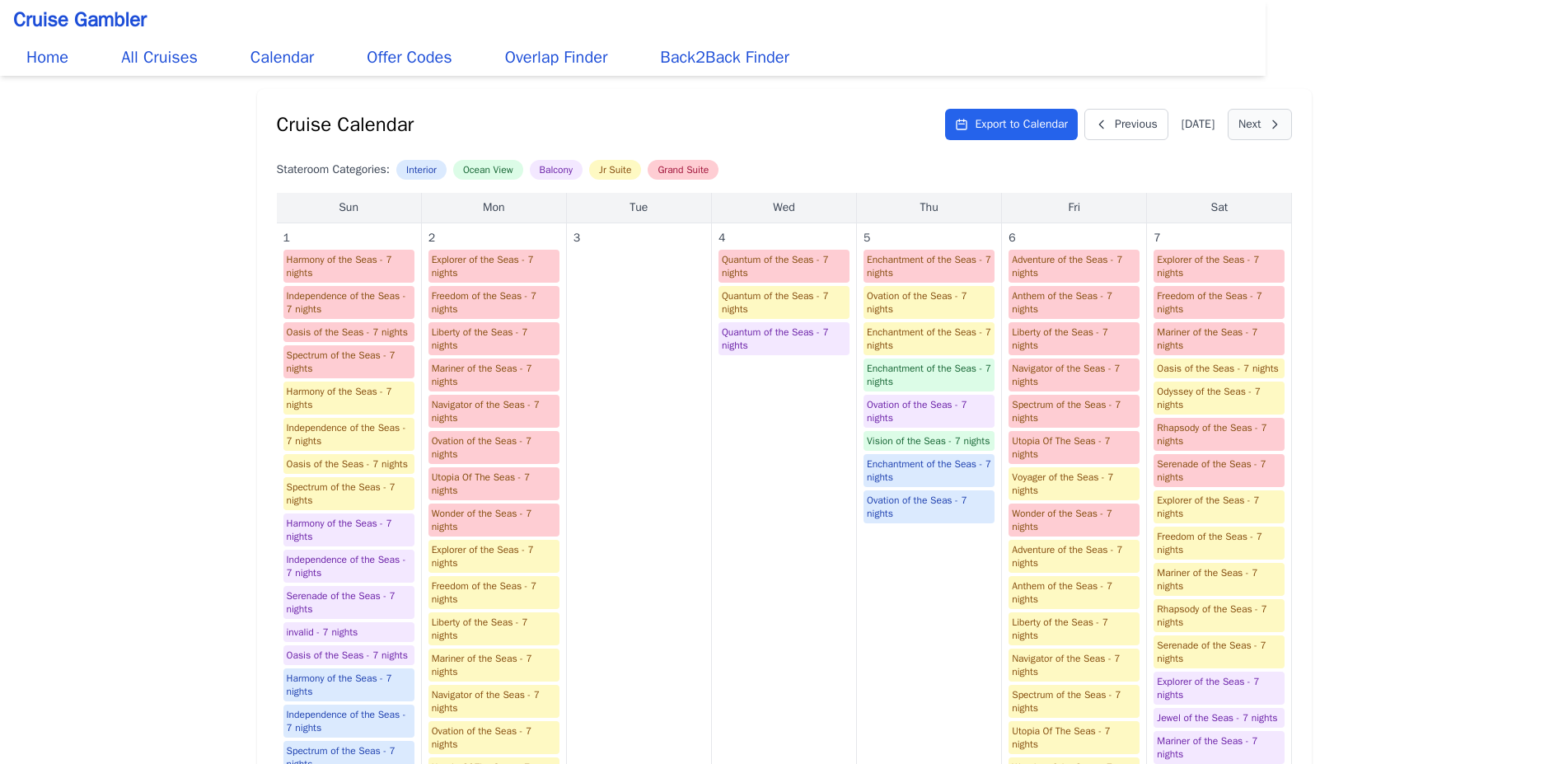 click on "Next" at bounding box center (1259, 124) 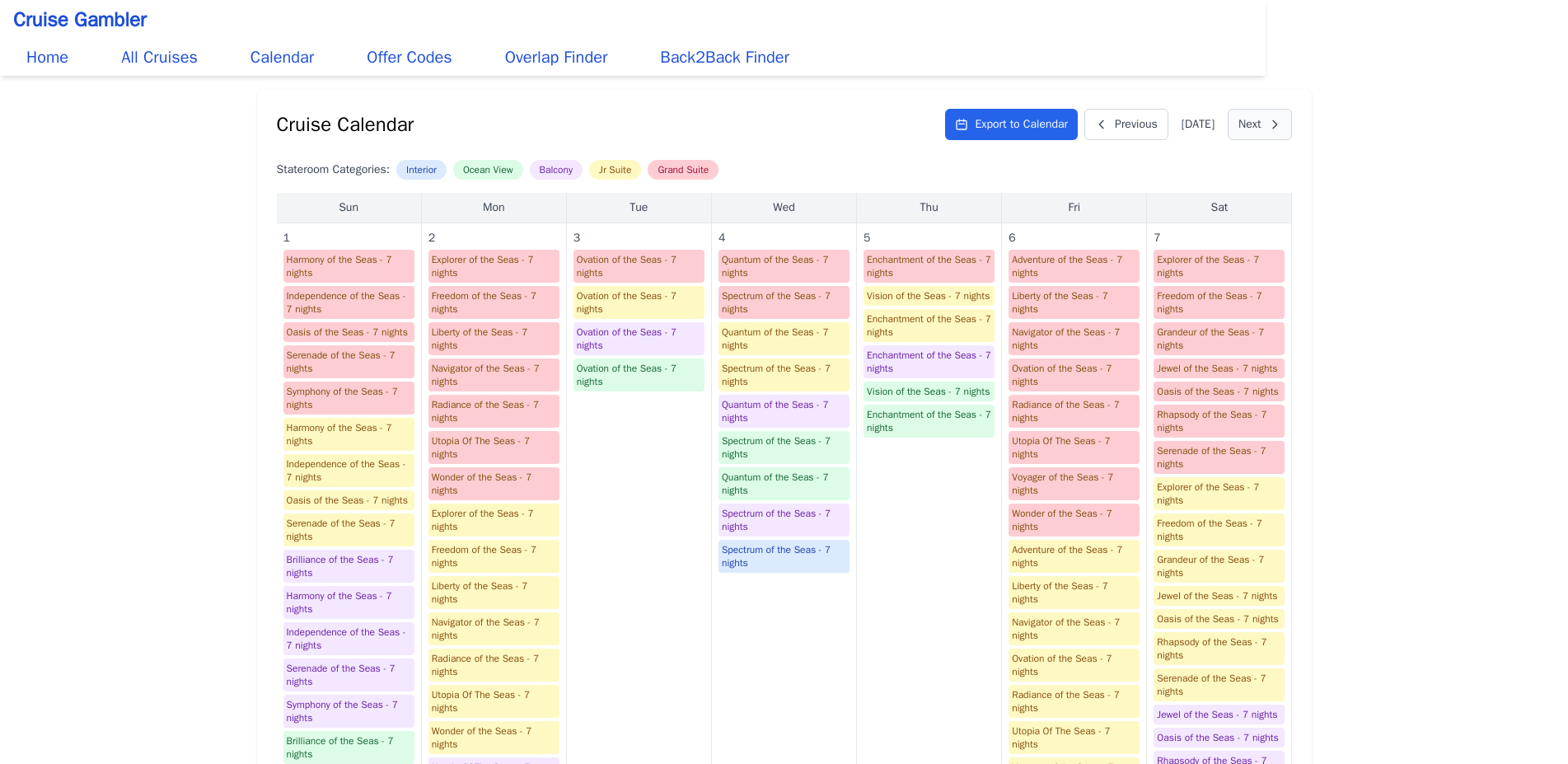 click on "Next" at bounding box center [1259, 124] 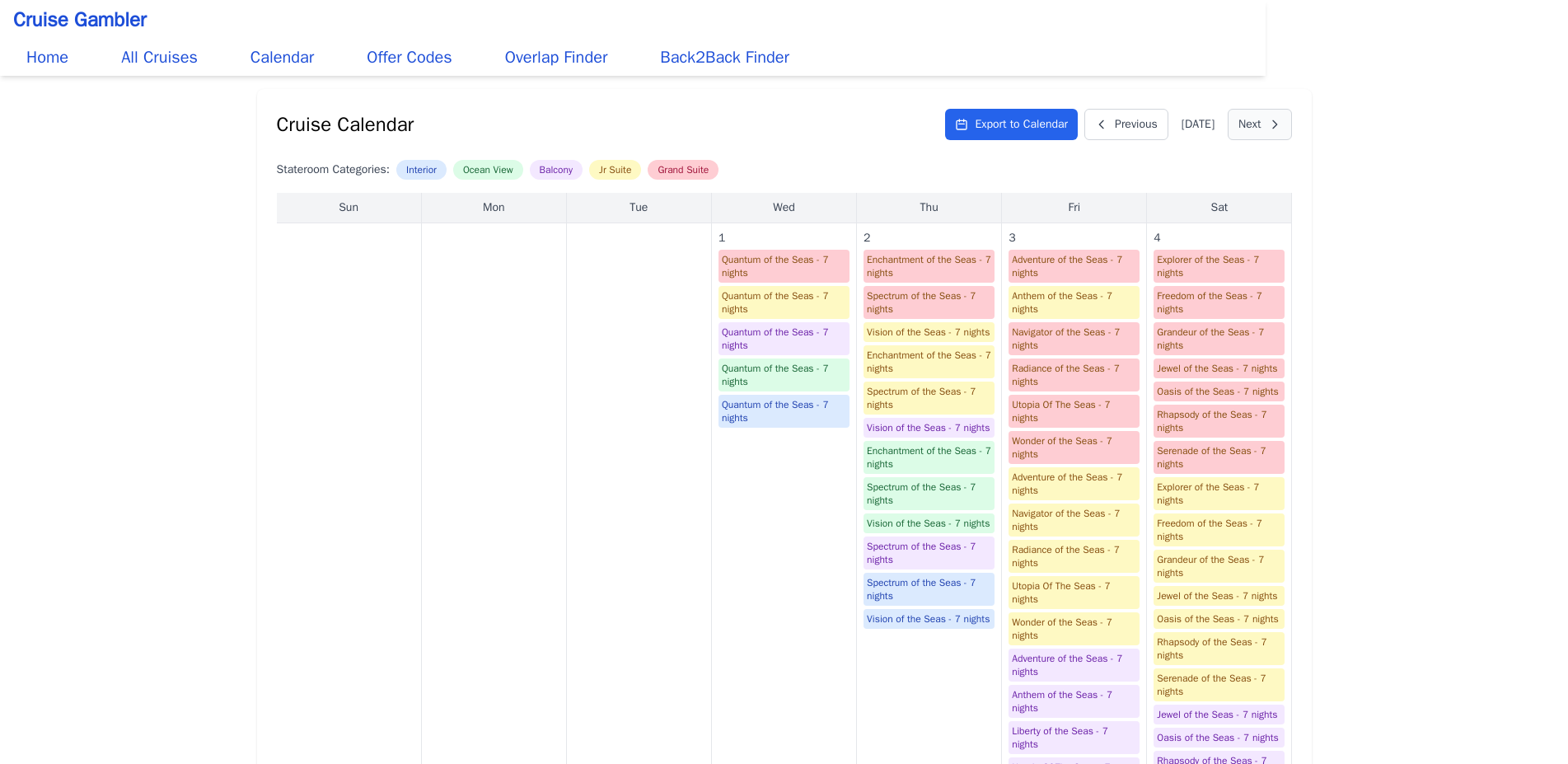 click on "Next" at bounding box center (1259, 124) 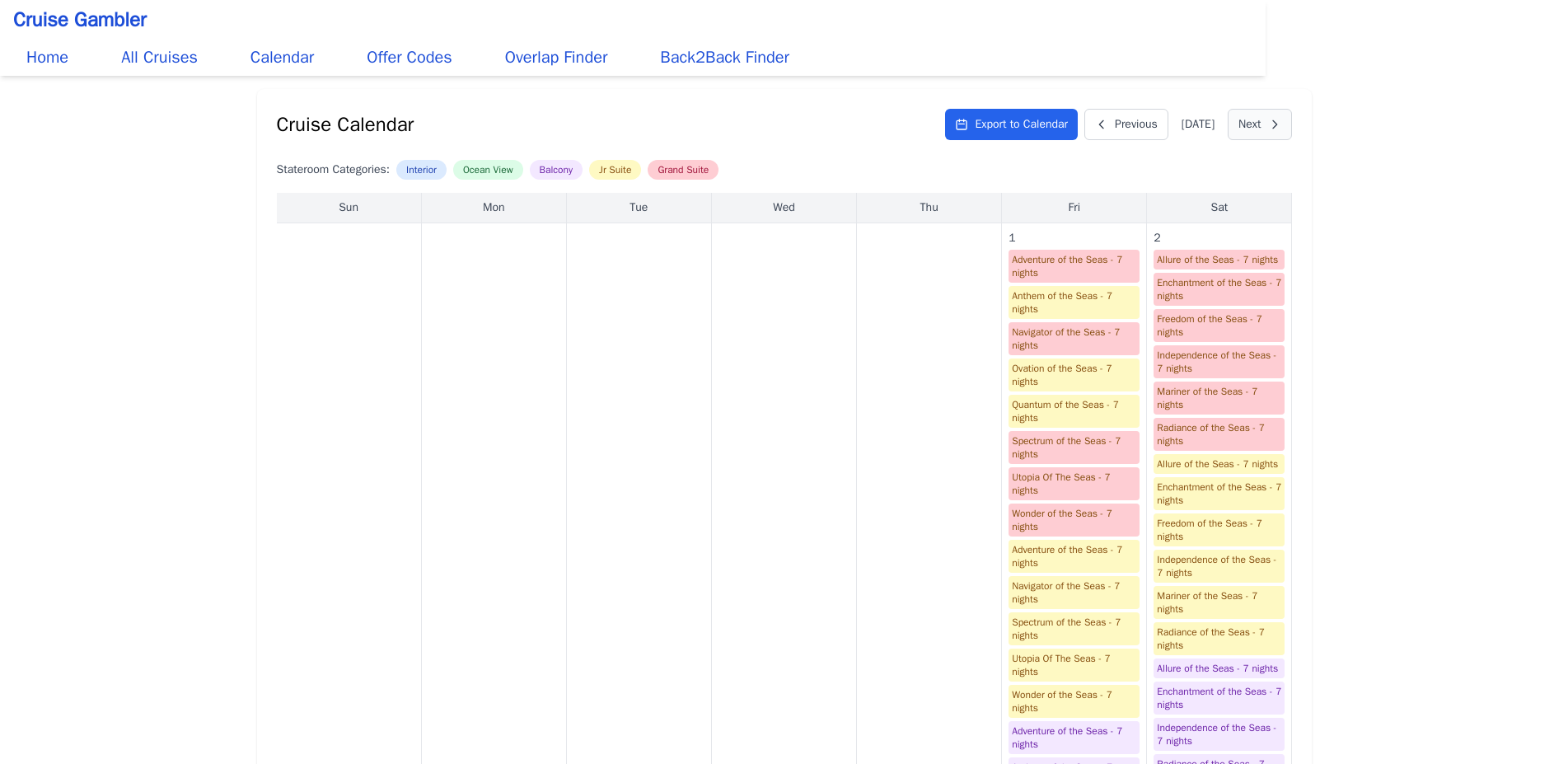 click on "Next" at bounding box center [1259, 124] 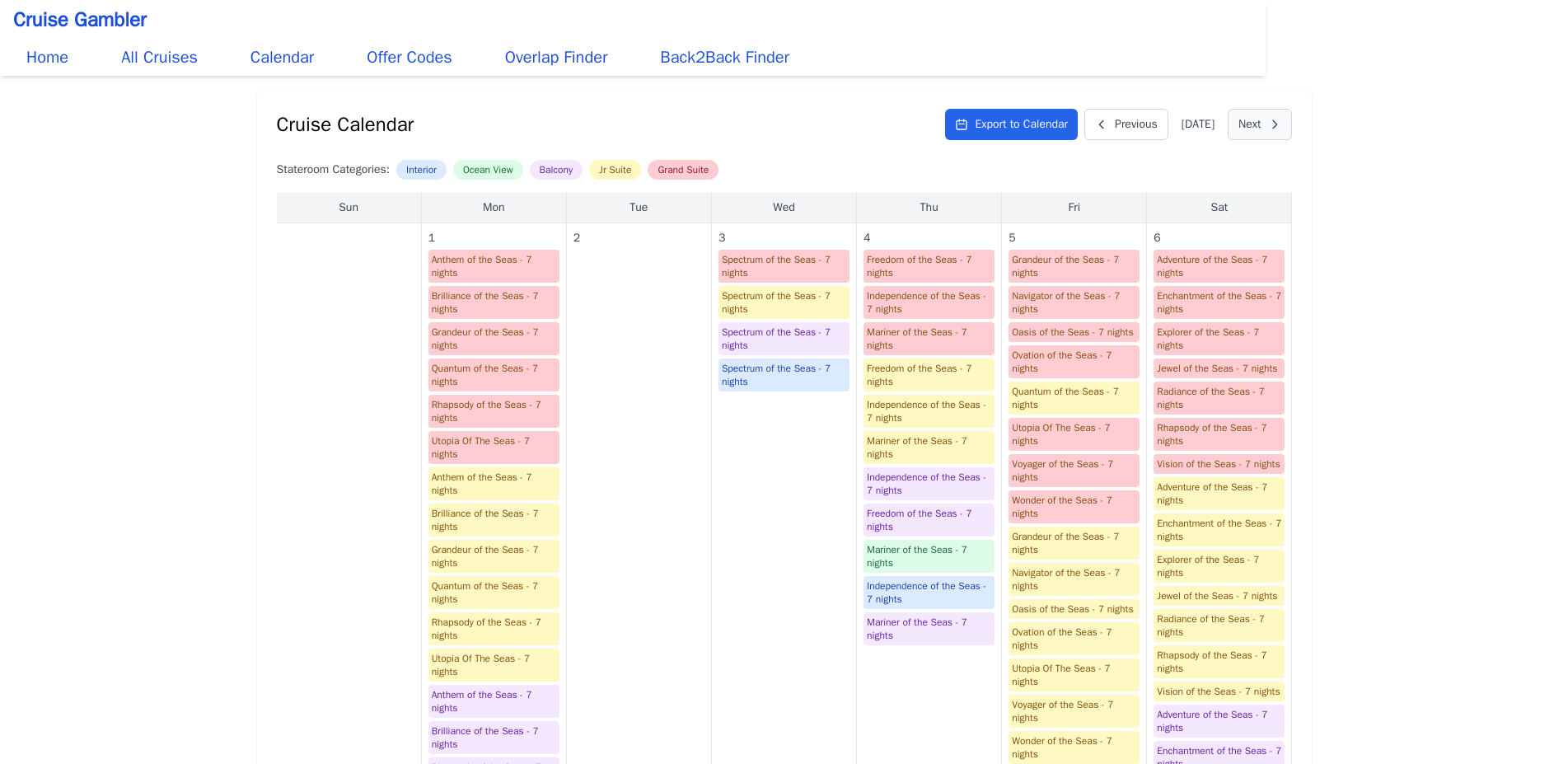 click on "Next" at bounding box center [1259, 124] 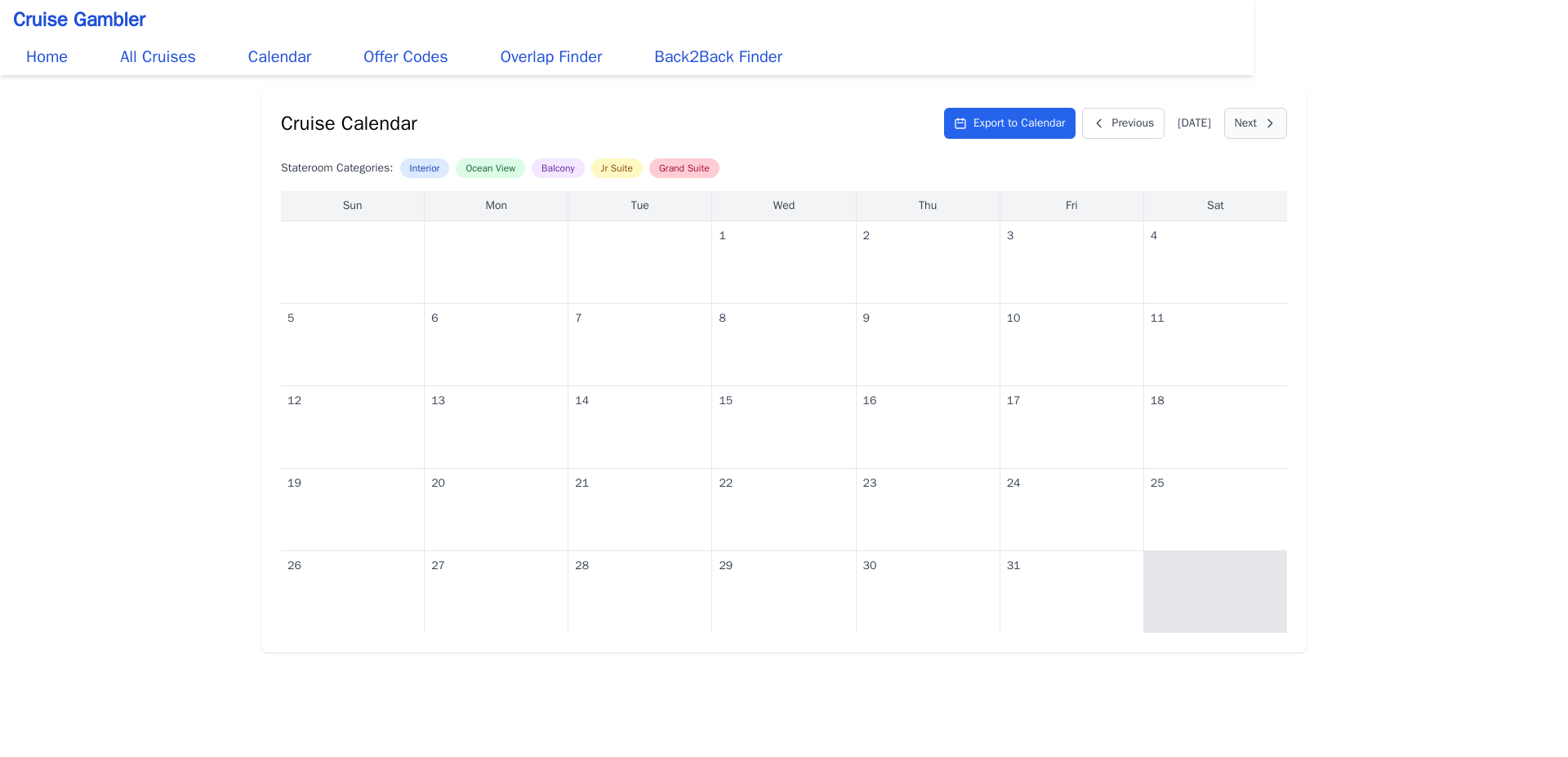 click on "Next" at bounding box center (1255, 123) 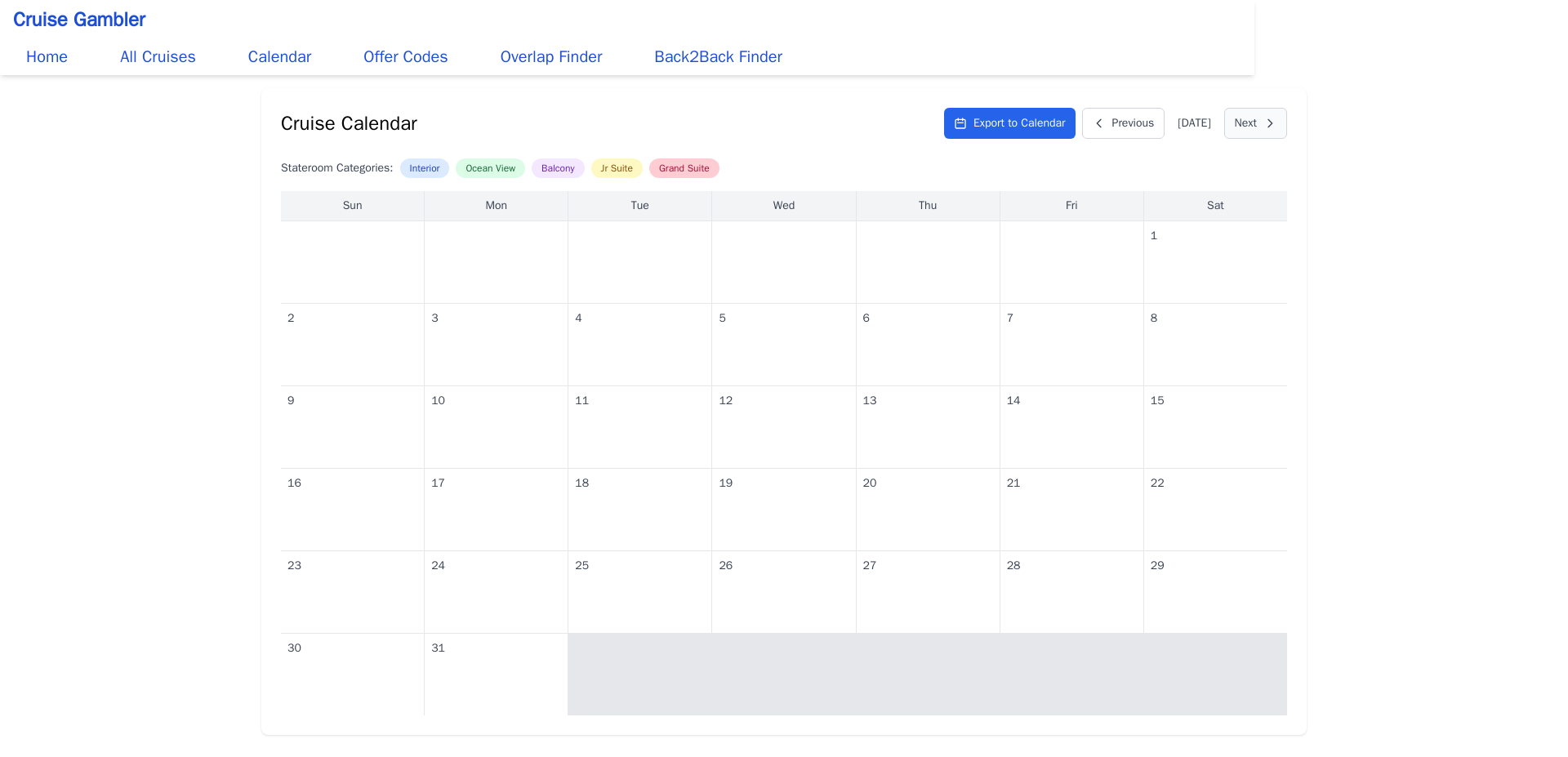 click on "Next" at bounding box center (1255, 123) 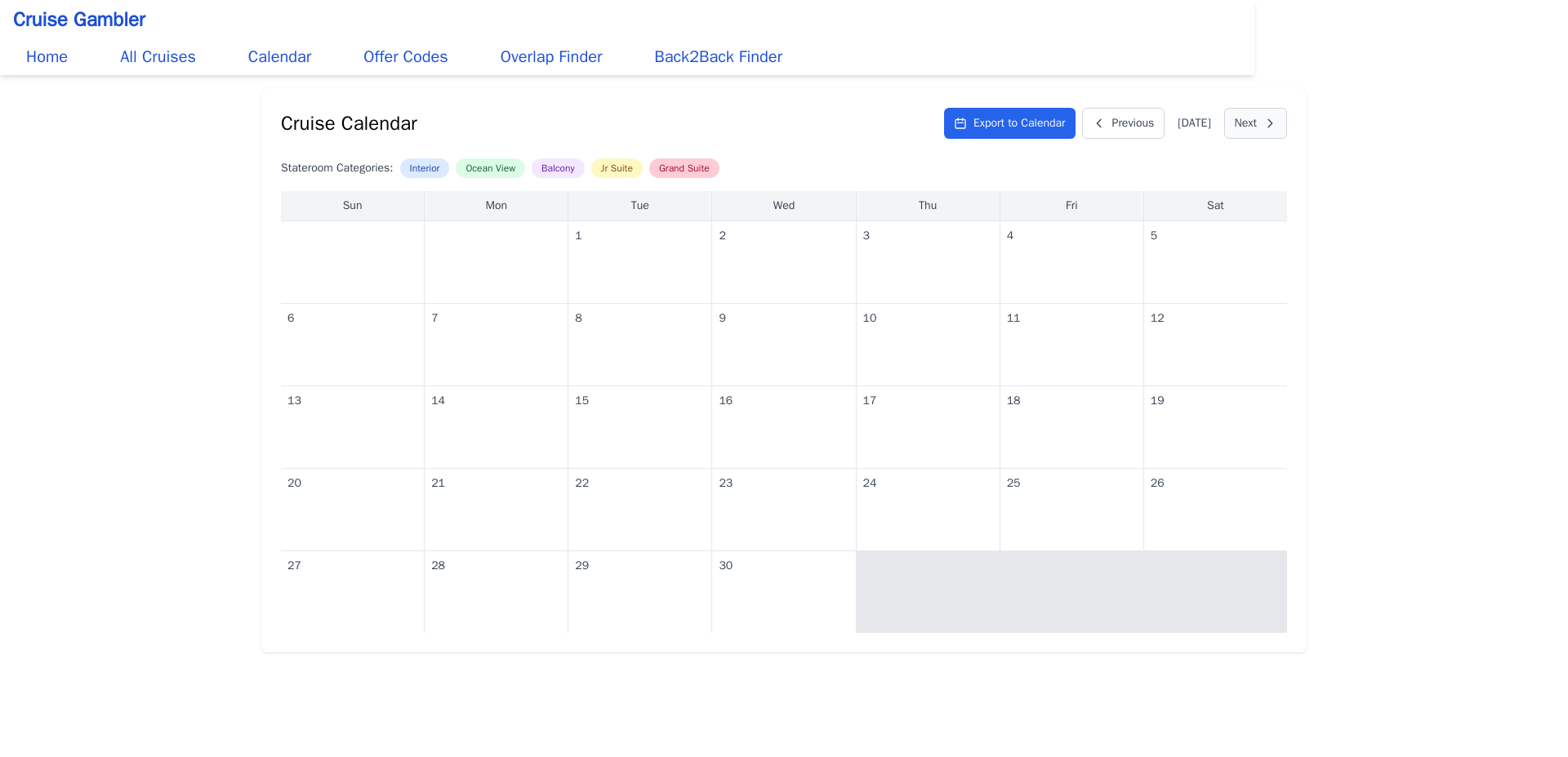 click on "Next" at bounding box center [1255, 123] 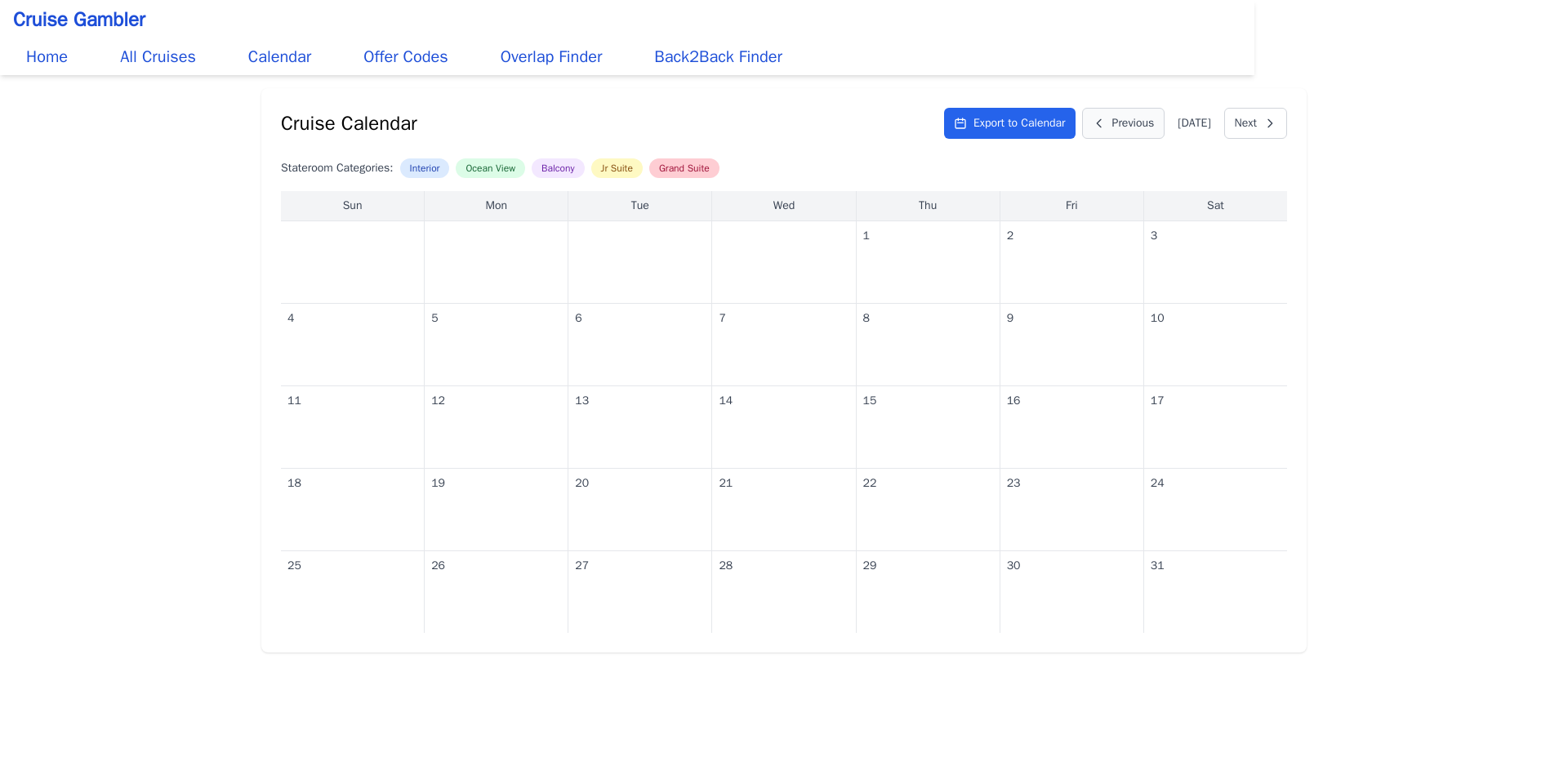 click on "Previous" at bounding box center [1124, 123] 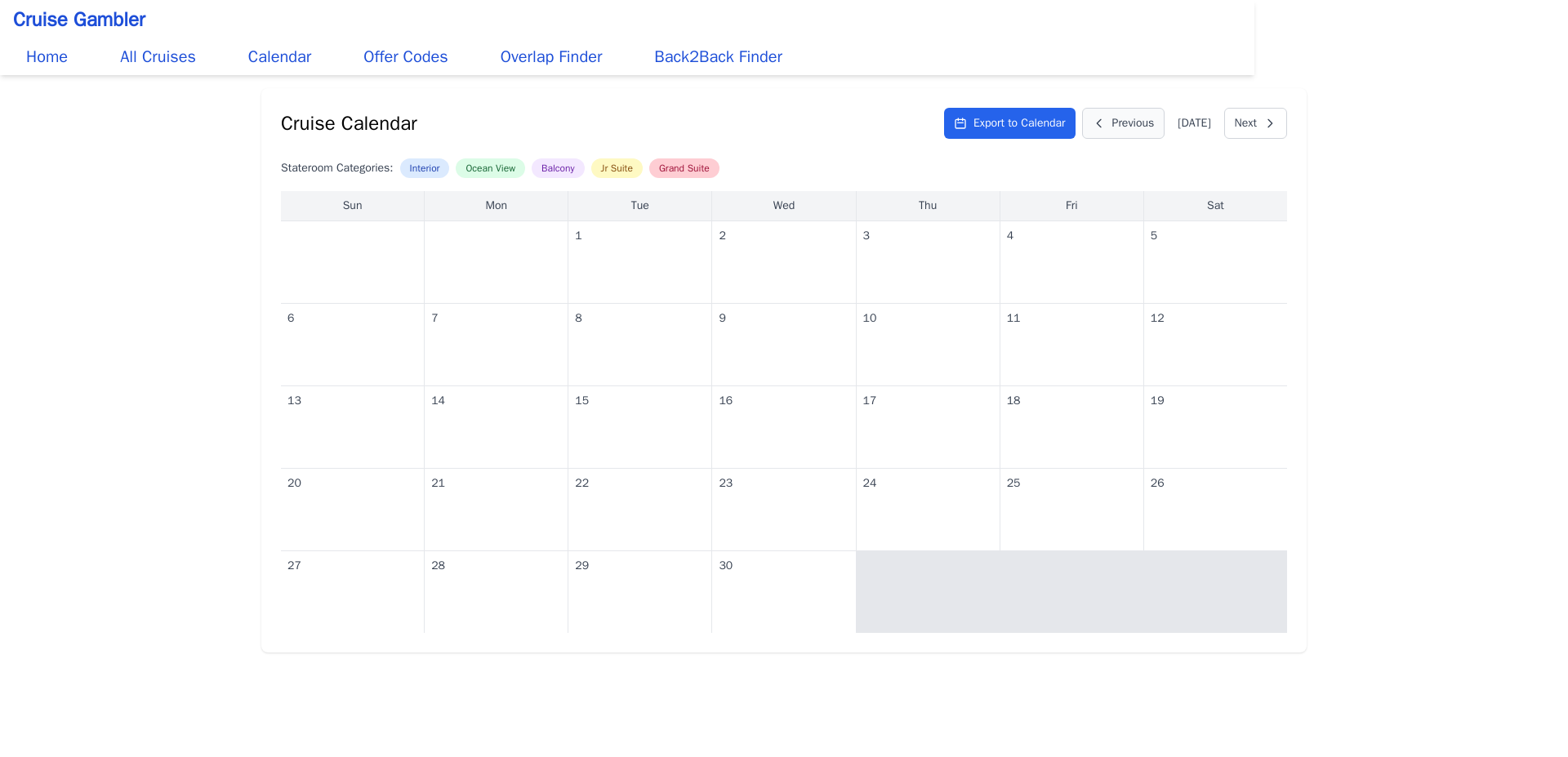 click on "Previous" at bounding box center (1124, 123) 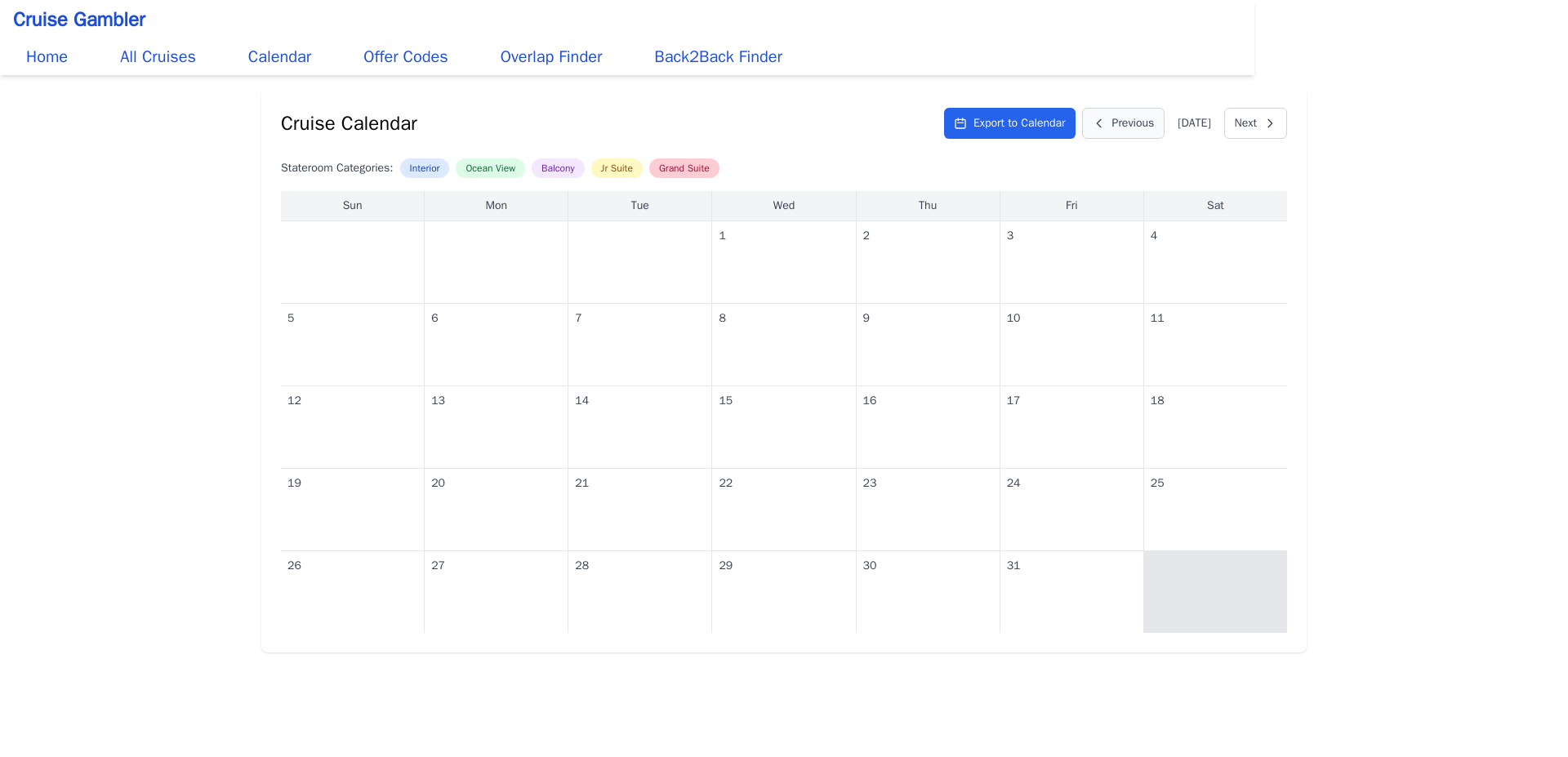 click on "Previous" at bounding box center (1124, 123) 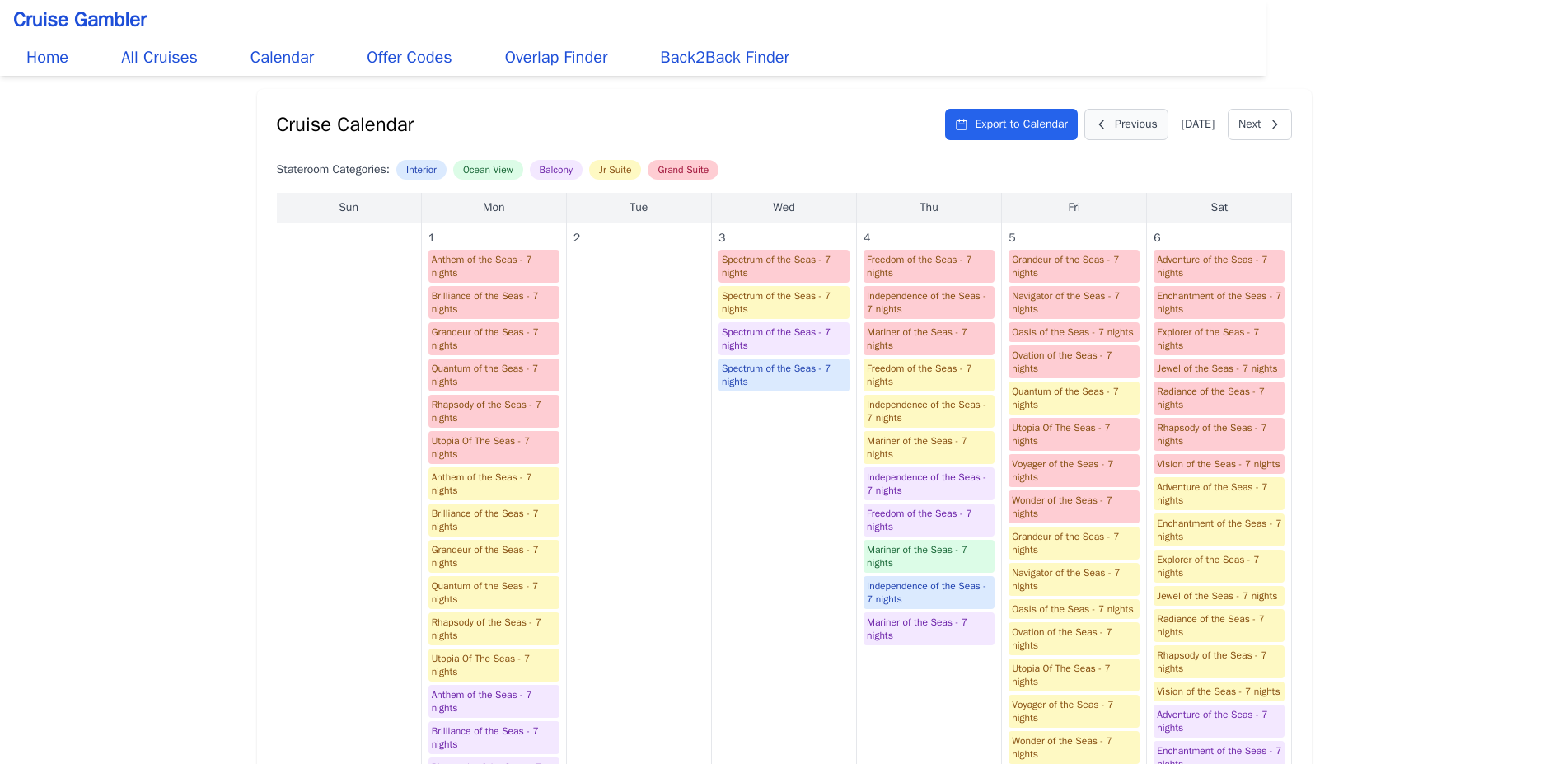 click on "Previous" at bounding box center [1126, 124] 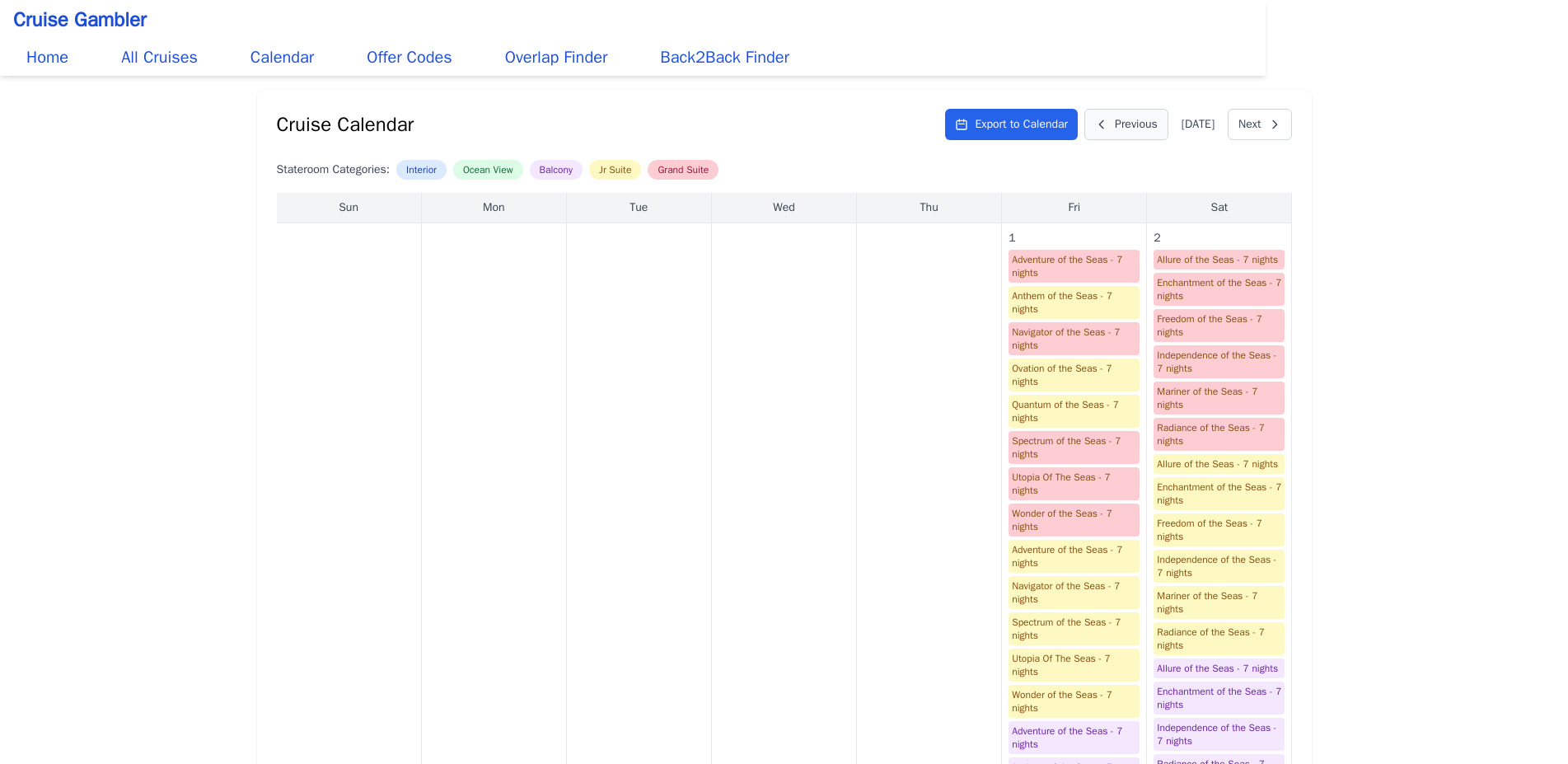 click on "Previous" at bounding box center [1126, 124] 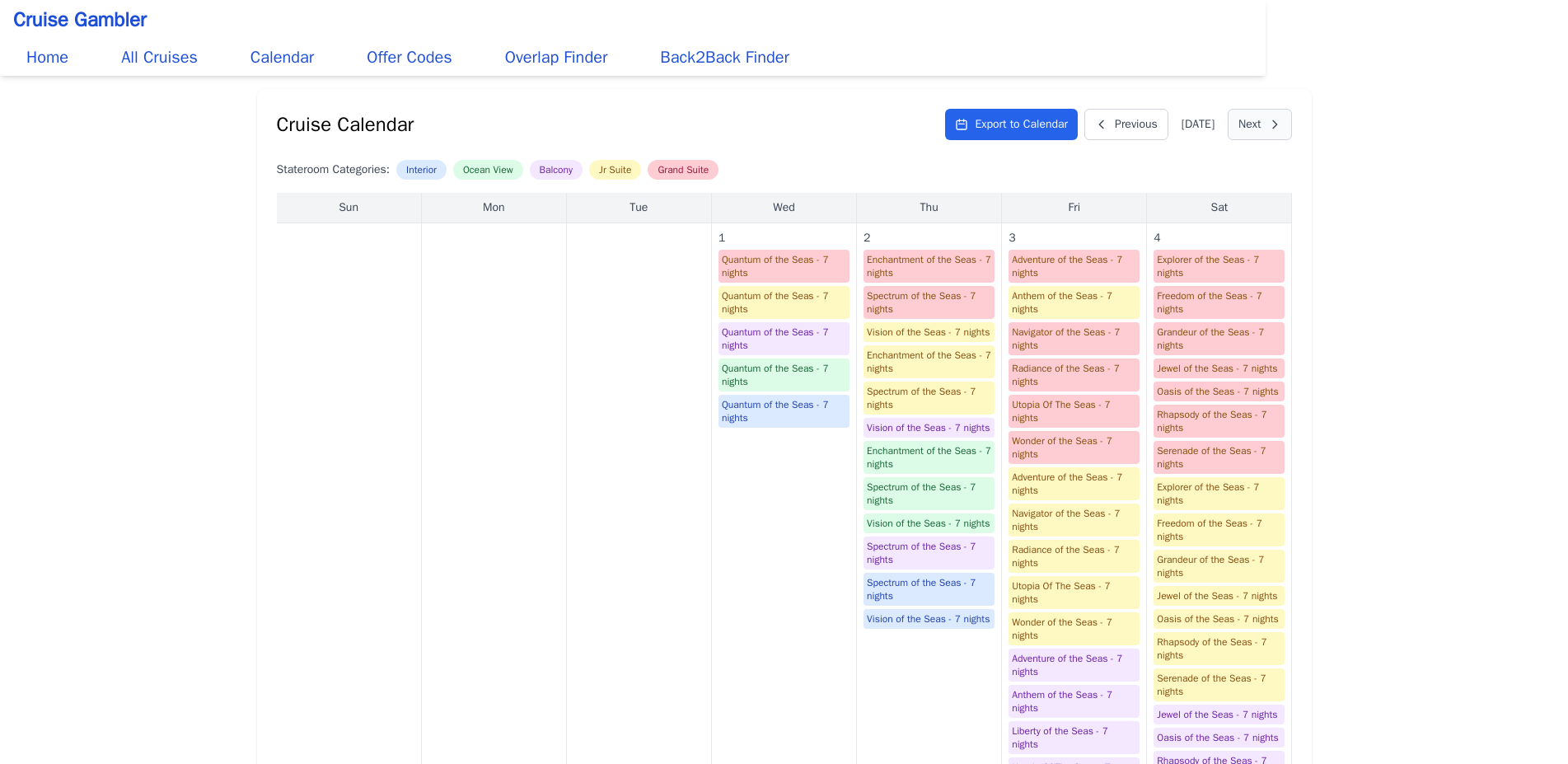 click 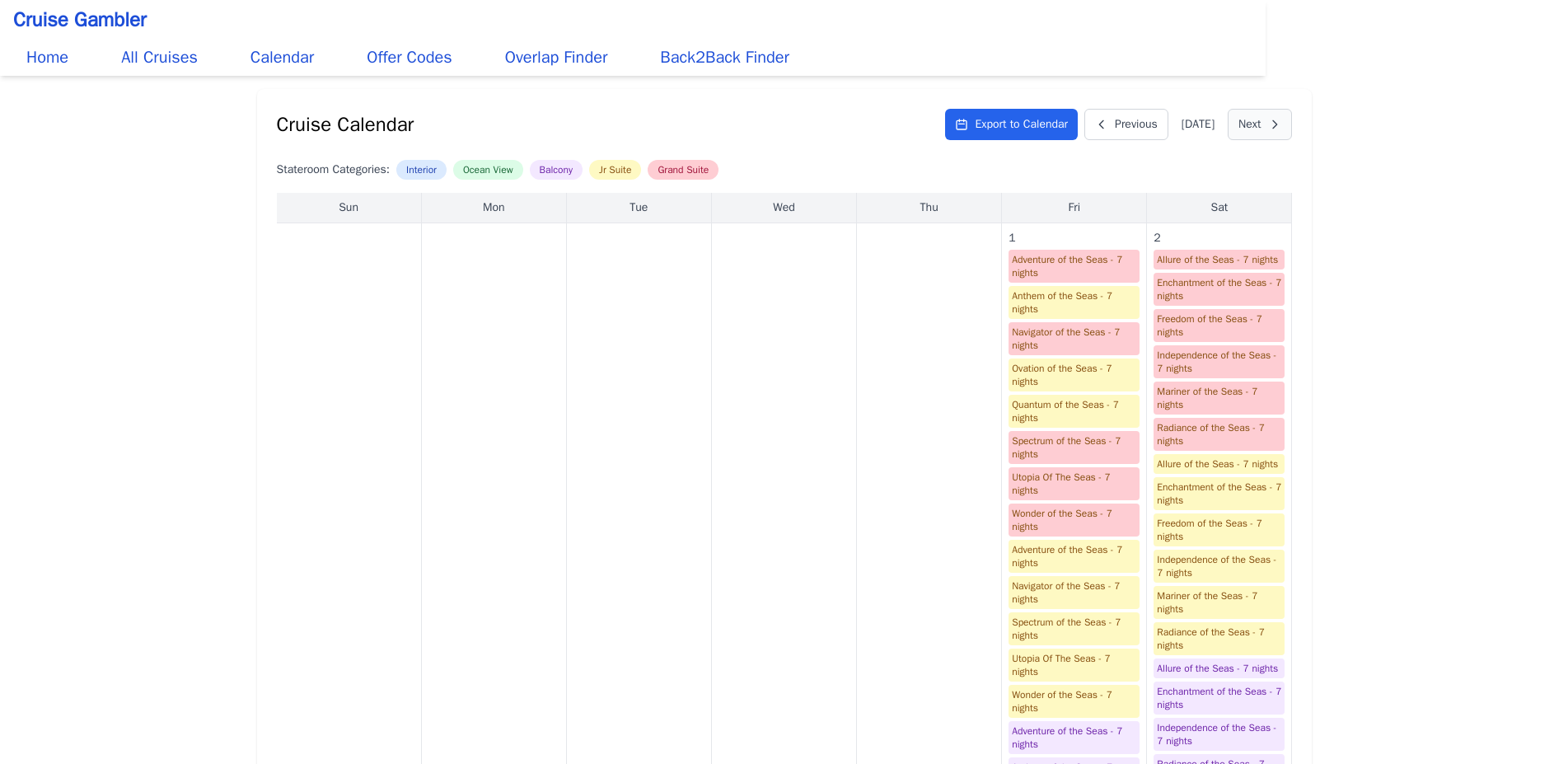 click on "Next" at bounding box center (1259, 124) 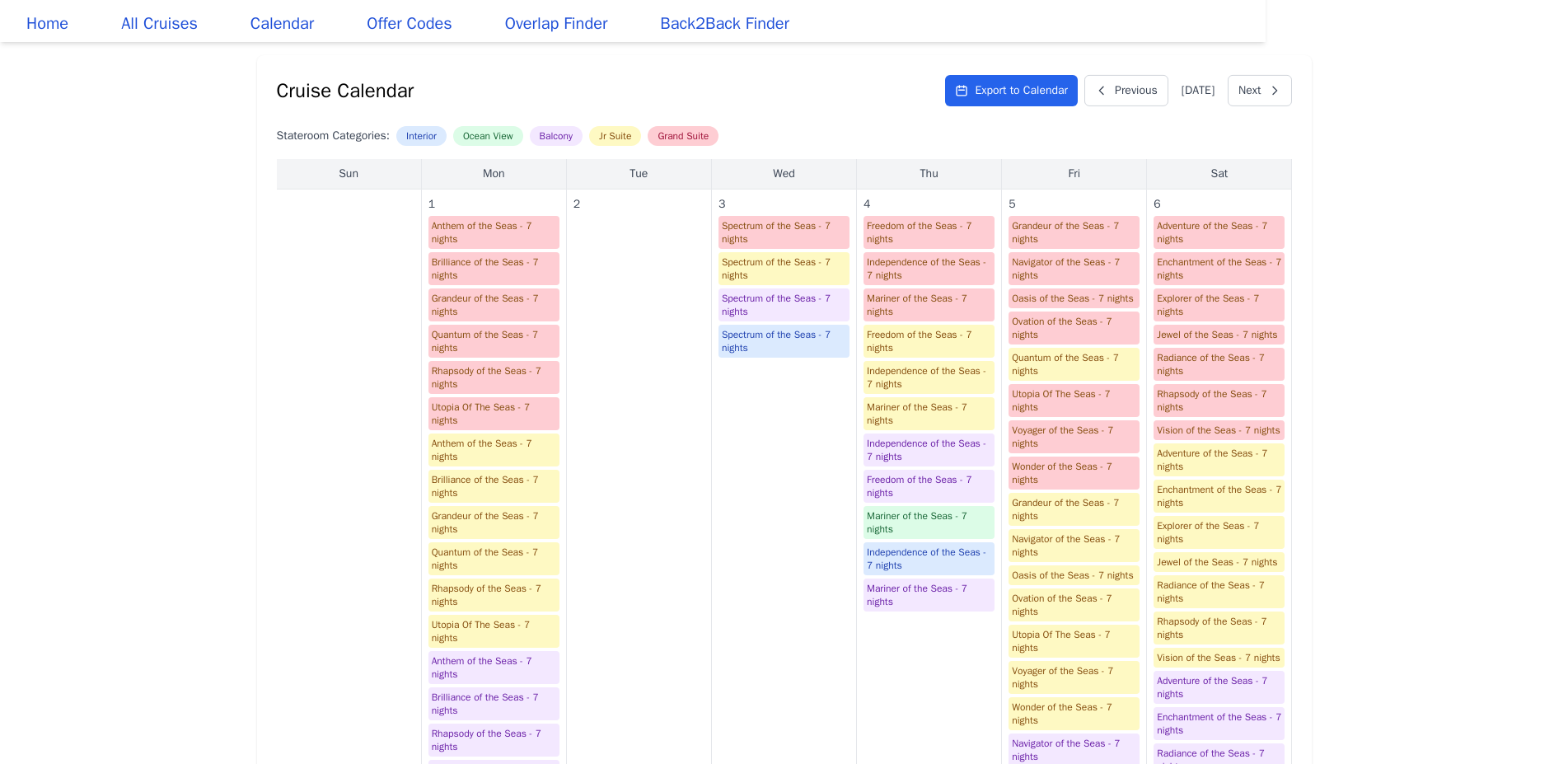 scroll, scrollTop: 0, scrollLeft: 0, axis: both 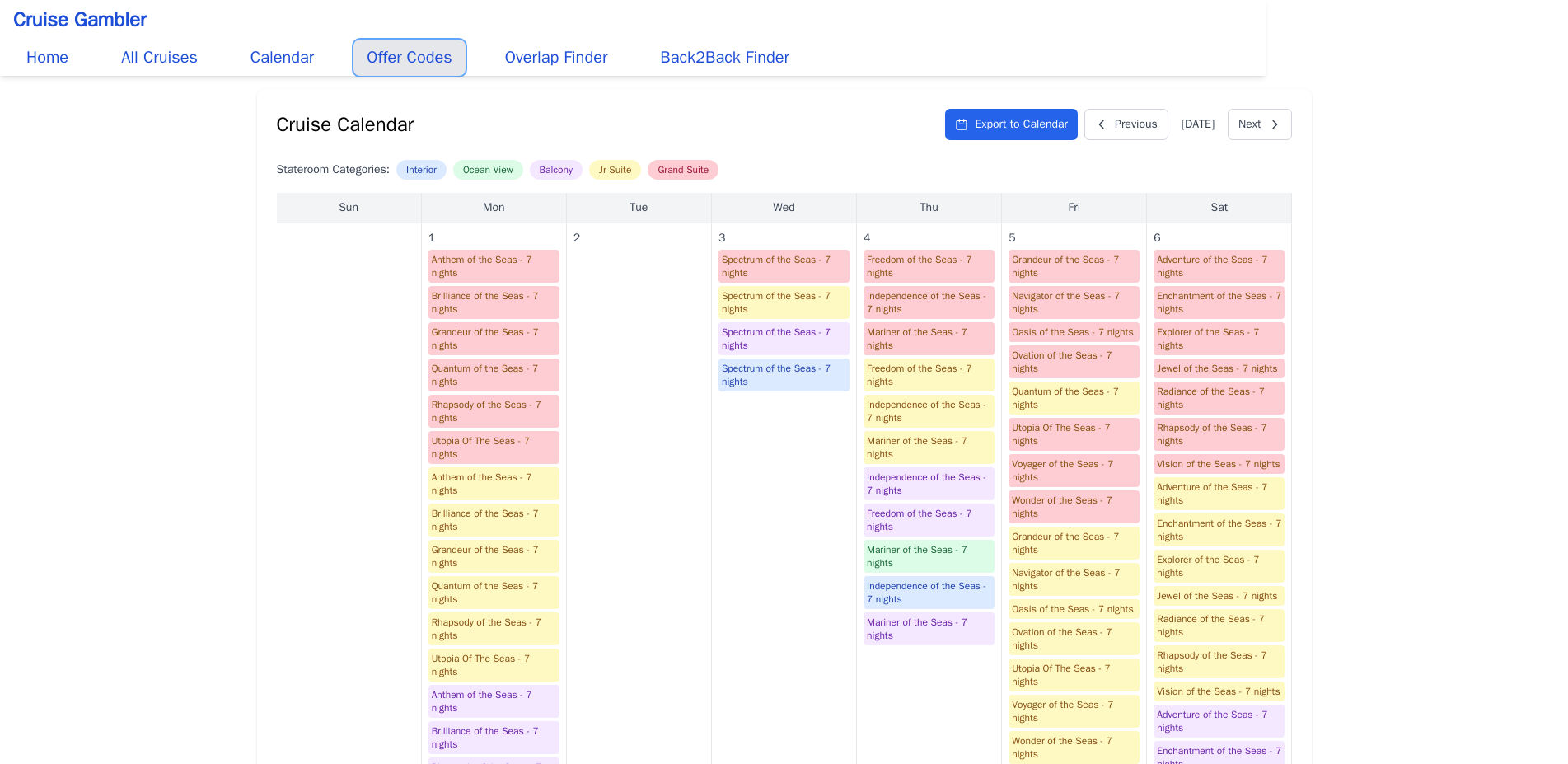 click on "Offer Codes" at bounding box center [409, 58] 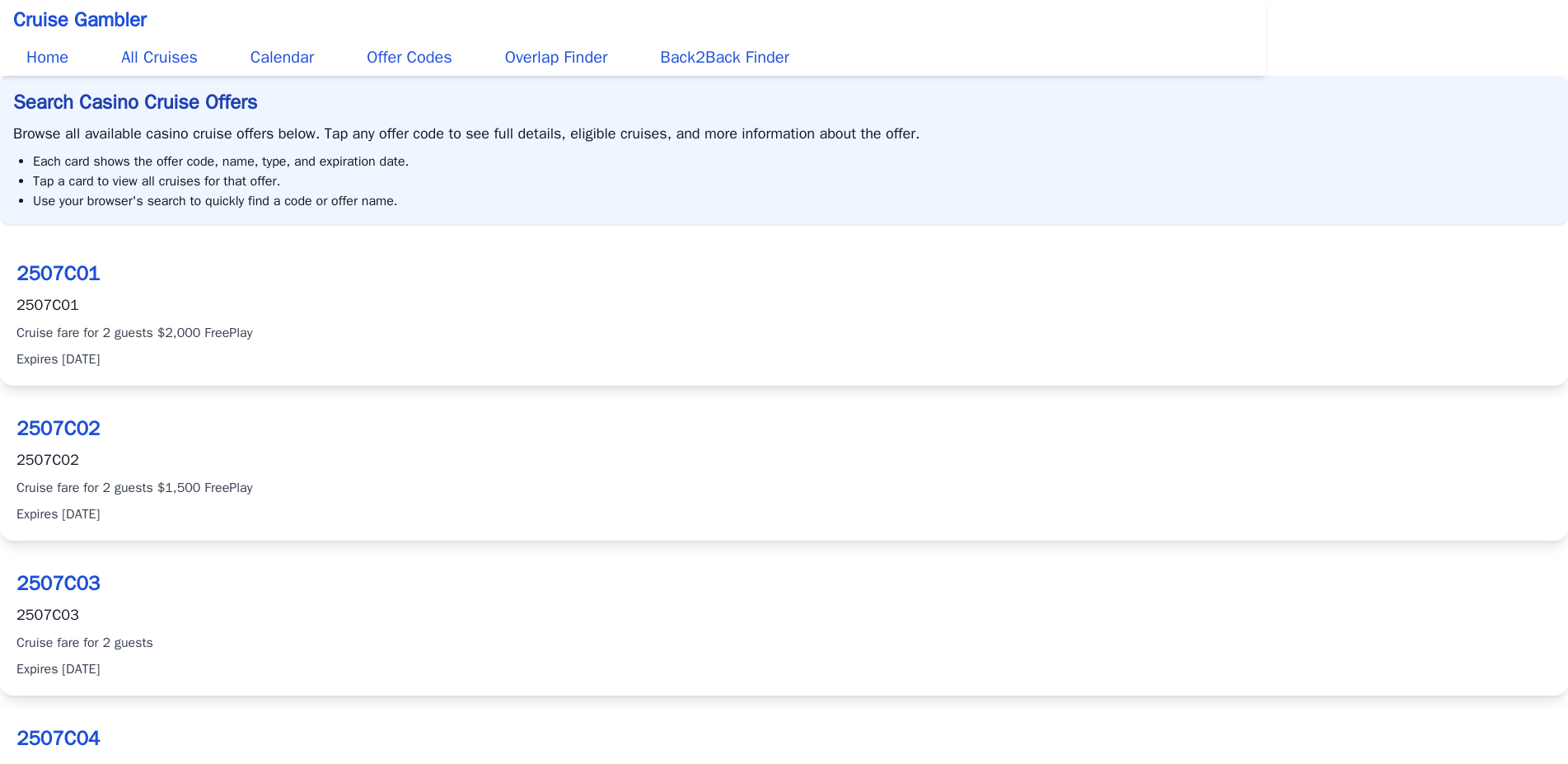 scroll, scrollTop: 0, scrollLeft: 0, axis: both 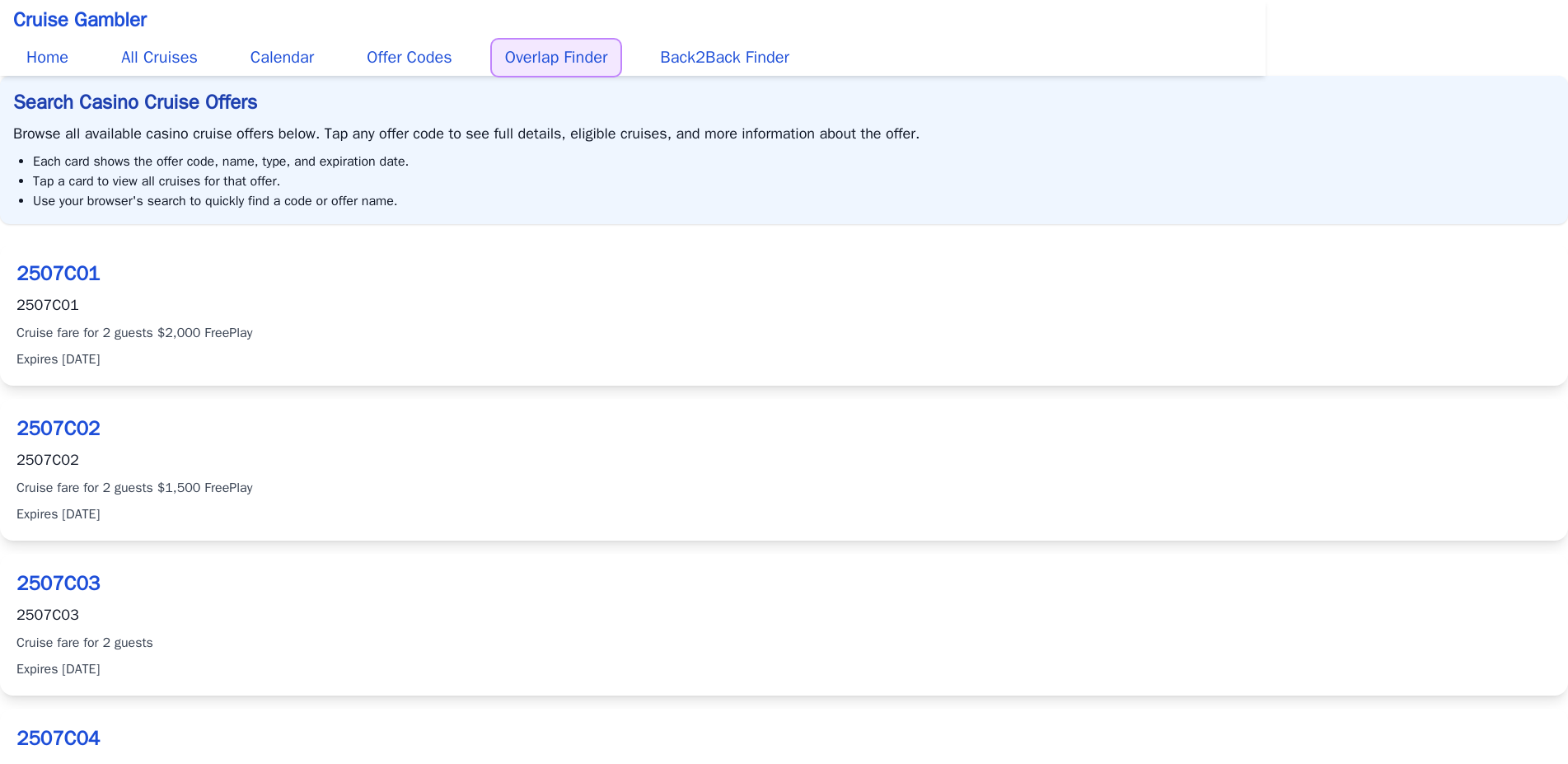click on "Overlap Finder" at bounding box center [556, 58] 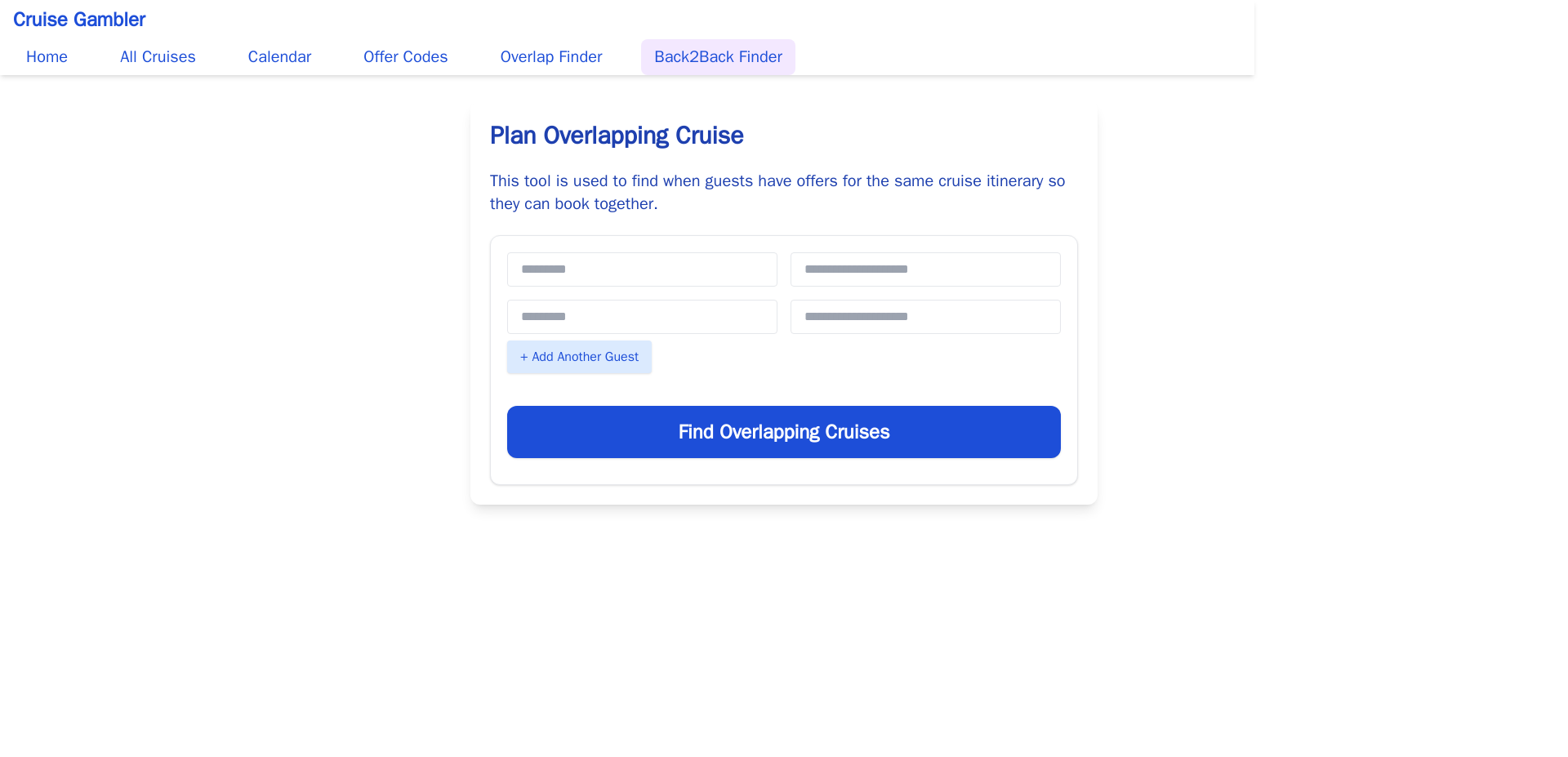 scroll, scrollTop: 0, scrollLeft: 0, axis: both 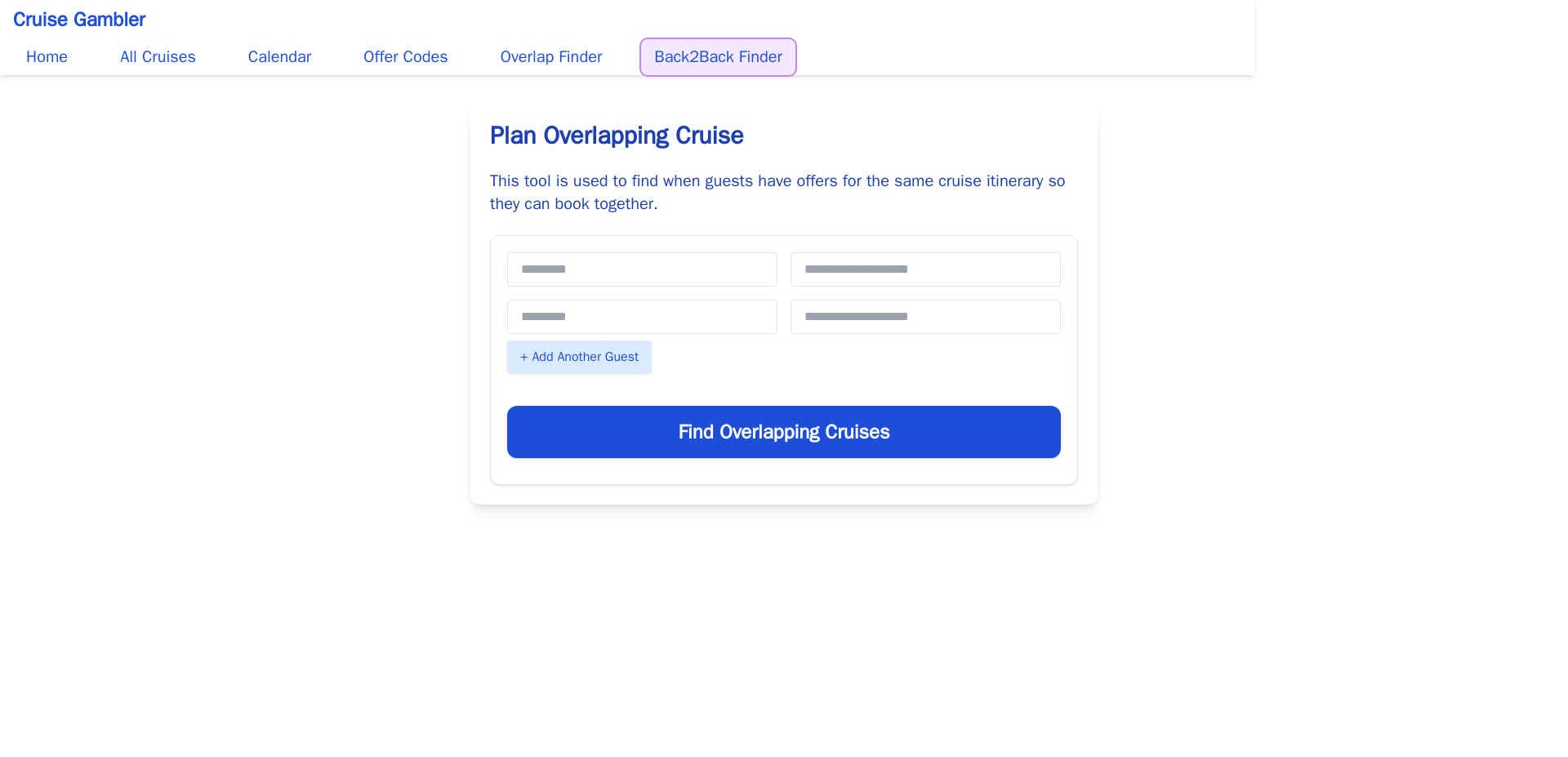 click on "Back2Back Finder" at bounding box center (718, 57) 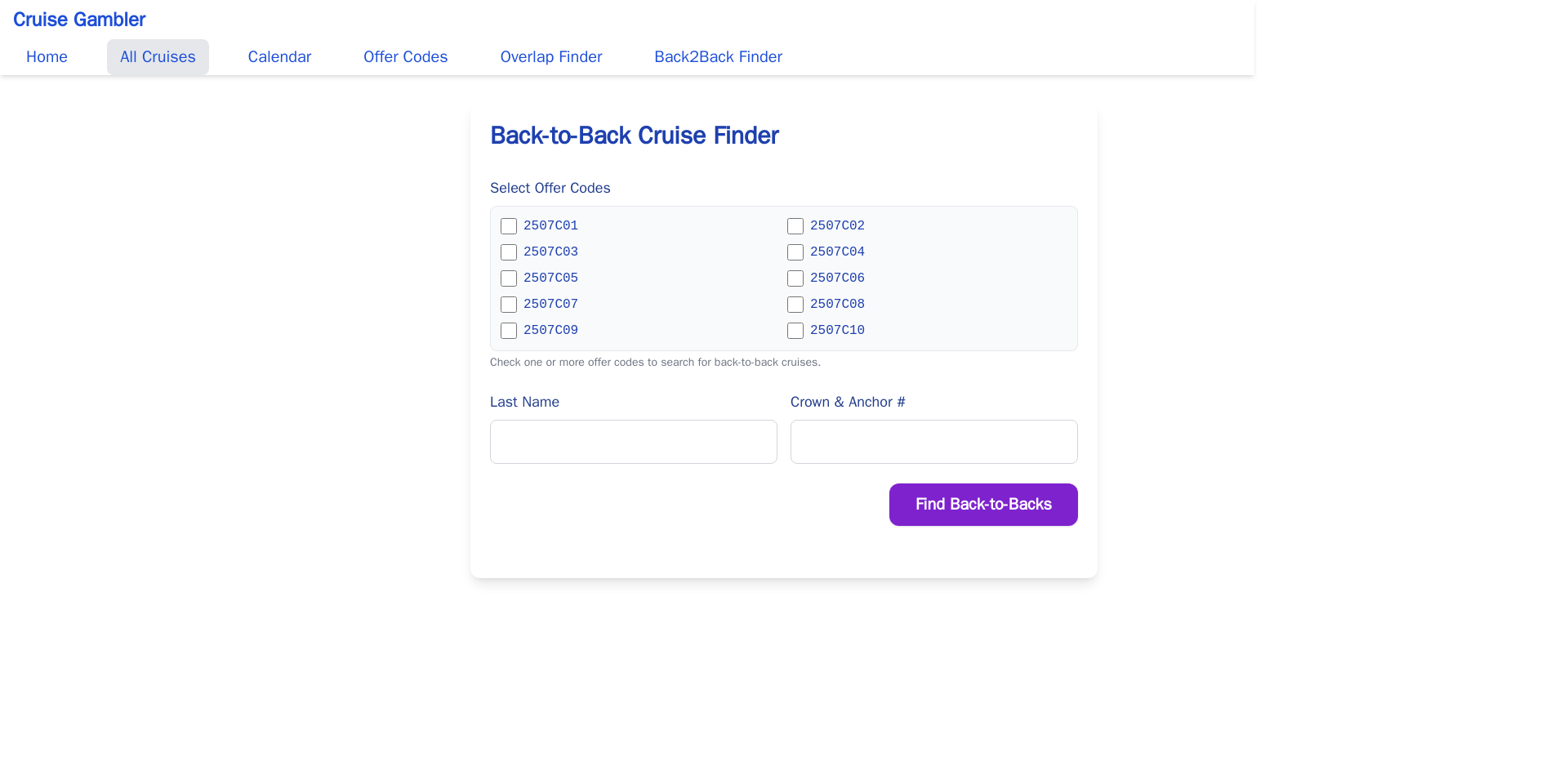 scroll, scrollTop: 0, scrollLeft: 0, axis: both 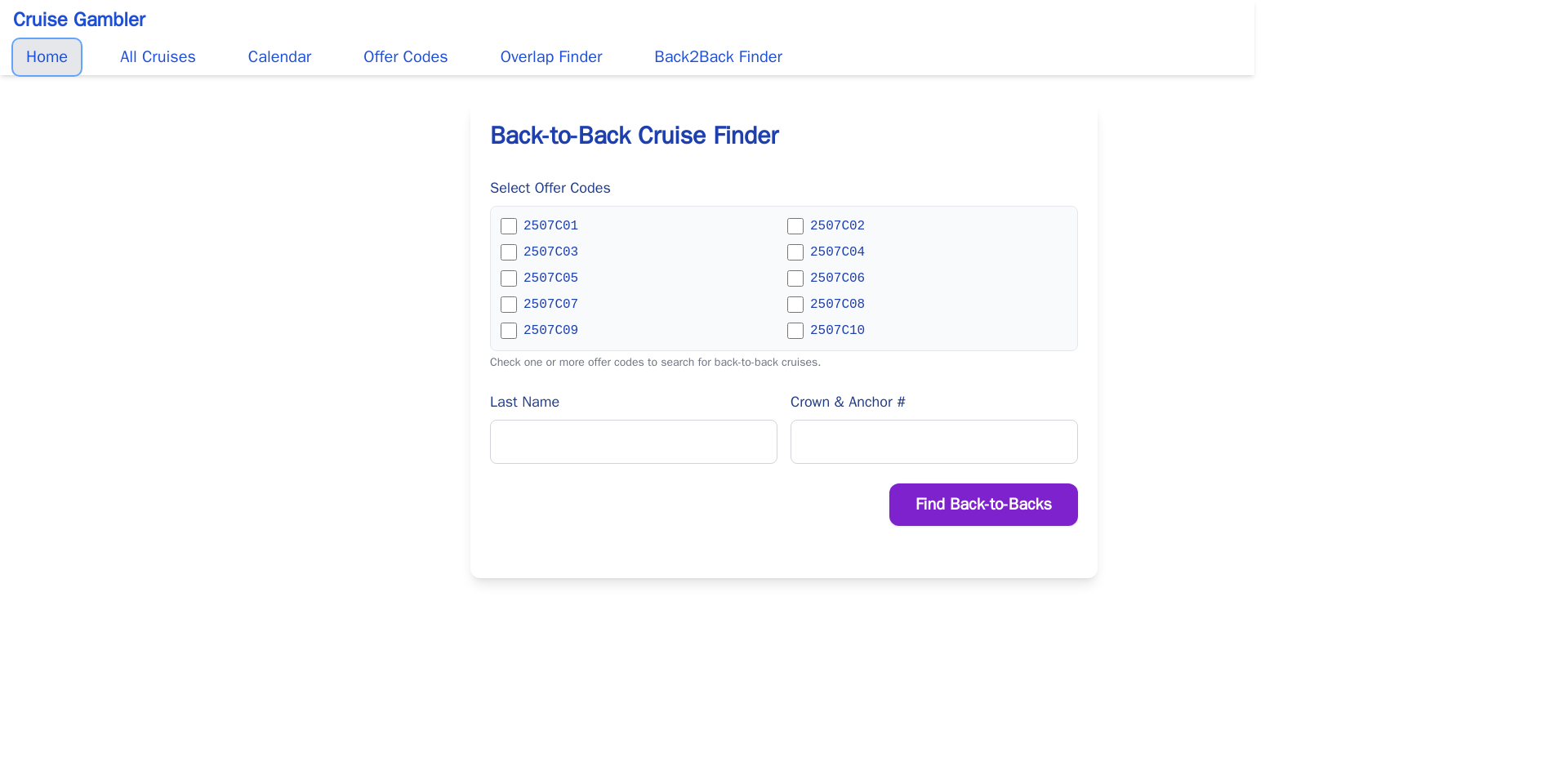 click on "Home" at bounding box center [47, 57] 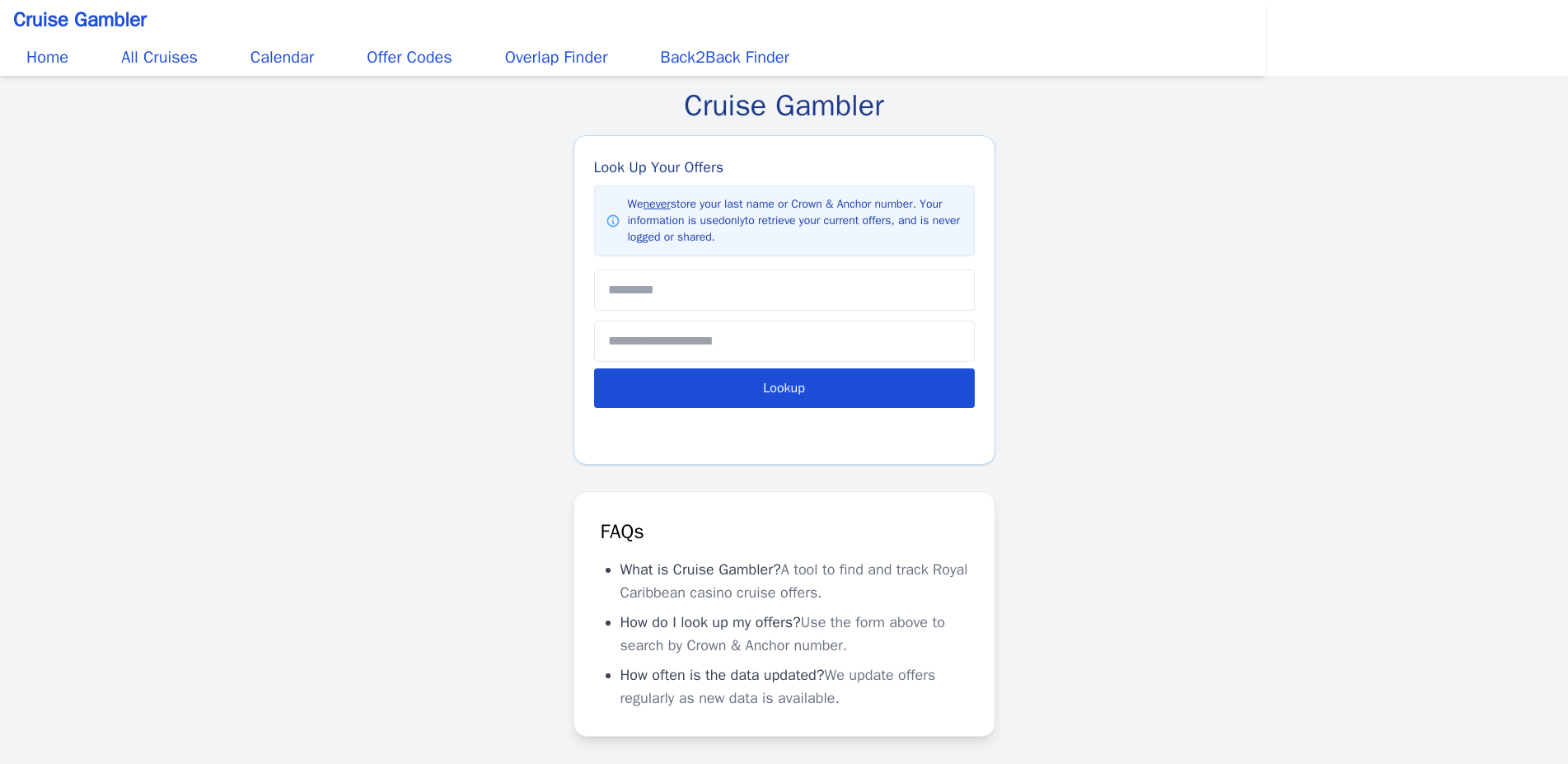 scroll, scrollTop: 0, scrollLeft: 0, axis: both 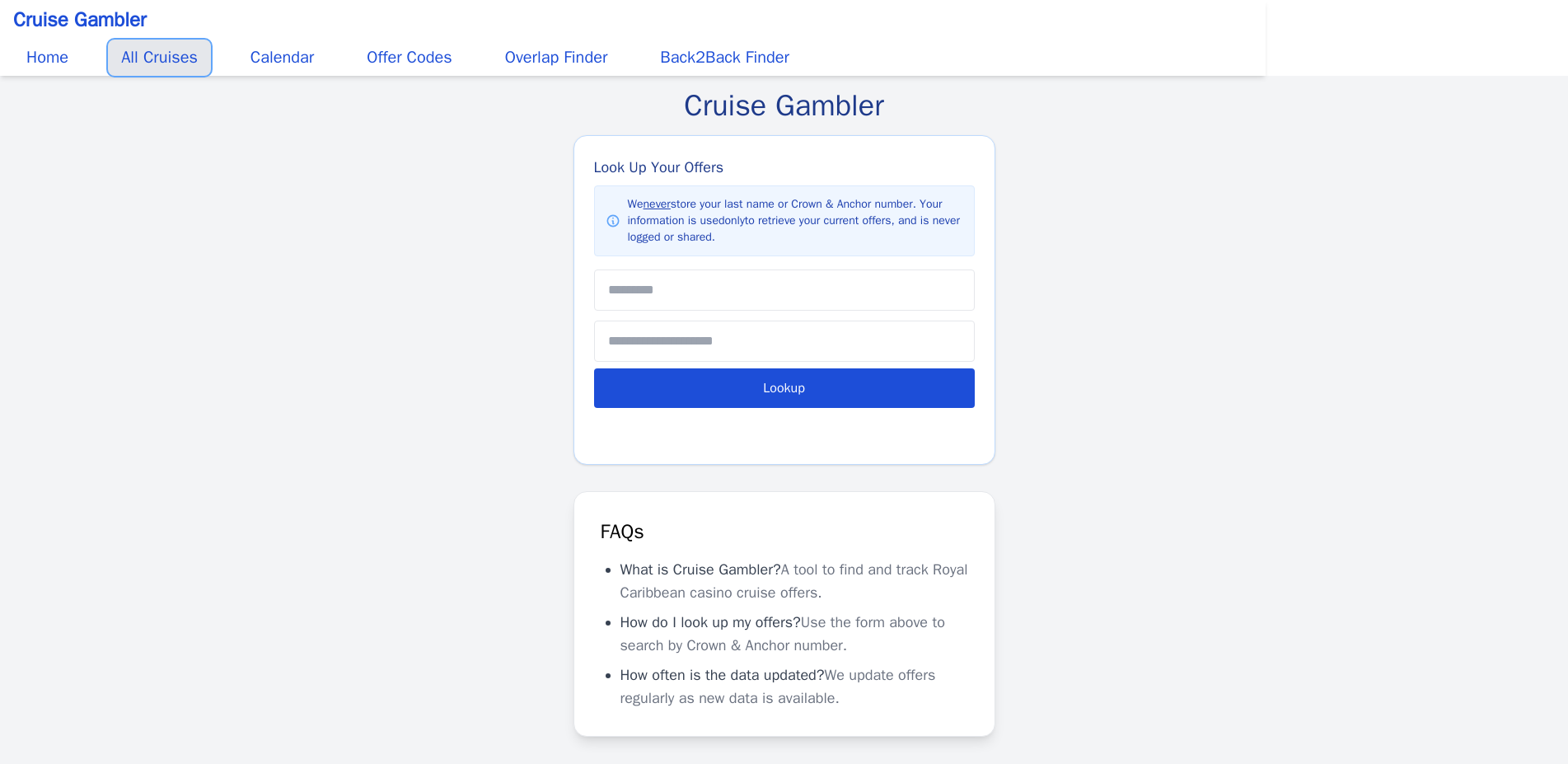 click on "All Cruises" at bounding box center [159, 58] 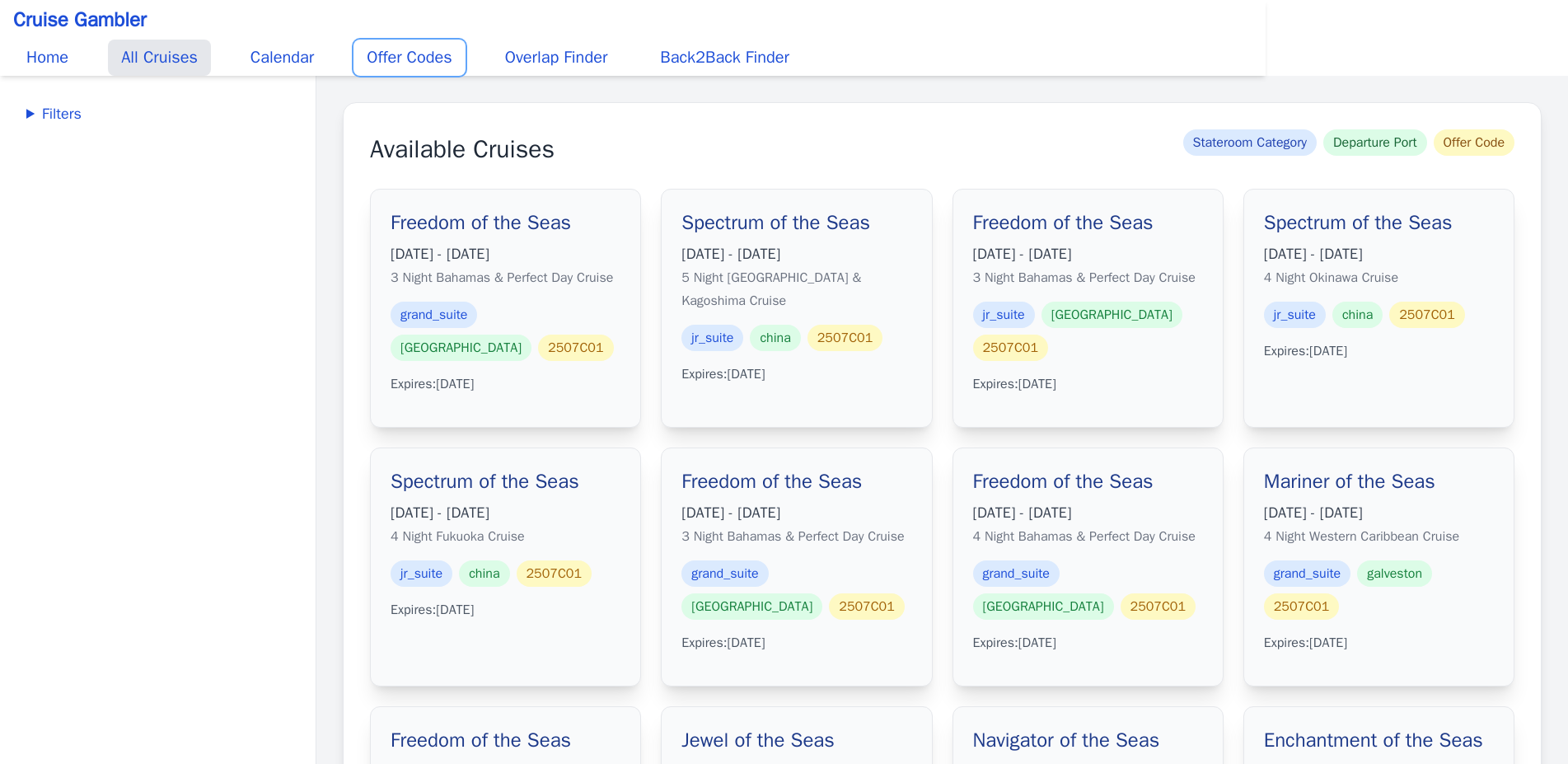 click on "Offer Codes" at bounding box center (409, 58) 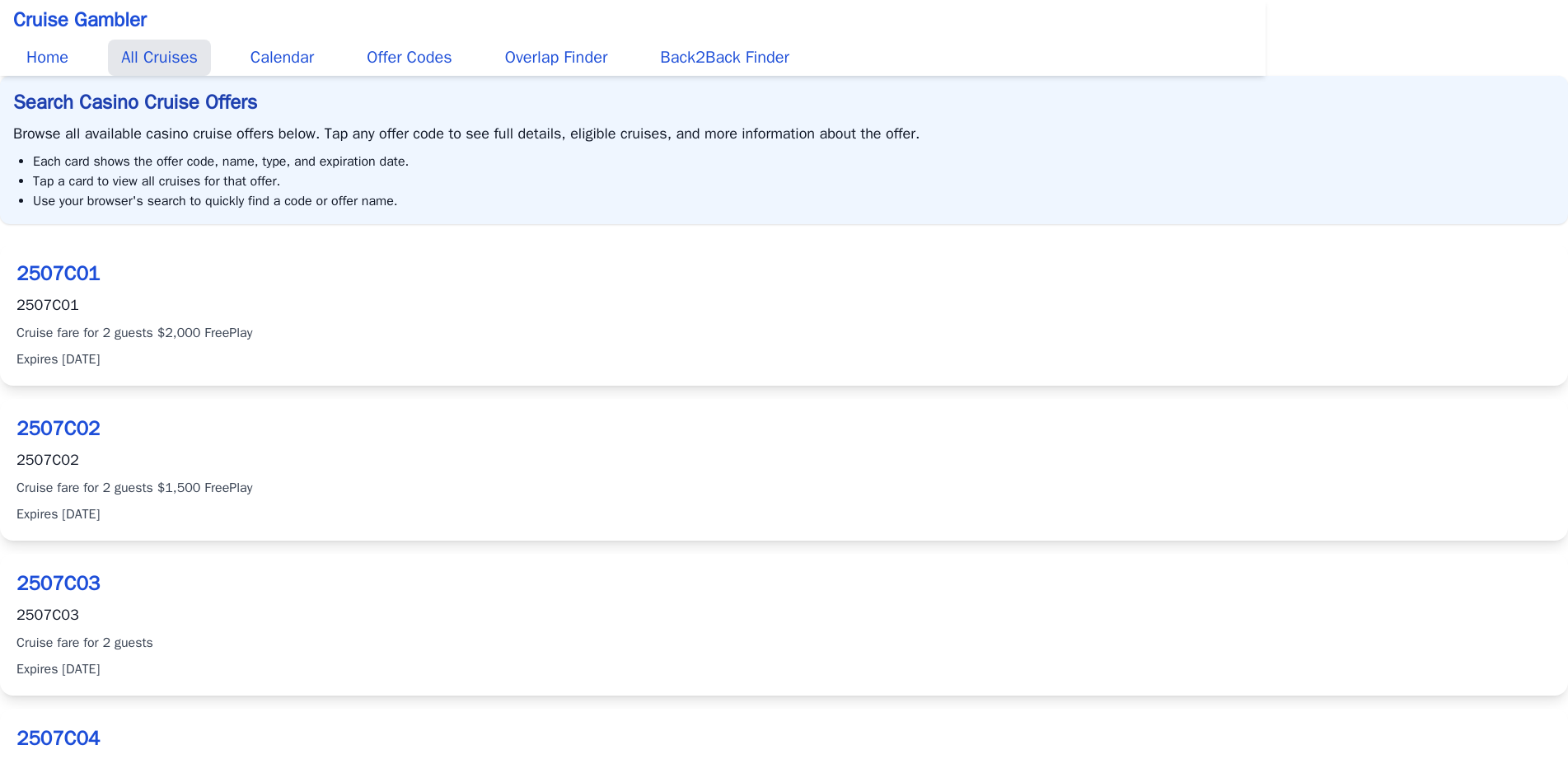 scroll, scrollTop: 0, scrollLeft: 0, axis: both 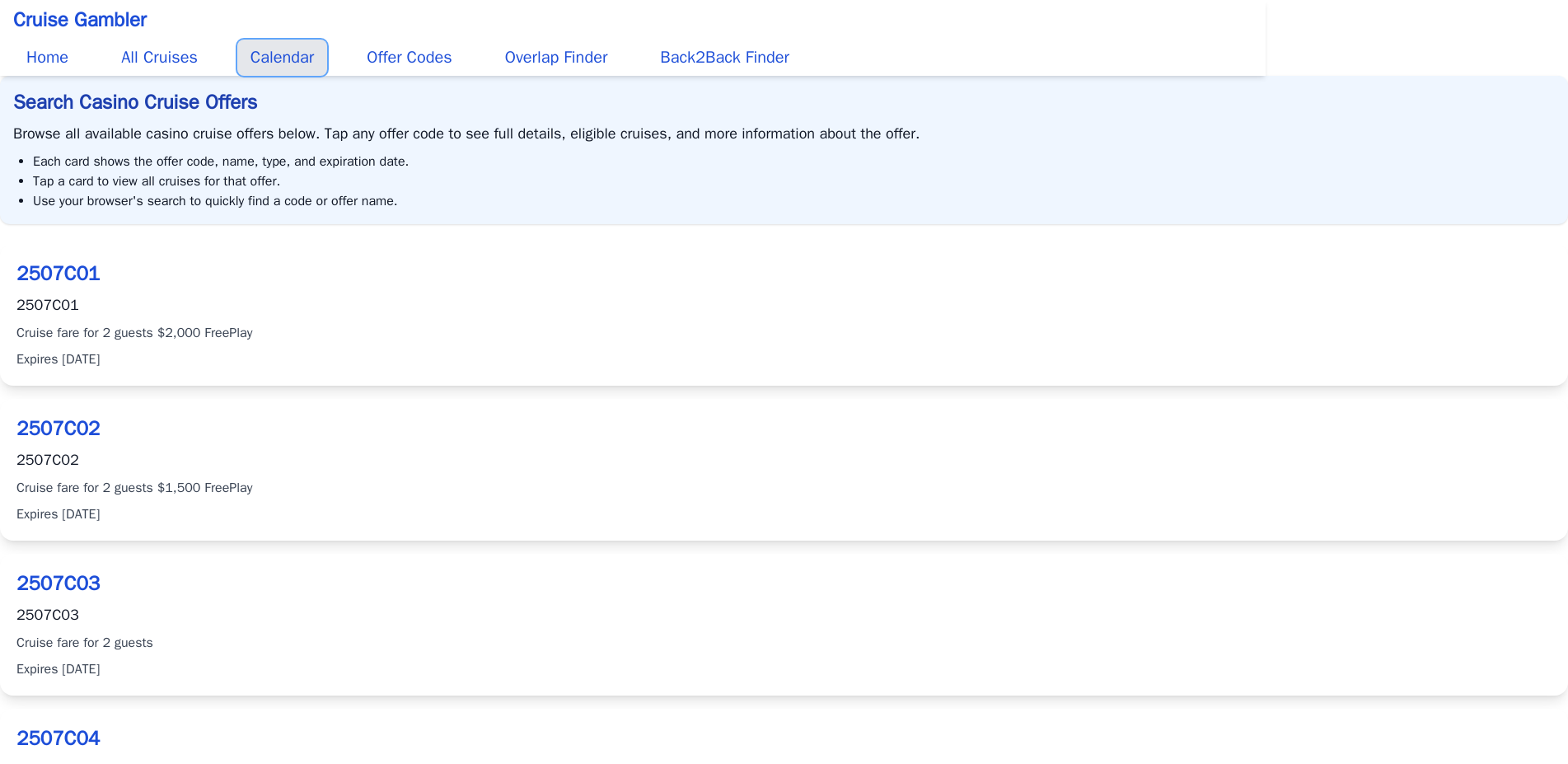 click on "Calendar" at bounding box center [282, 58] 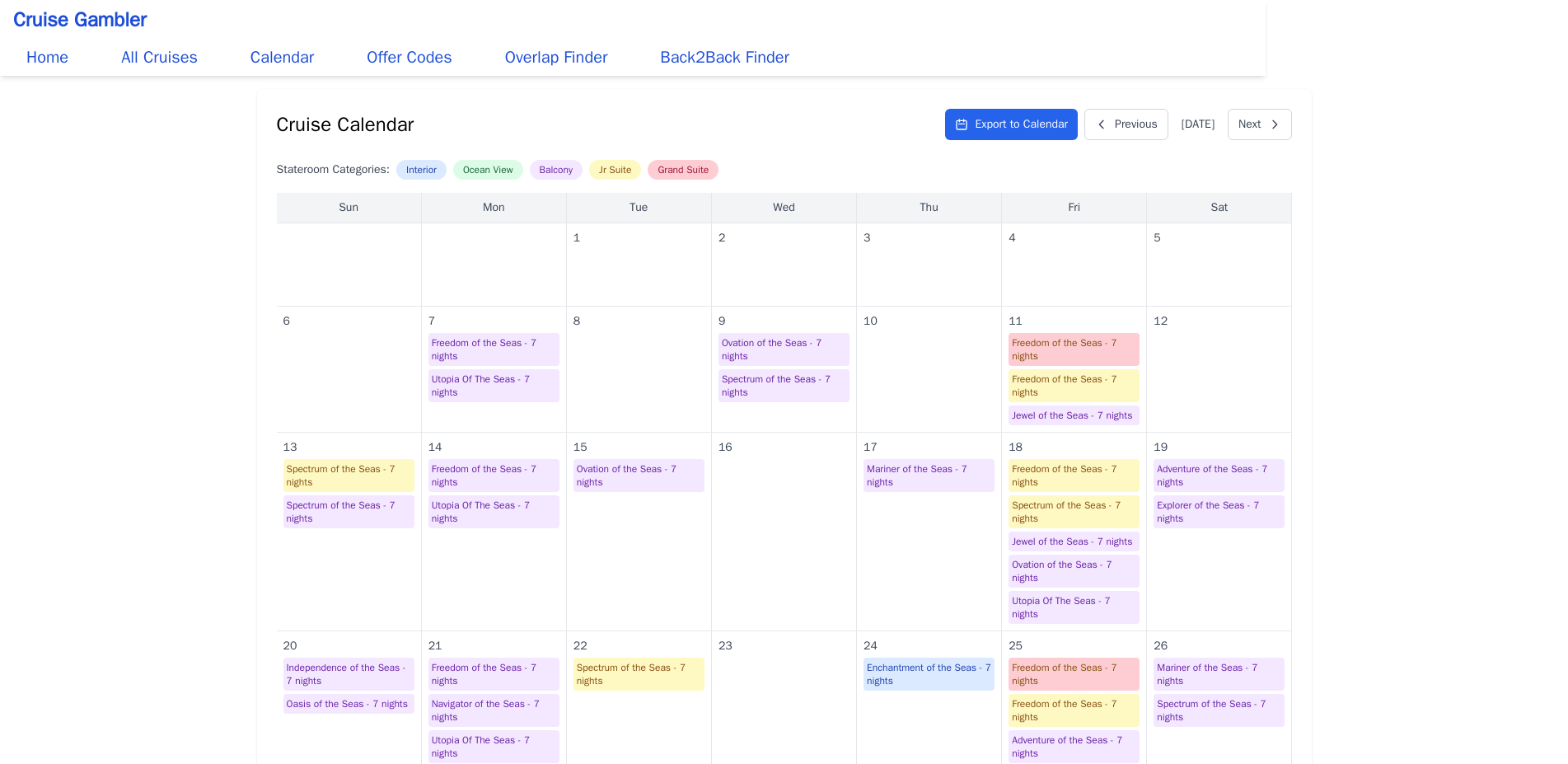 scroll, scrollTop: 0, scrollLeft: 0, axis: both 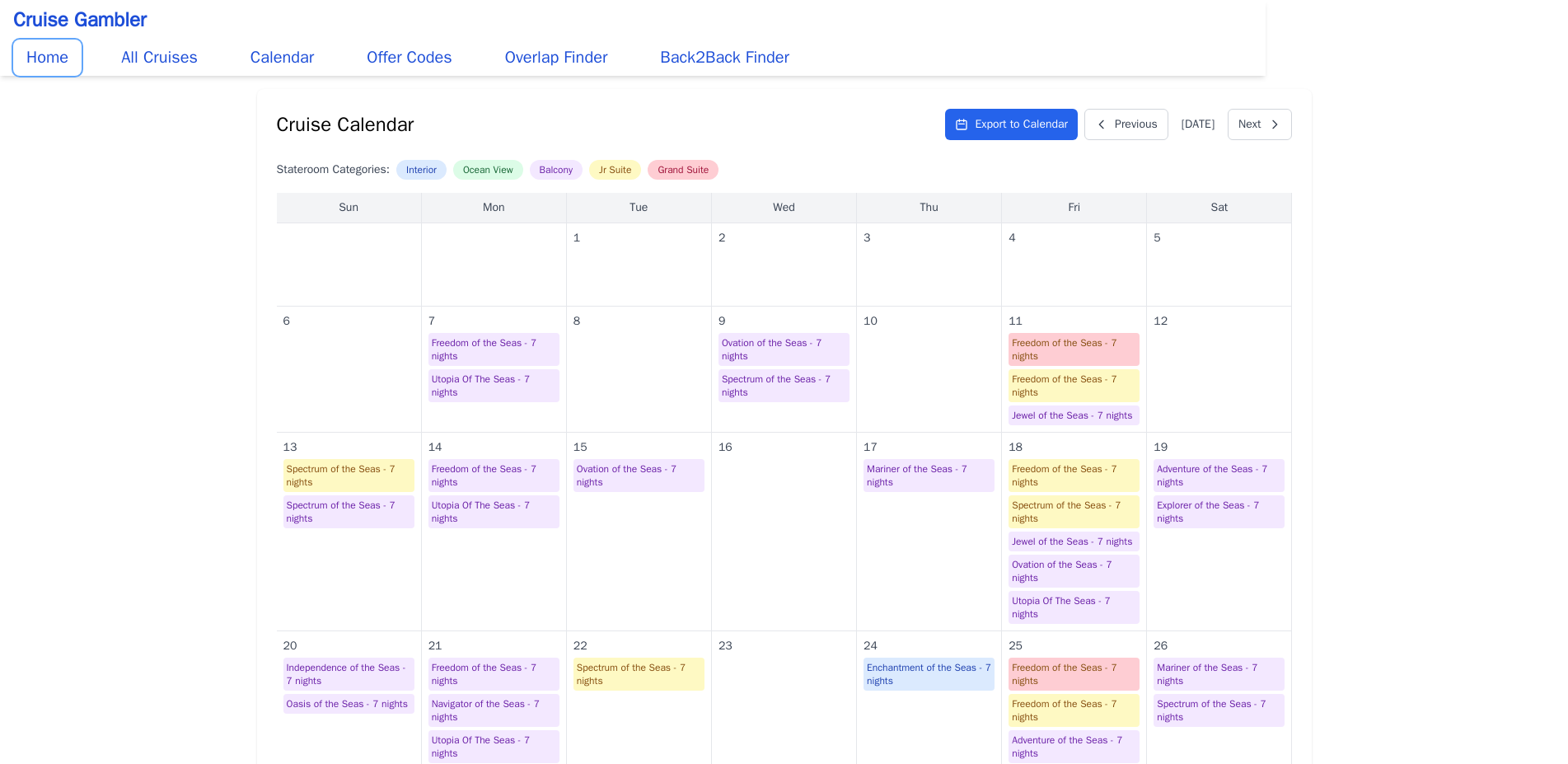 click on "Home" at bounding box center (47, 58) 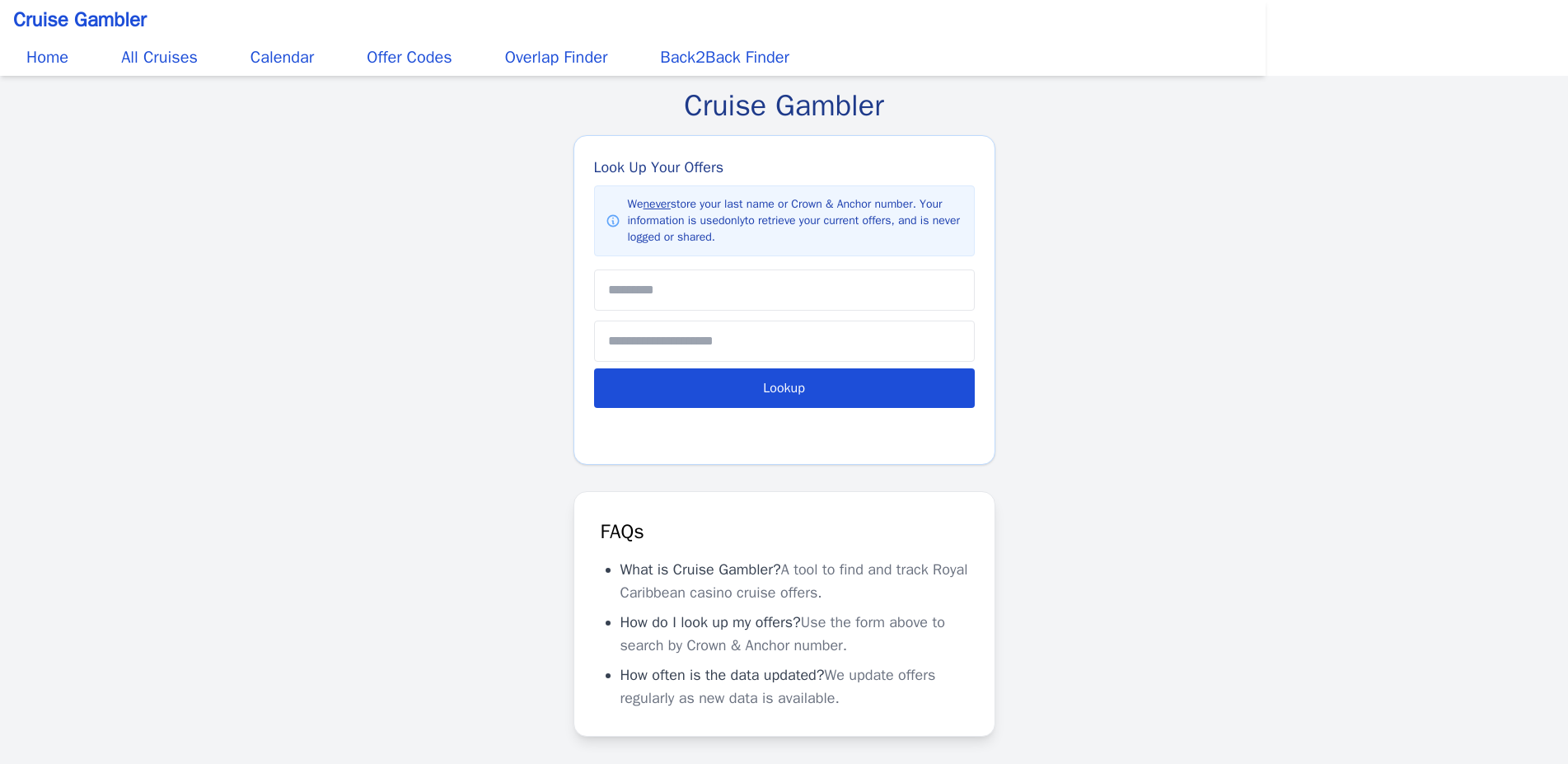 scroll, scrollTop: 0, scrollLeft: 0, axis: both 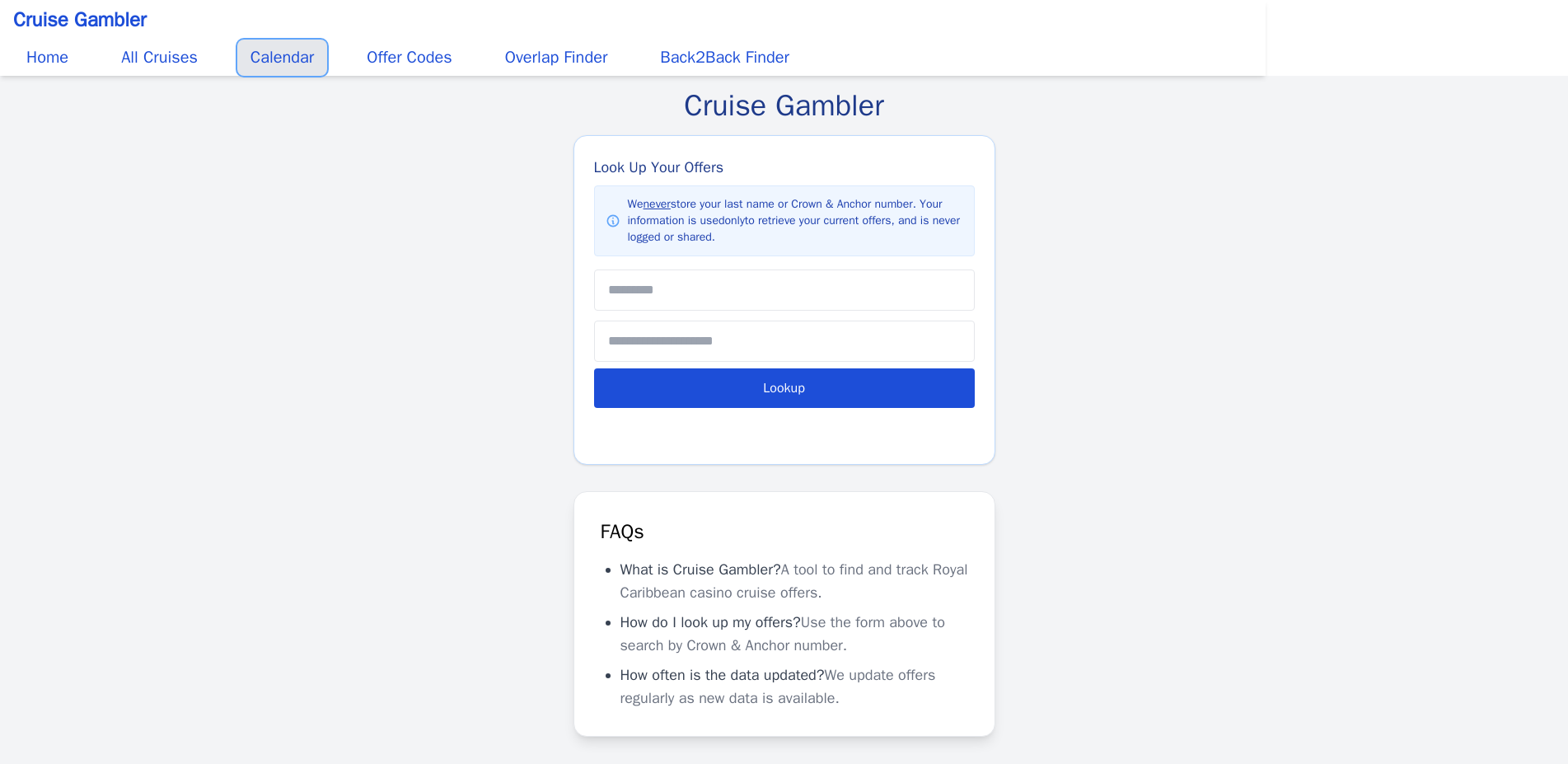 click on "Calendar" at bounding box center [282, 58] 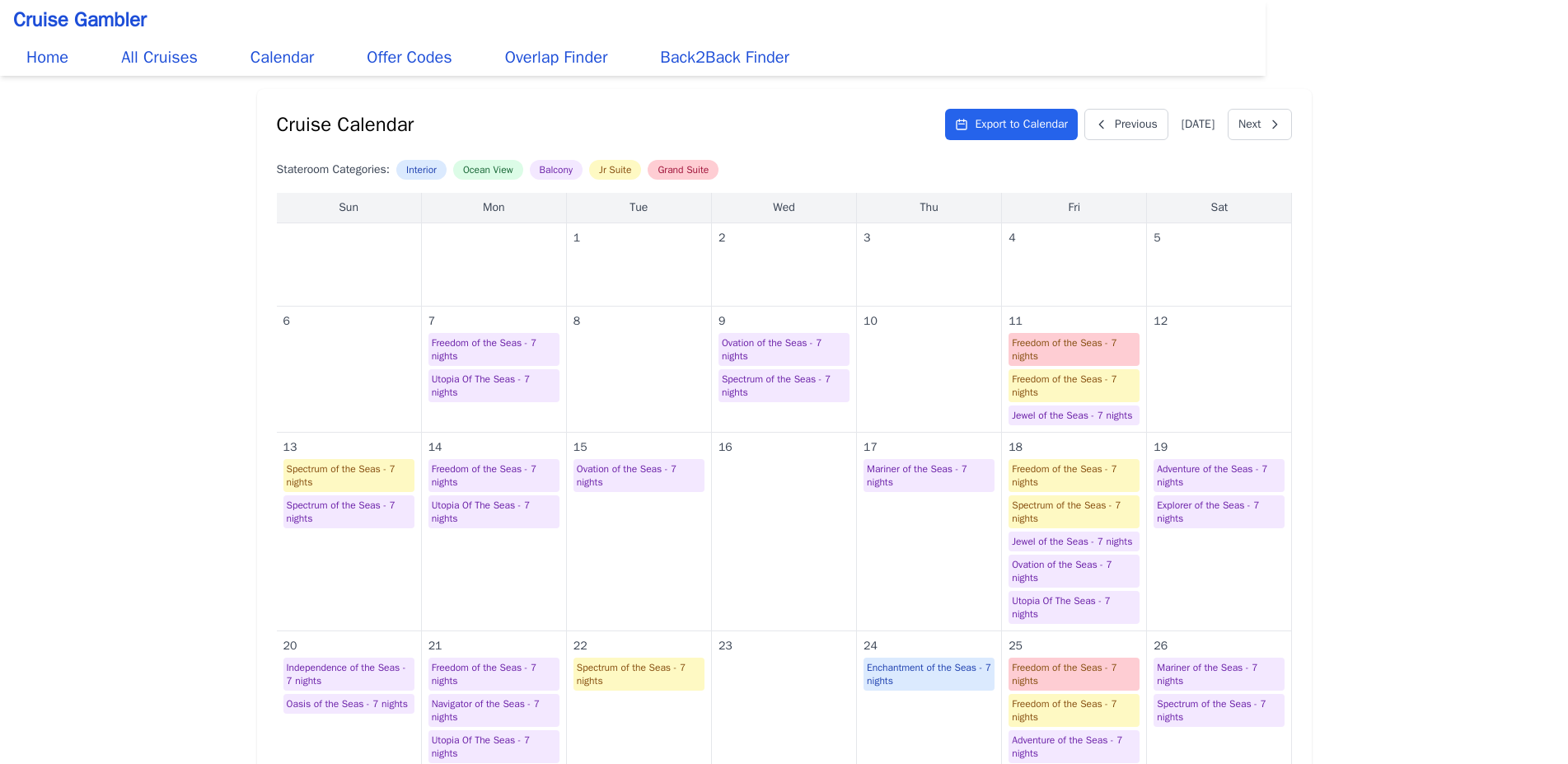 scroll, scrollTop: 0, scrollLeft: 0, axis: both 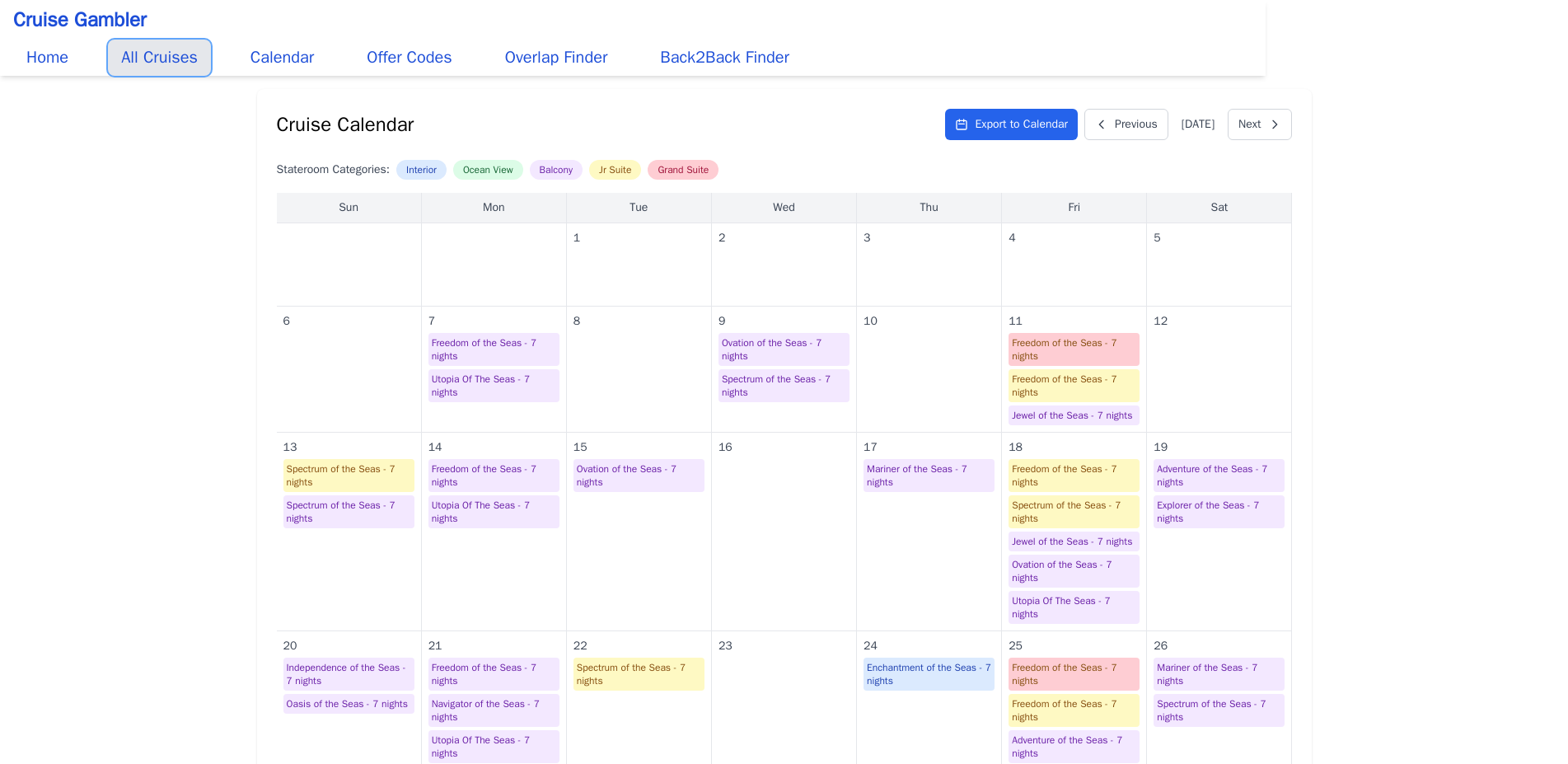 click on "All Cruises" at bounding box center (159, 58) 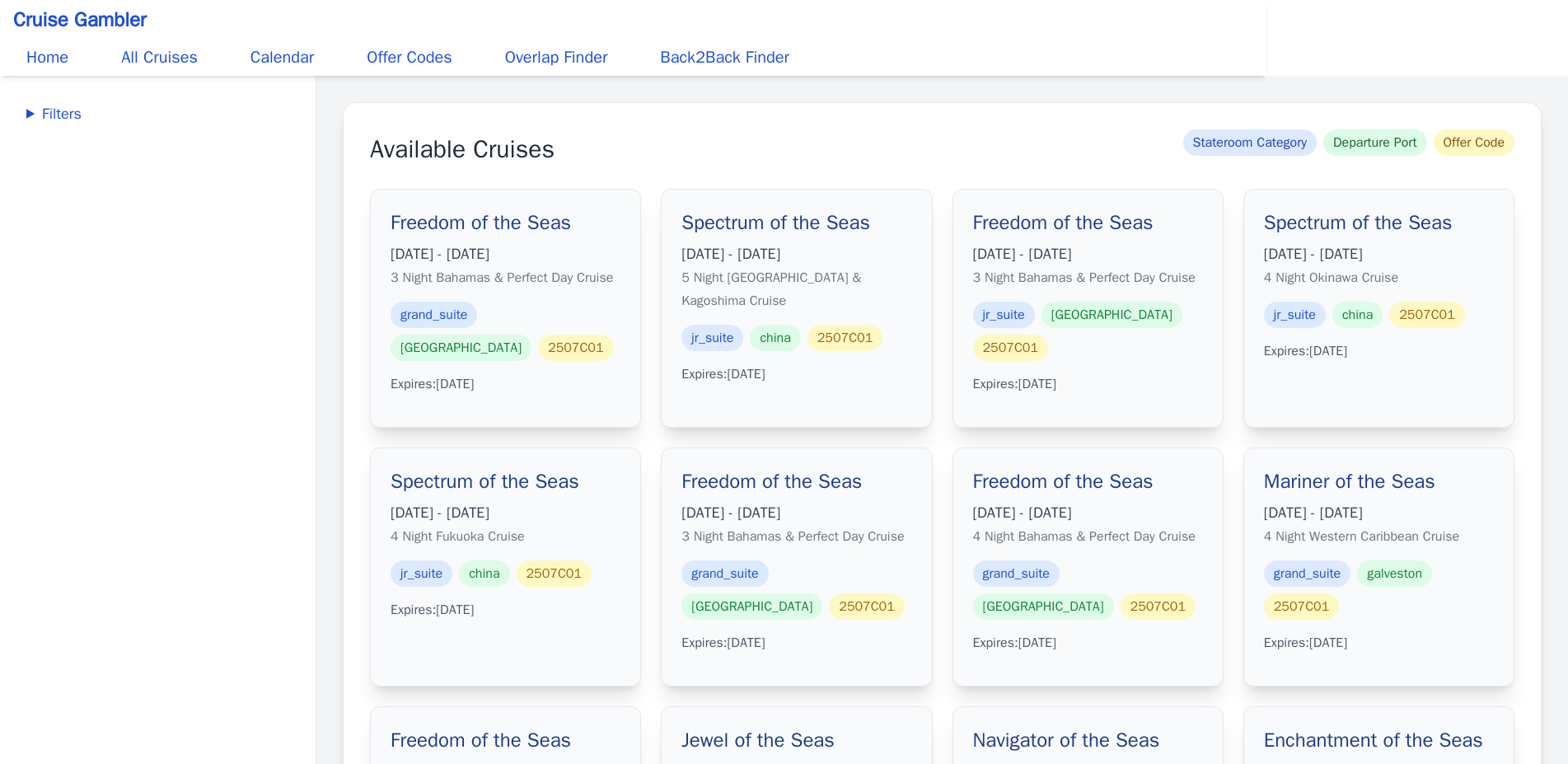 scroll, scrollTop: 0, scrollLeft: 0, axis: both 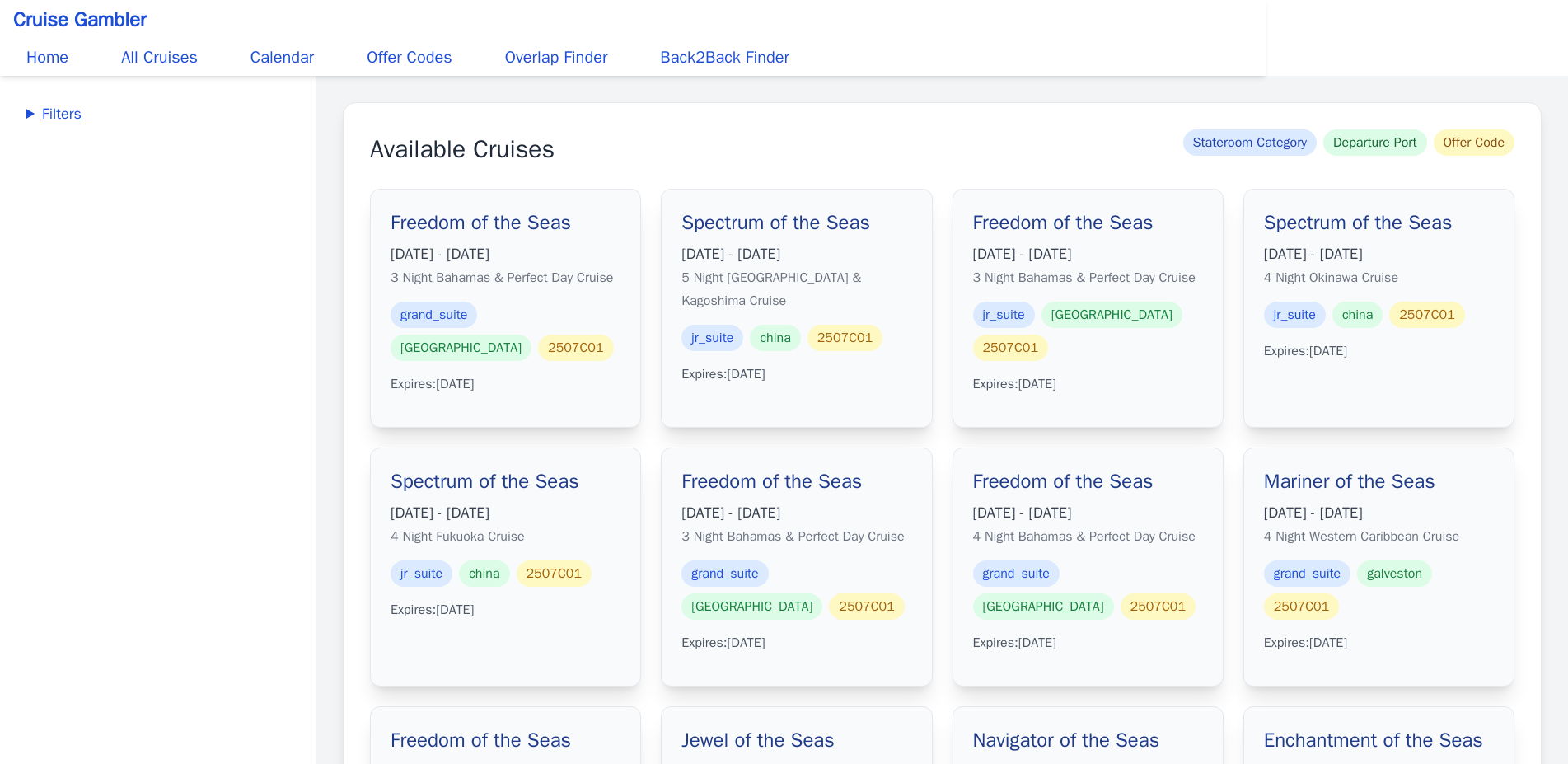 click on "Filters" at bounding box center [157, 114] 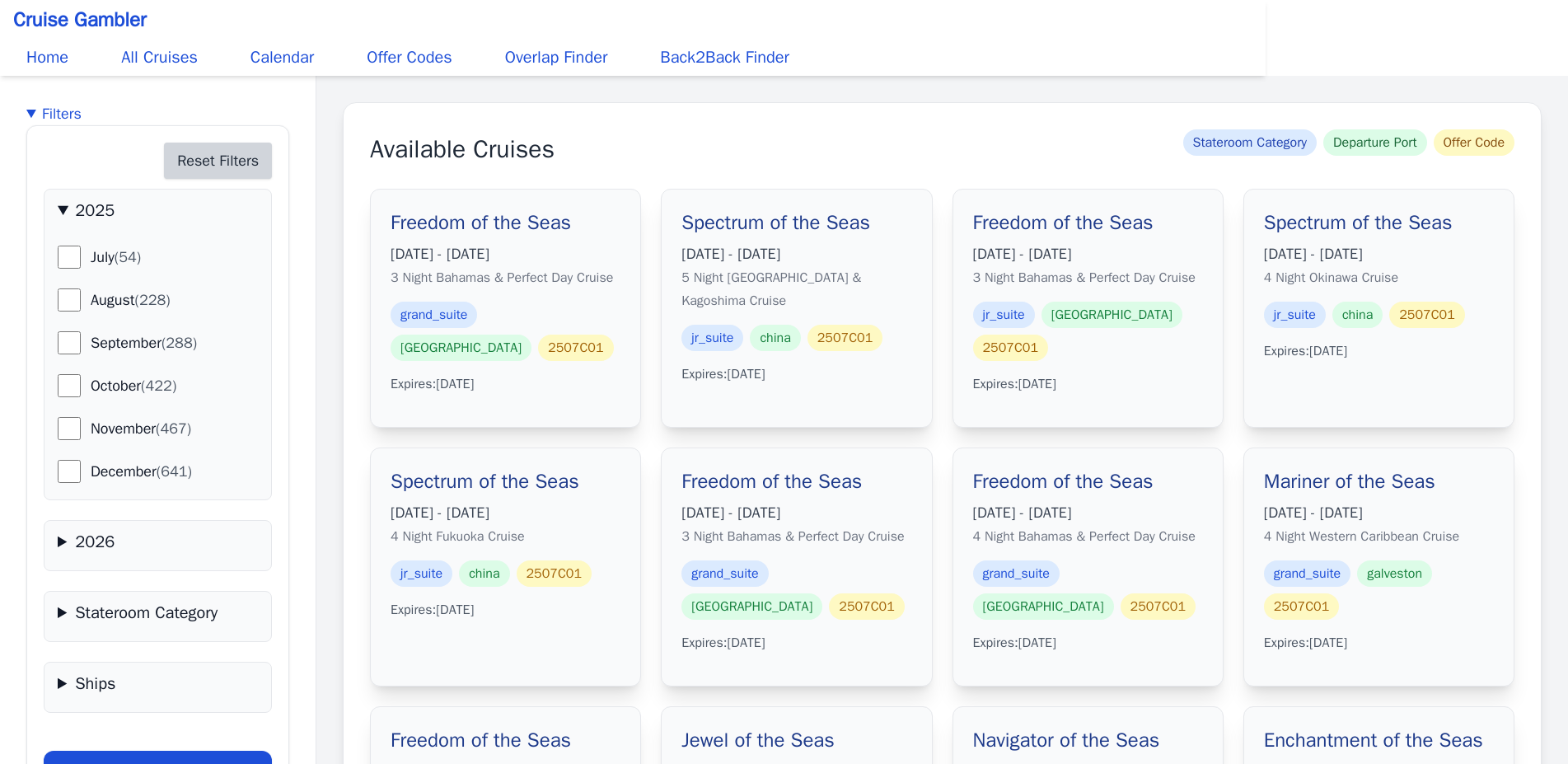 scroll, scrollTop: 104, scrollLeft: 0, axis: vertical 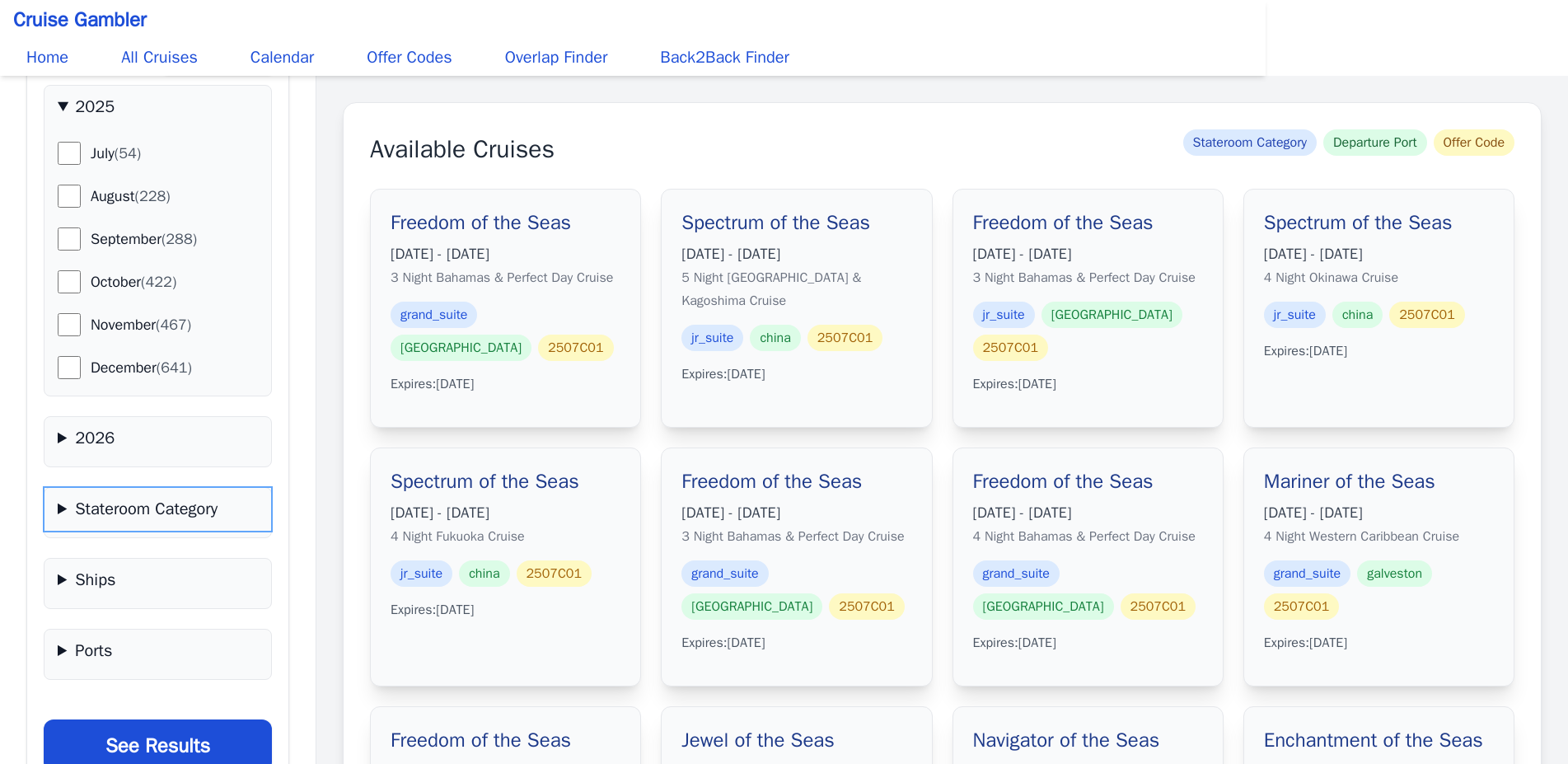 click on "Stateroom Category" at bounding box center (157, 509) 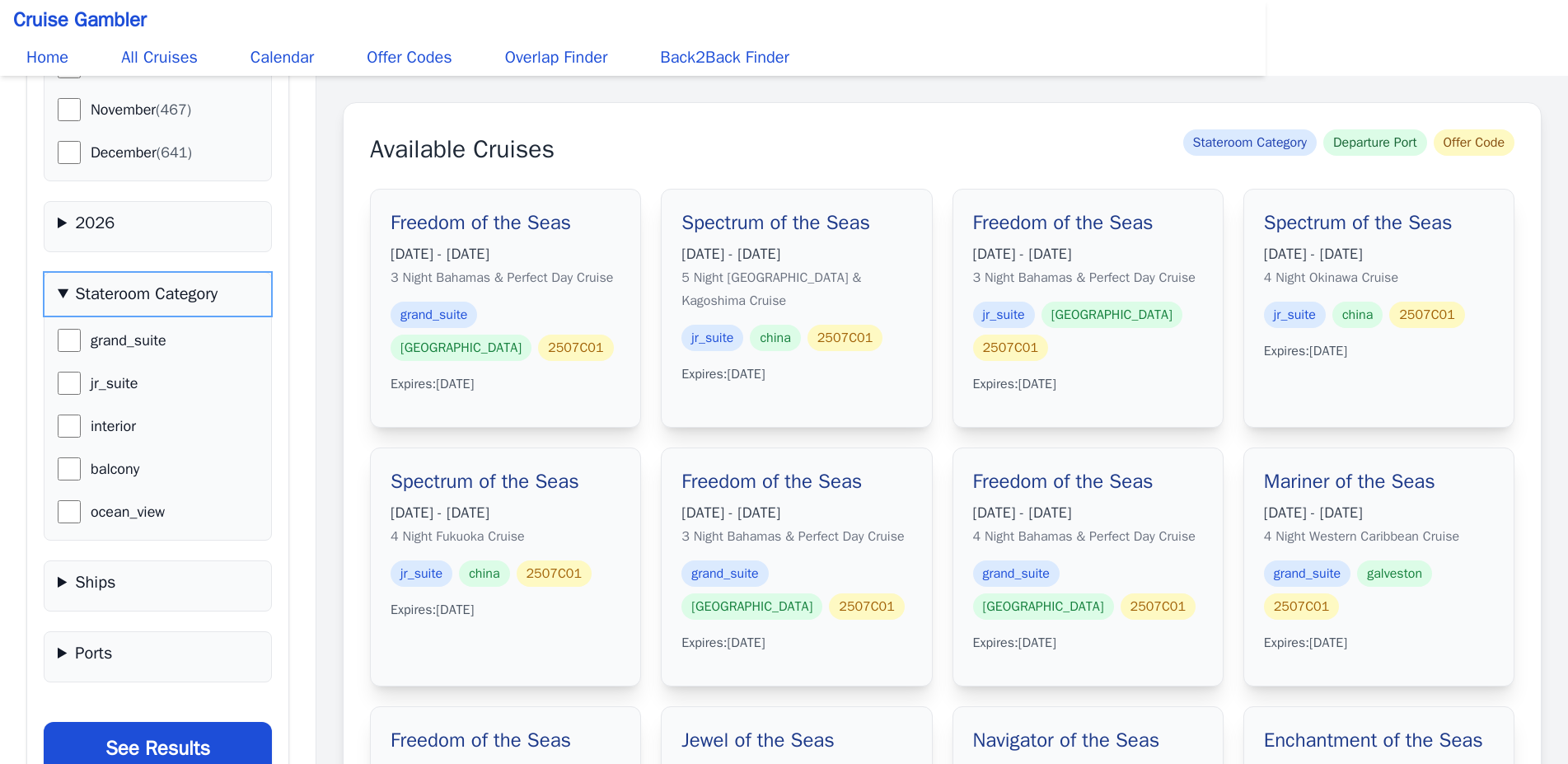 scroll, scrollTop: 332, scrollLeft: 0, axis: vertical 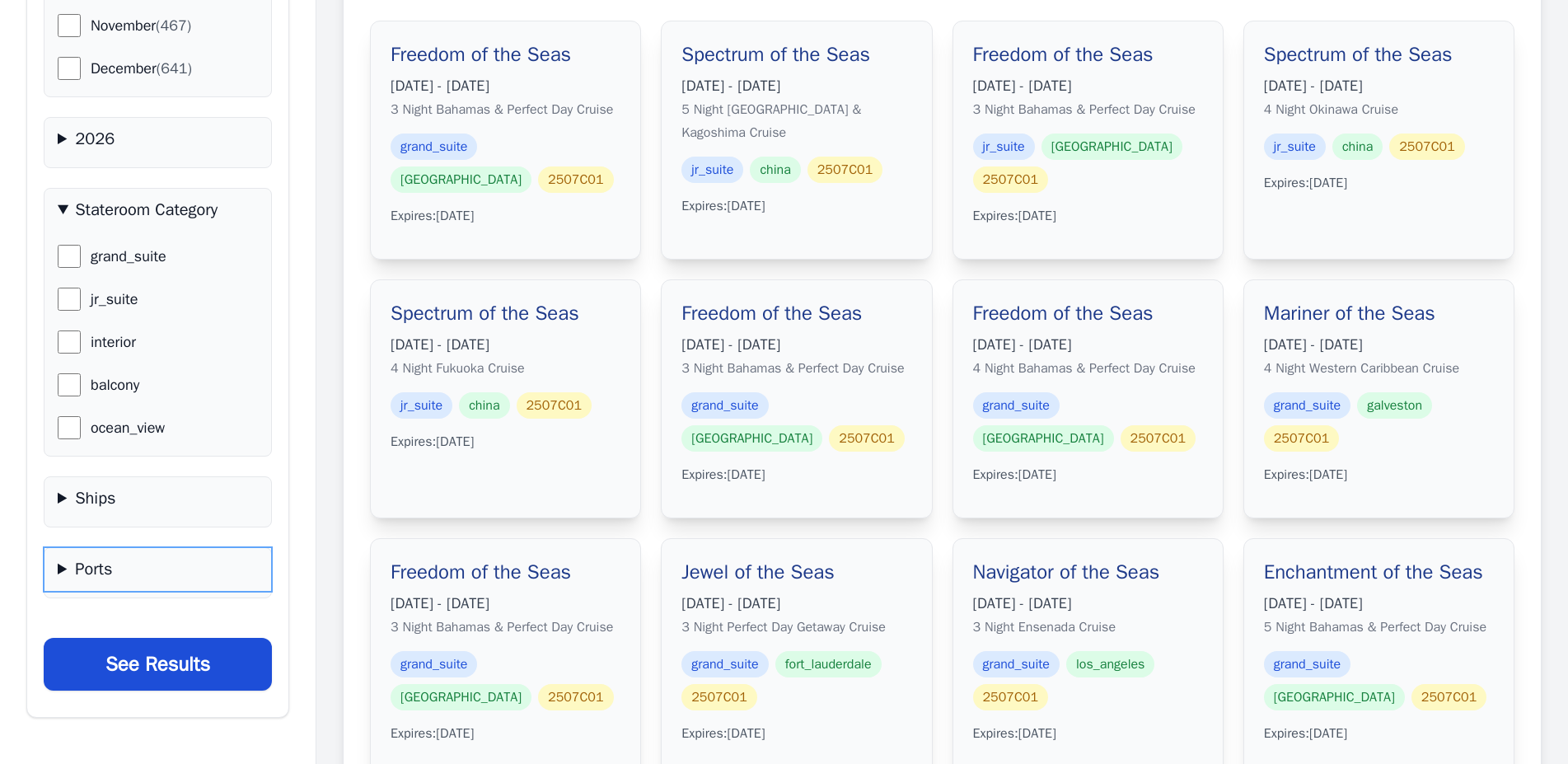 click on "Ports" at bounding box center [157, 569] 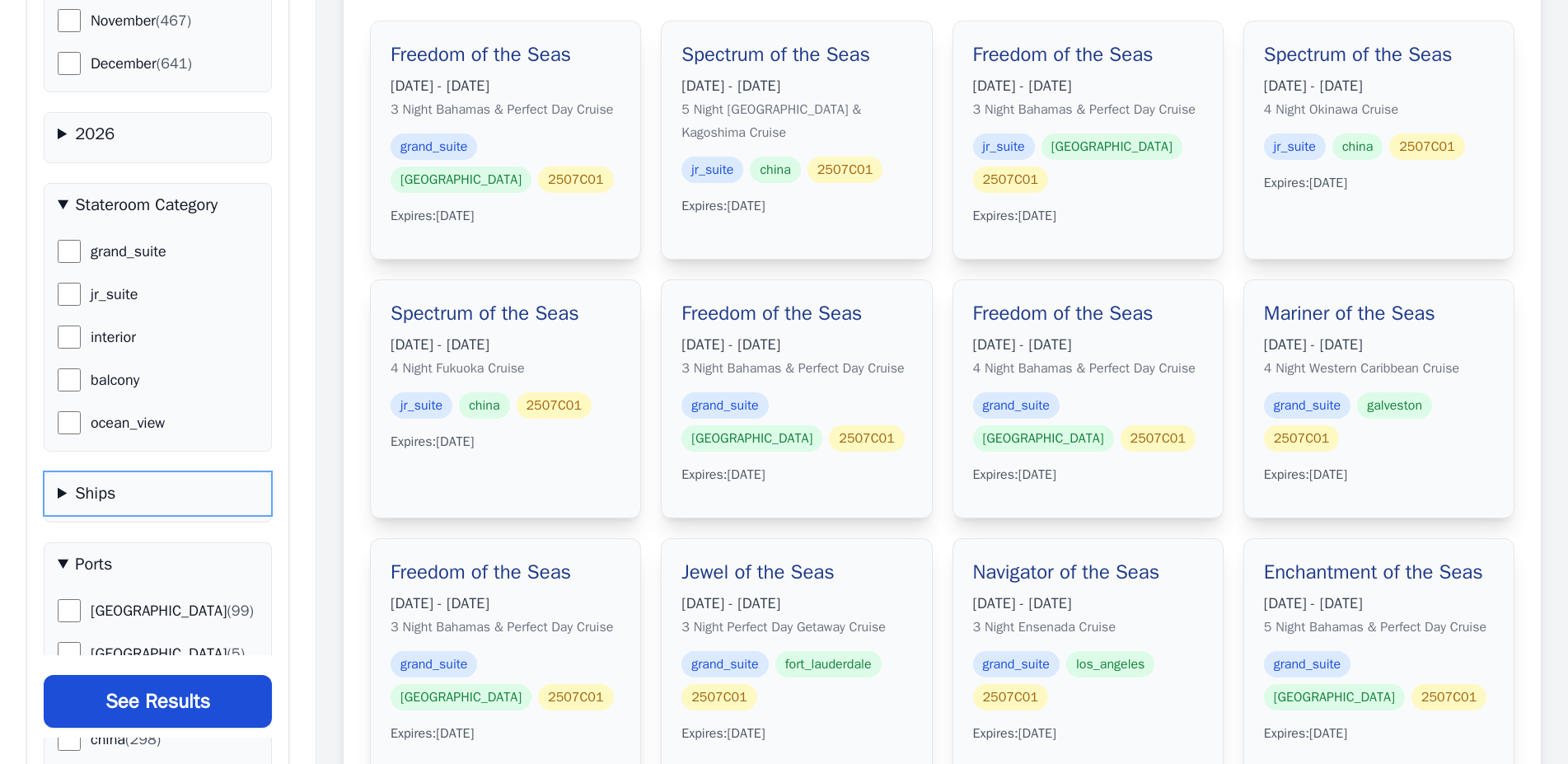 click on "Ships" at bounding box center [157, 494] 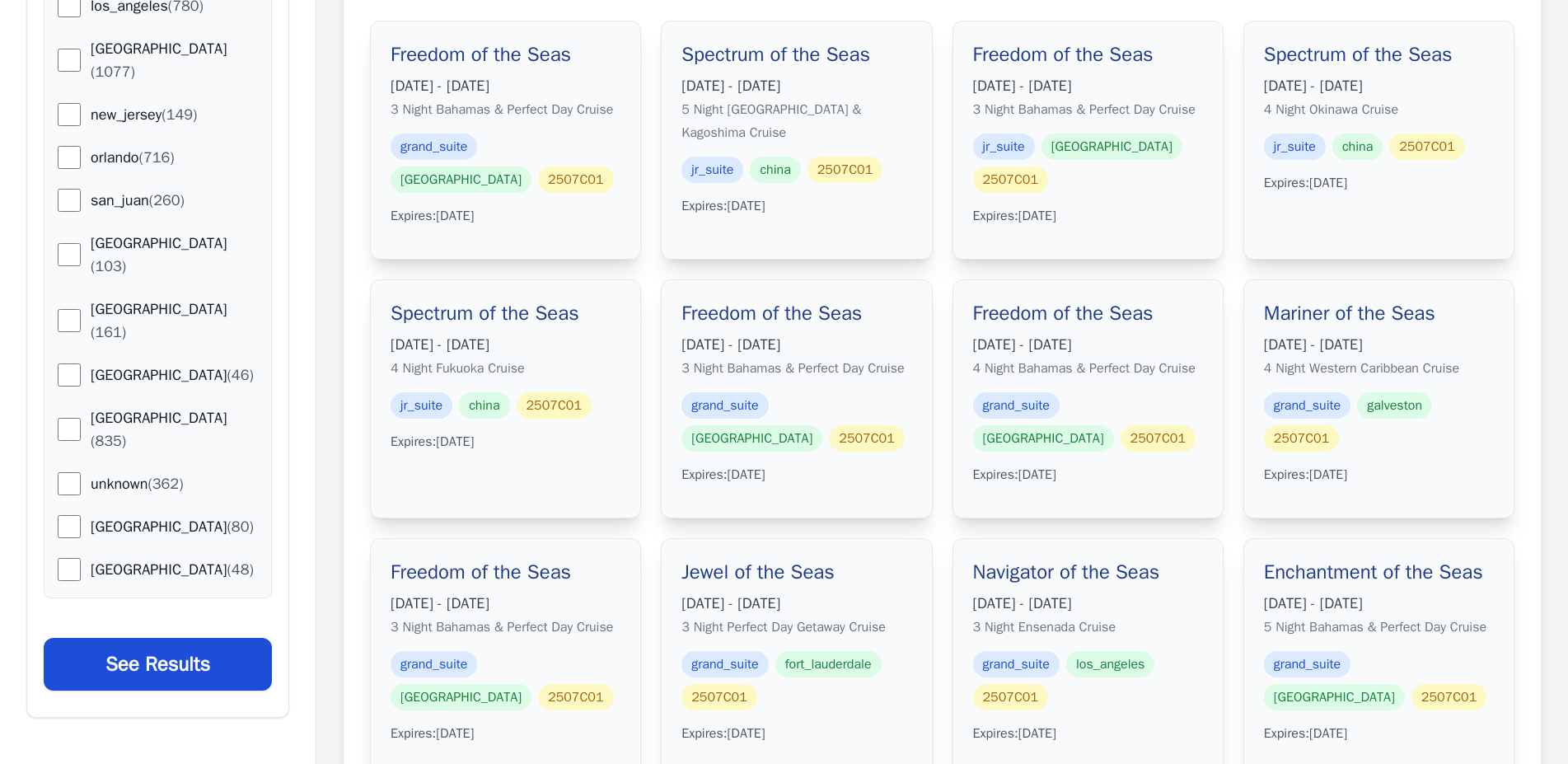 scroll, scrollTop: 2841, scrollLeft: 0, axis: vertical 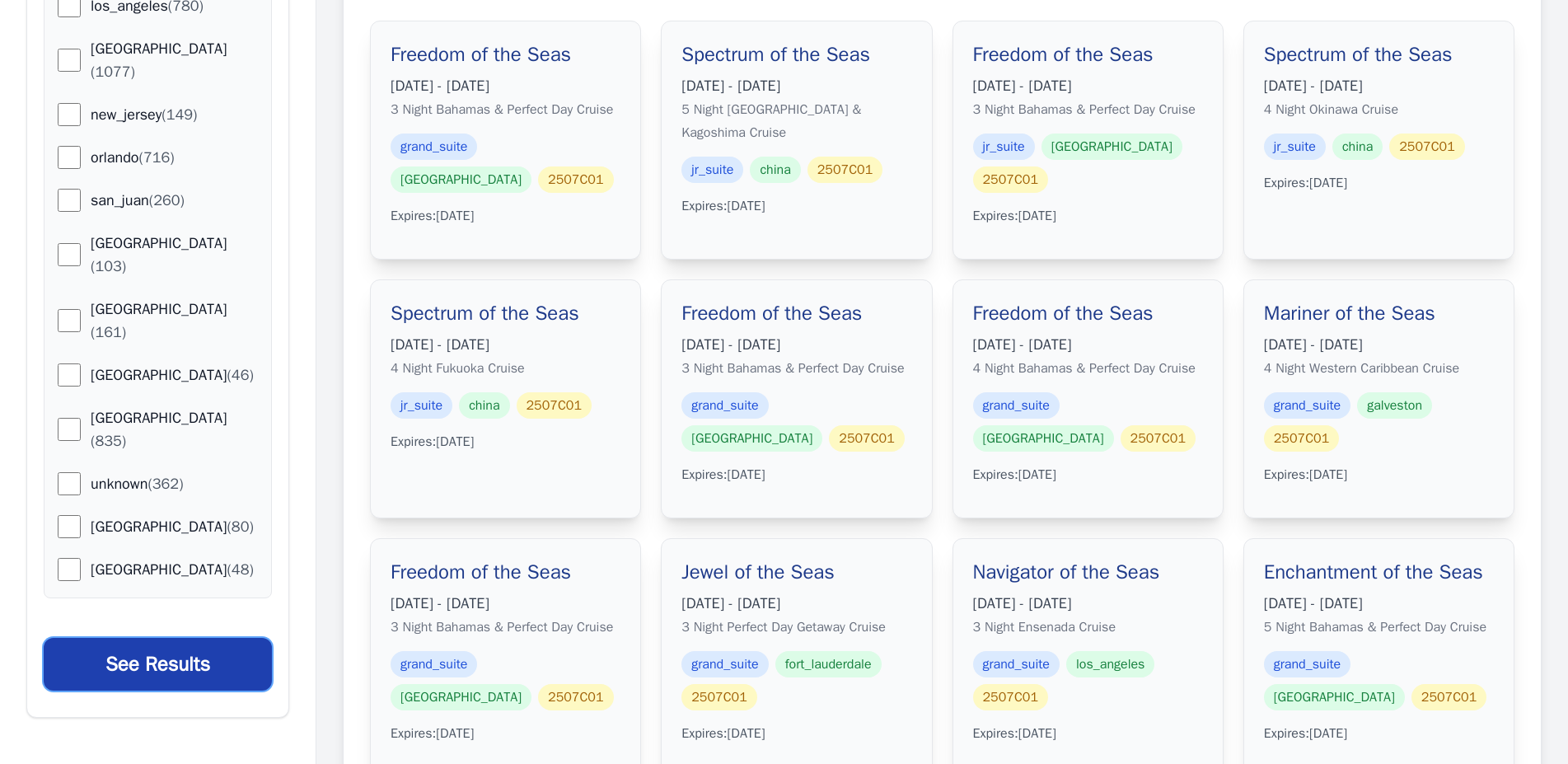 click on "See Results" at bounding box center (157, 664) 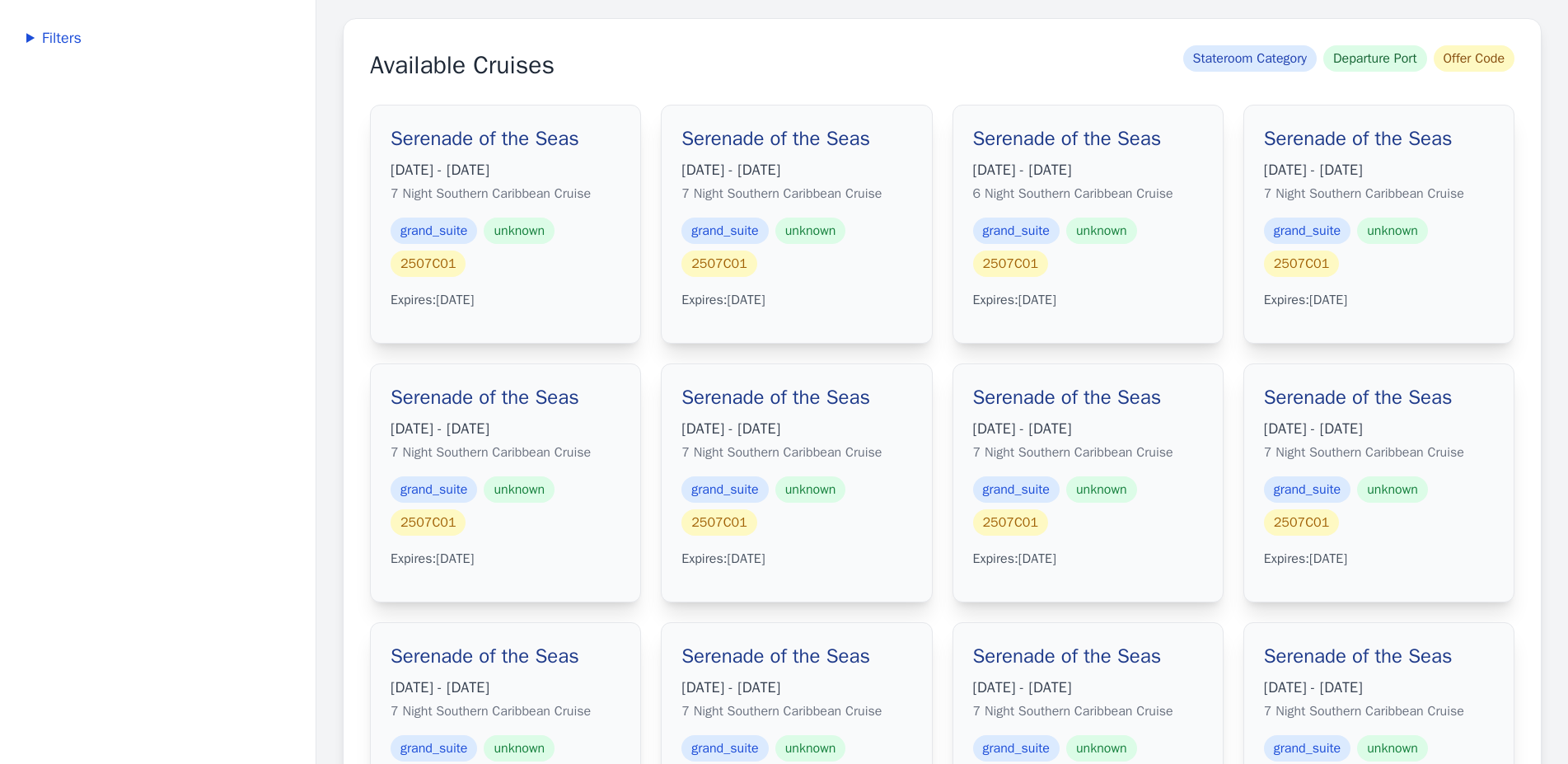 scroll, scrollTop: 0, scrollLeft: 0, axis: both 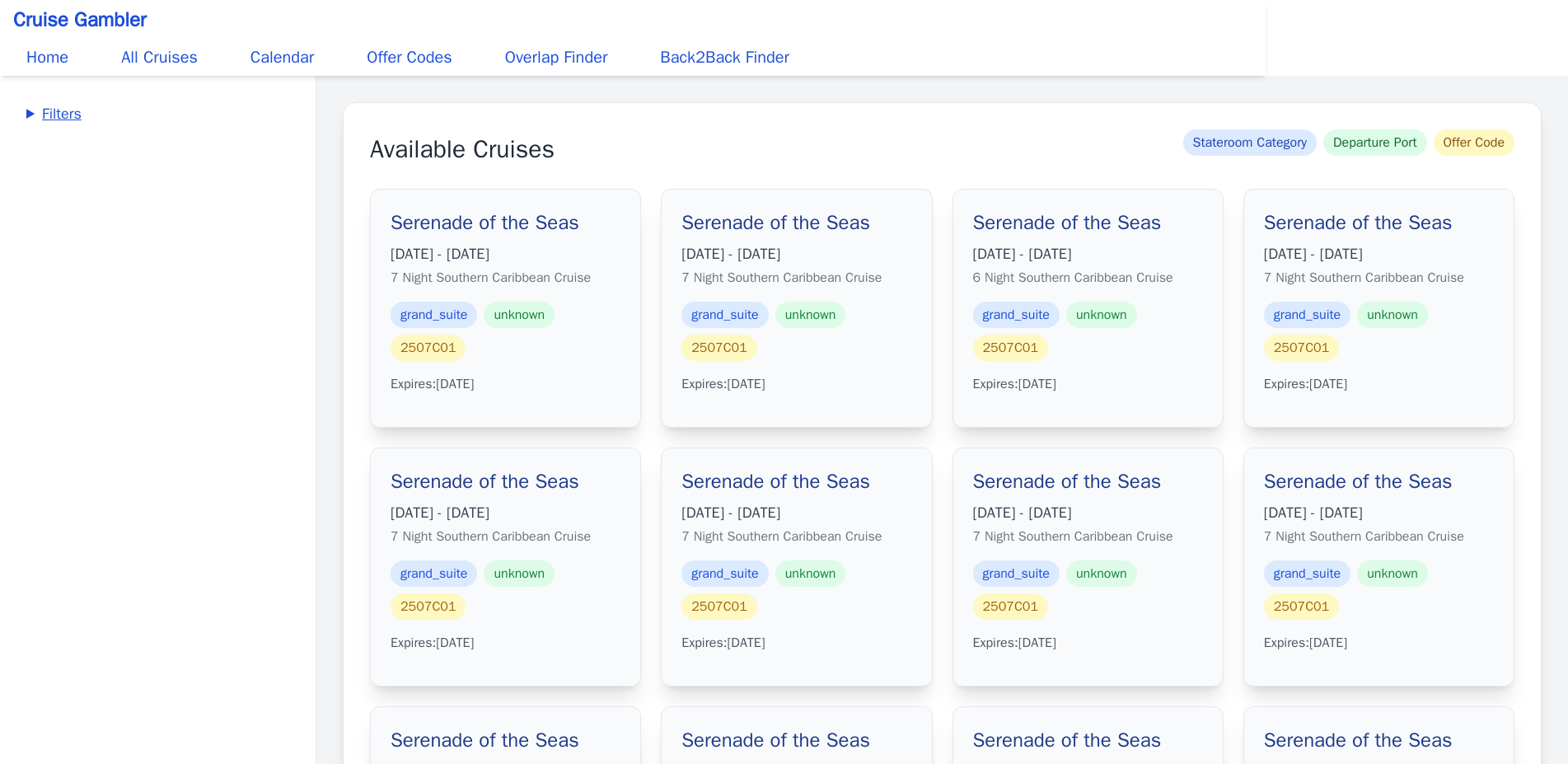 click on "Filters" at bounding box center [157, 114] 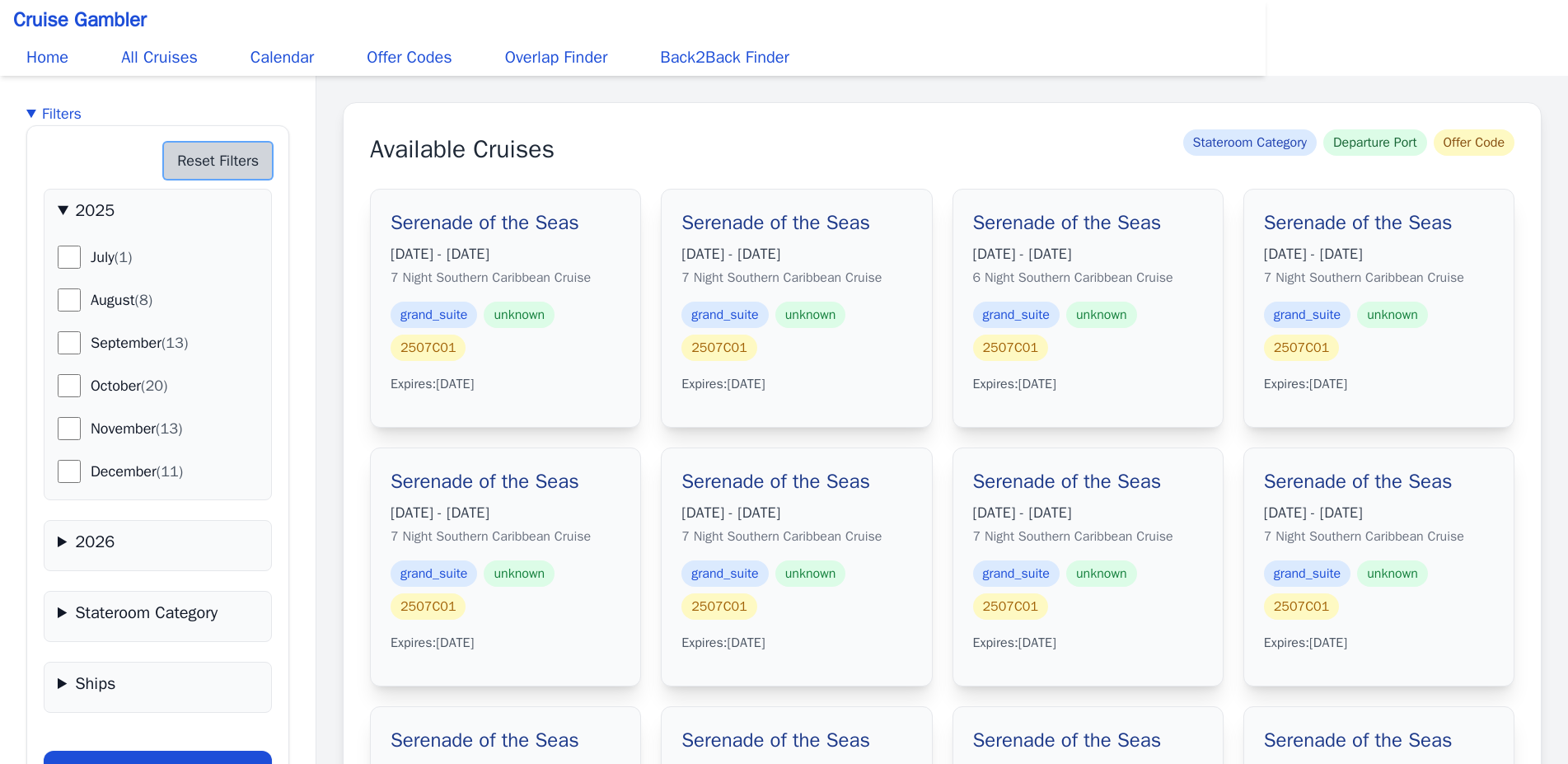 click on "Reset Filters" at bounding box center [218, 161] 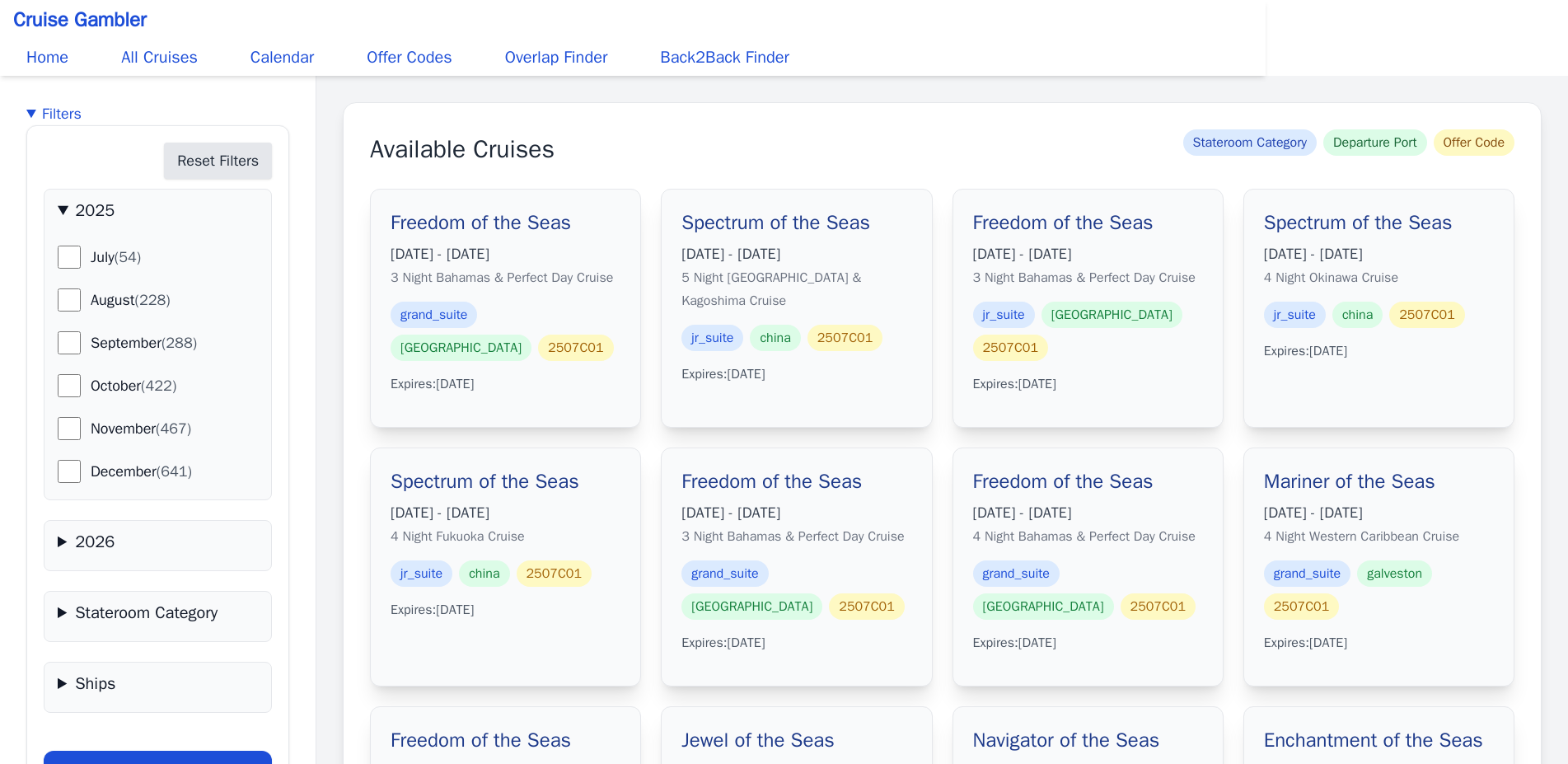 click on "Filters" at bounding box center [157, 114] 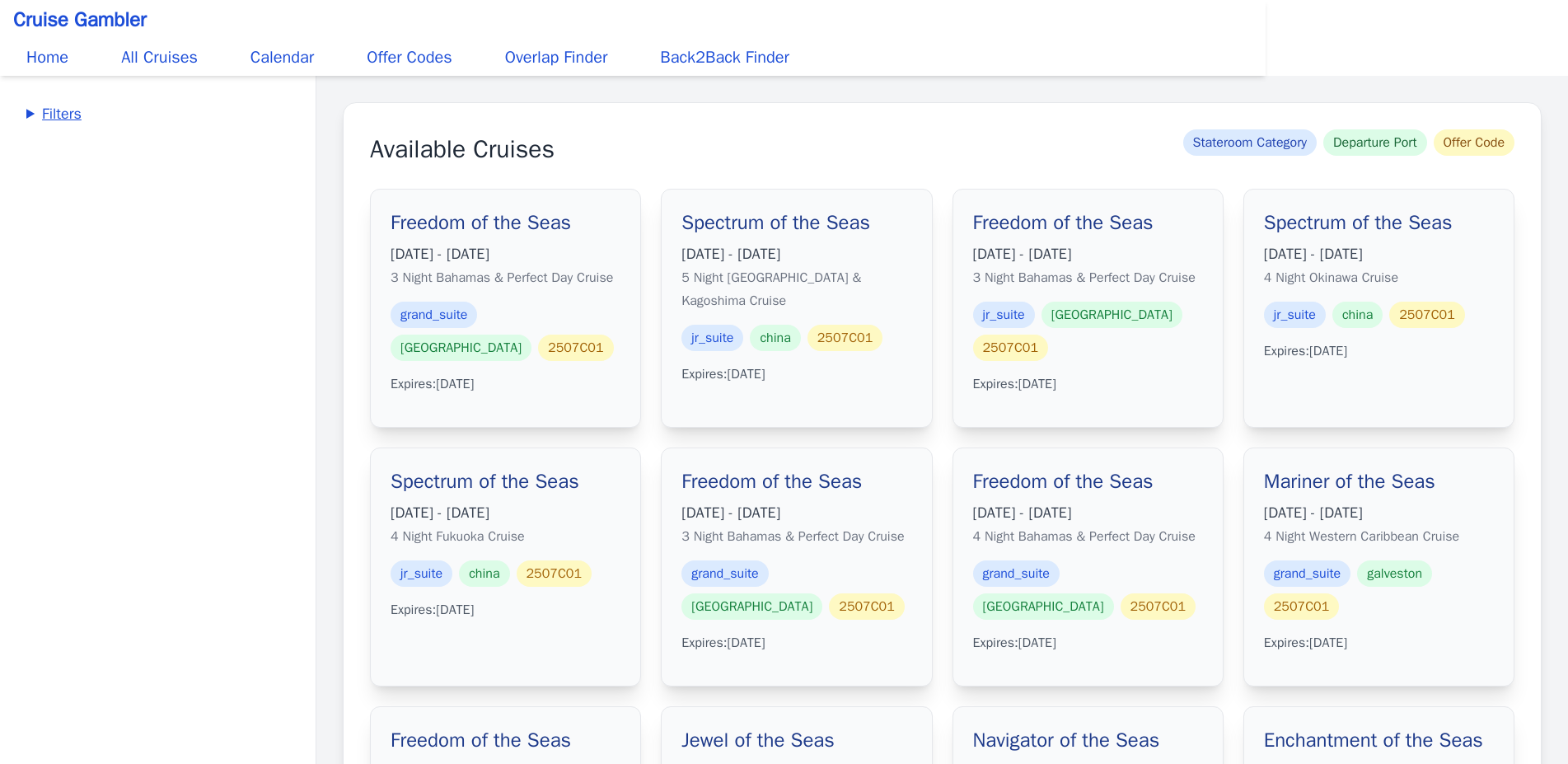click on "Filters" at bounding box center [157, 114] 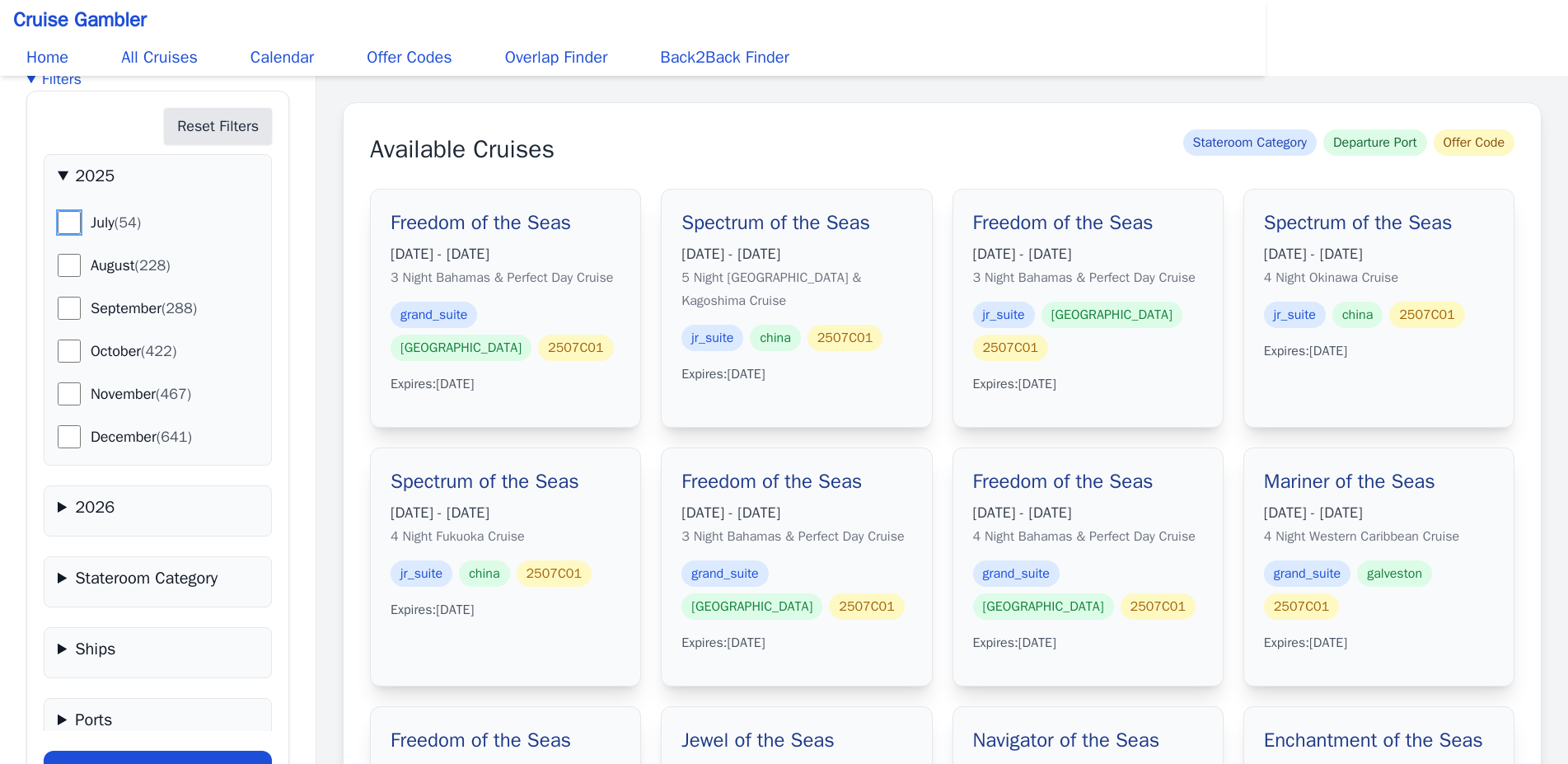 scroll, scrollTop: 115, scrollLeft: 0, axis: vertical 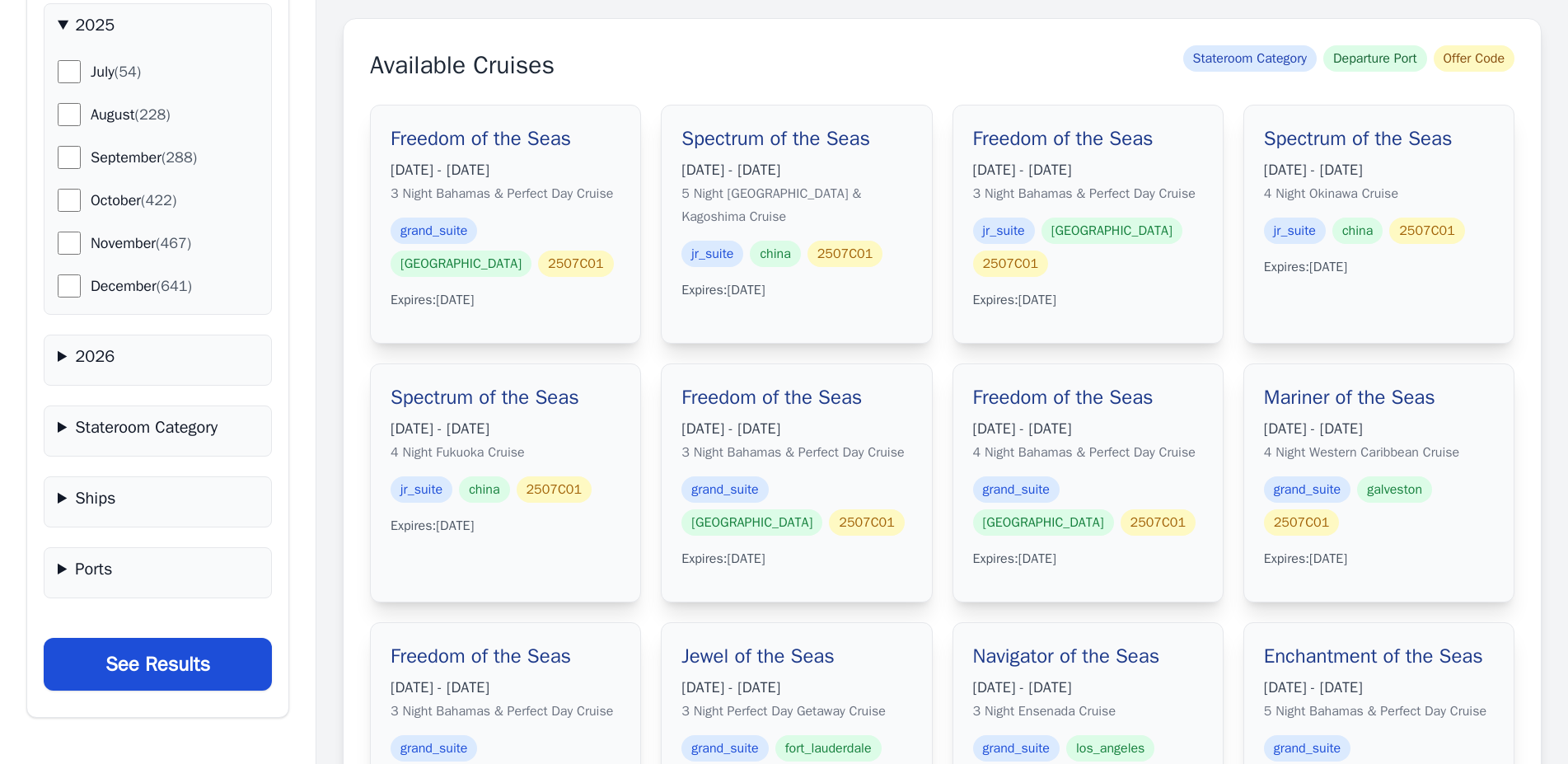 click on "Ships
Adventure of the Seas  (161)
Allure of the Seas  (130)
Anthem of the Seas  (99)
Brilliance of the Seas  (121)
Enchantment of the Seas  (401)" at bounding box center (157, 502) 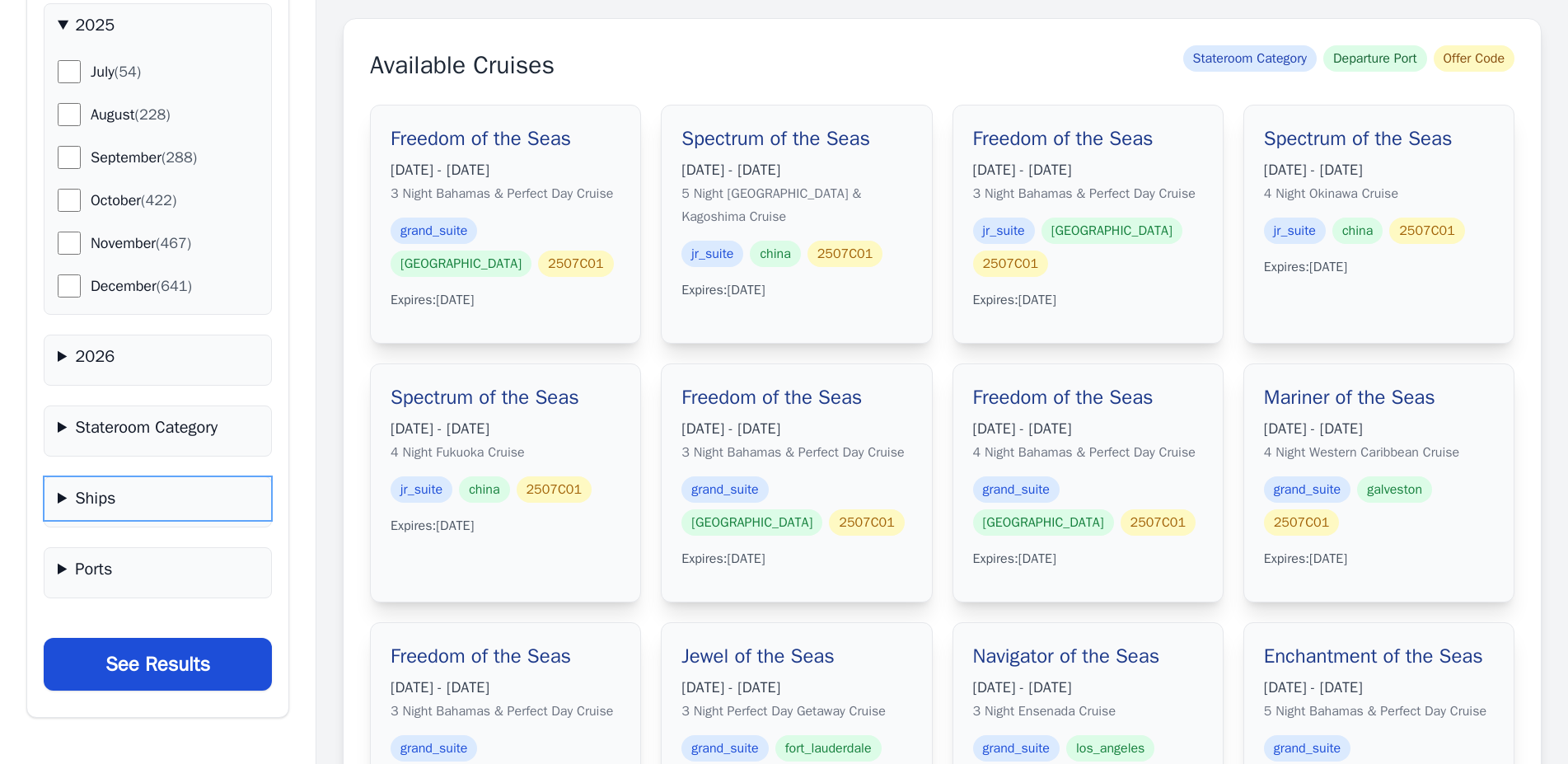 click on "Ships" at bounding box center [157, 499] 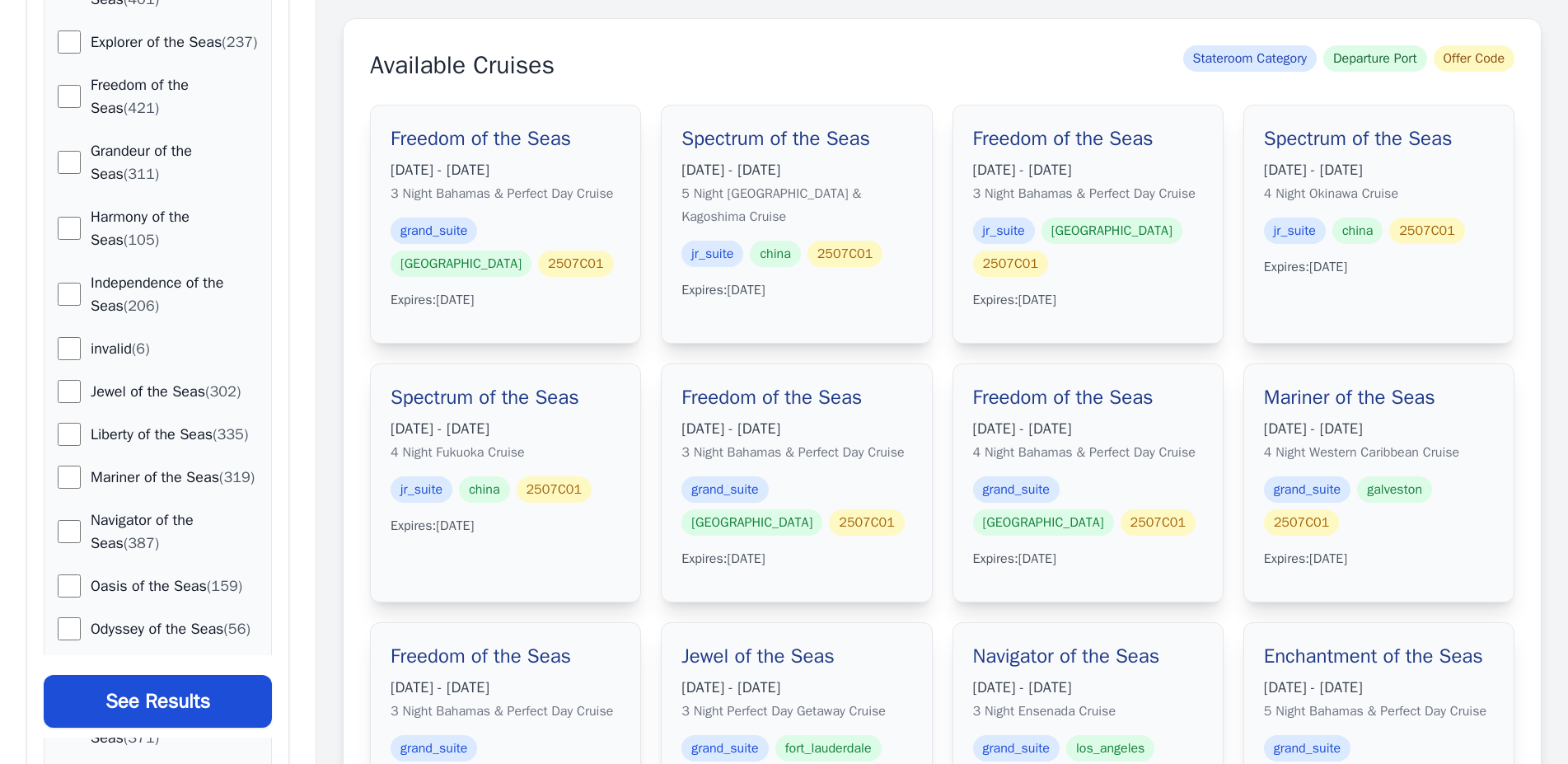 scroll, scrollTop: 945, scrollLeft: 0, axis: vertical 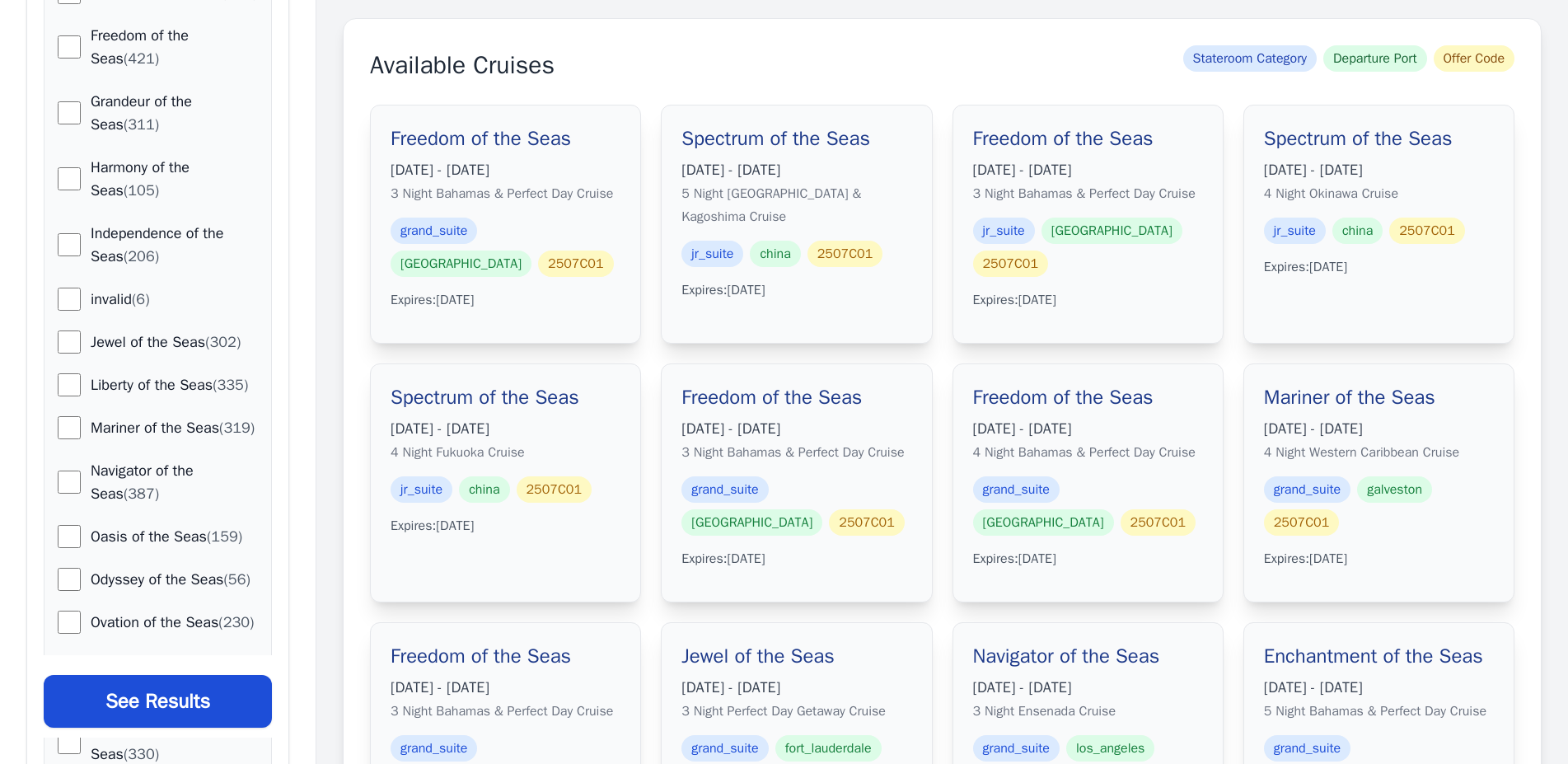 click on "invalid  (6)" at bounding box center (174, 299) 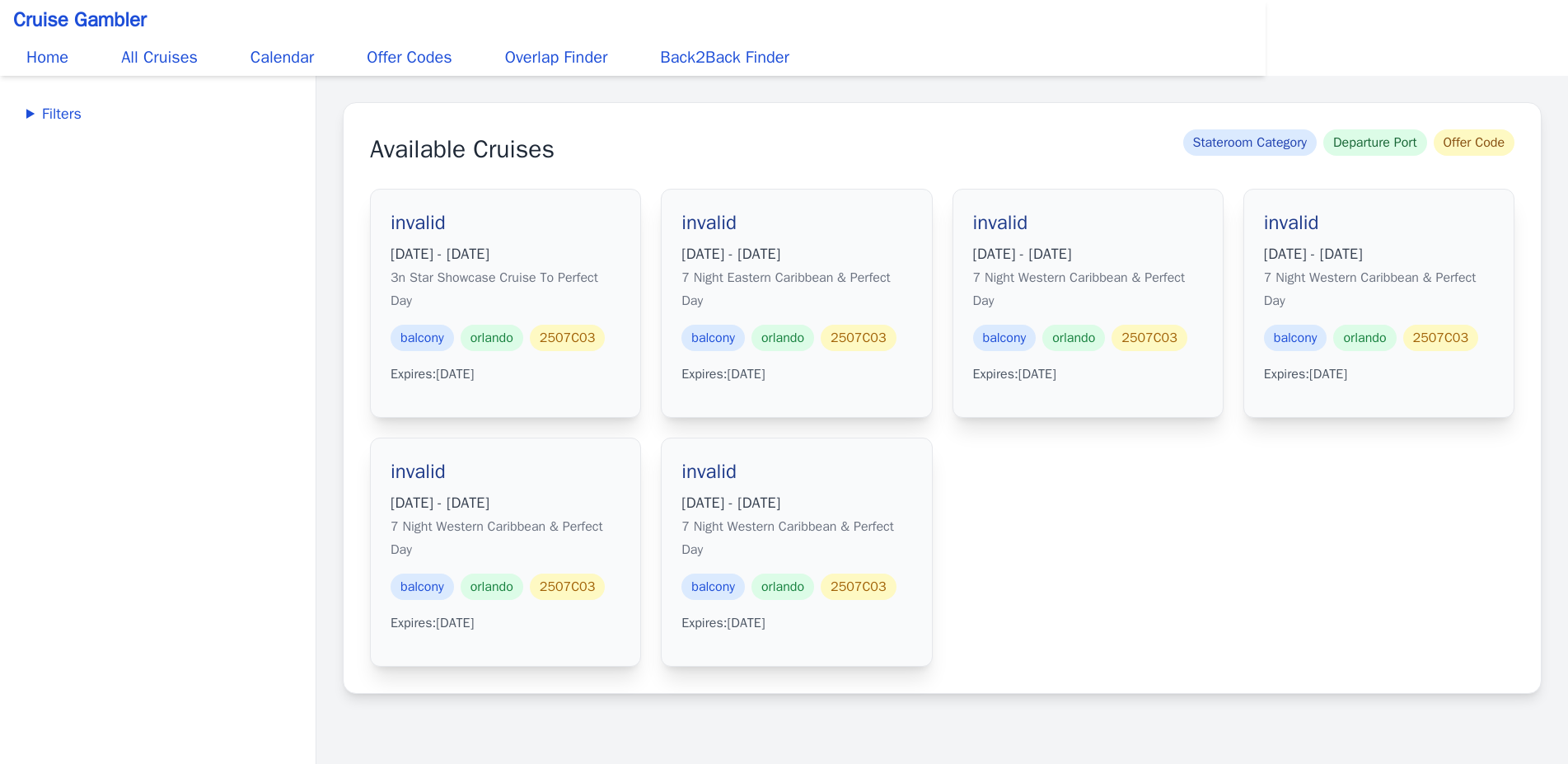 scroll, scrollTop: 0, scrollLeft: 0, axis: both 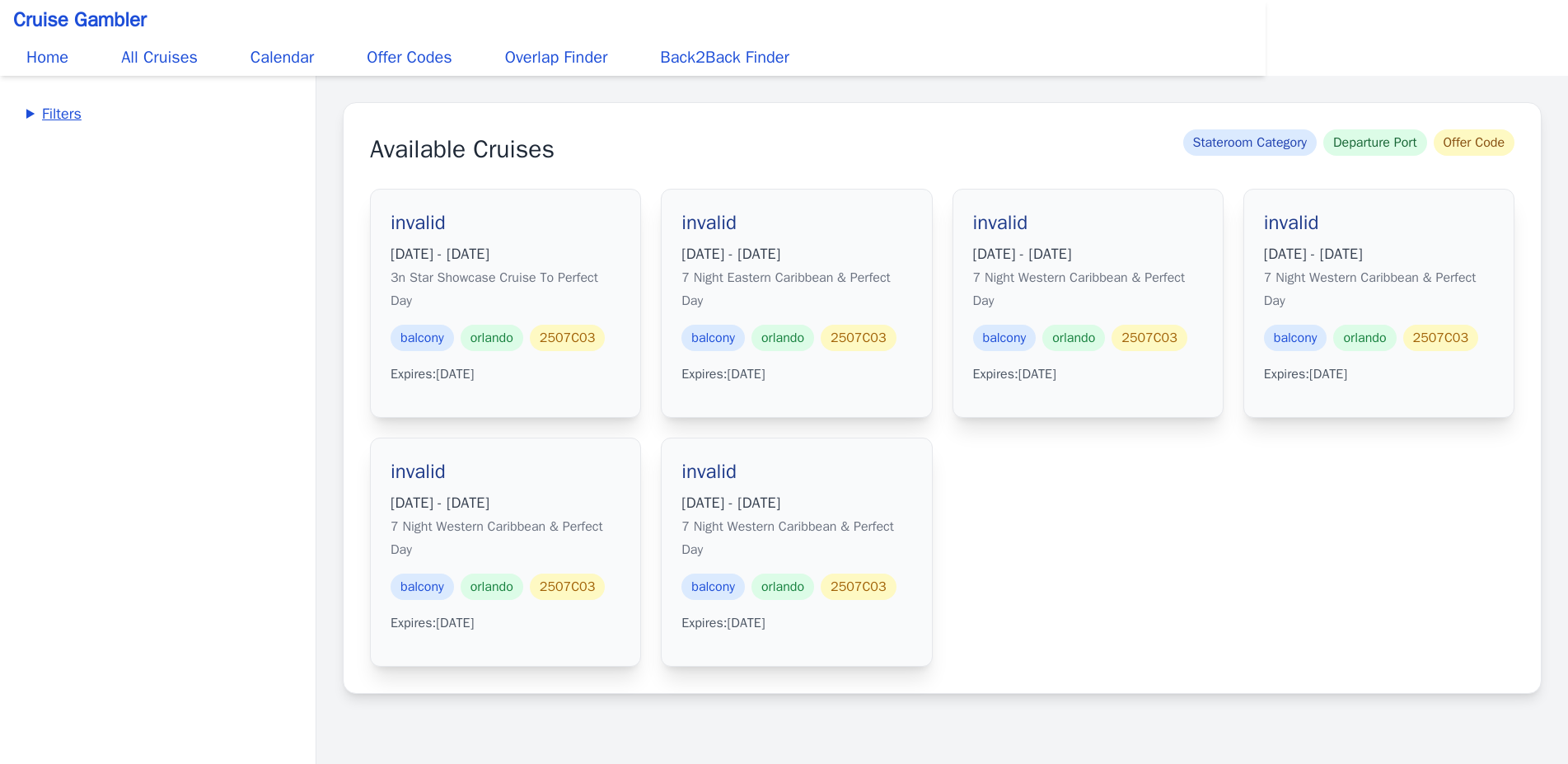 click on "Filters" at bounding box center [157, 114] 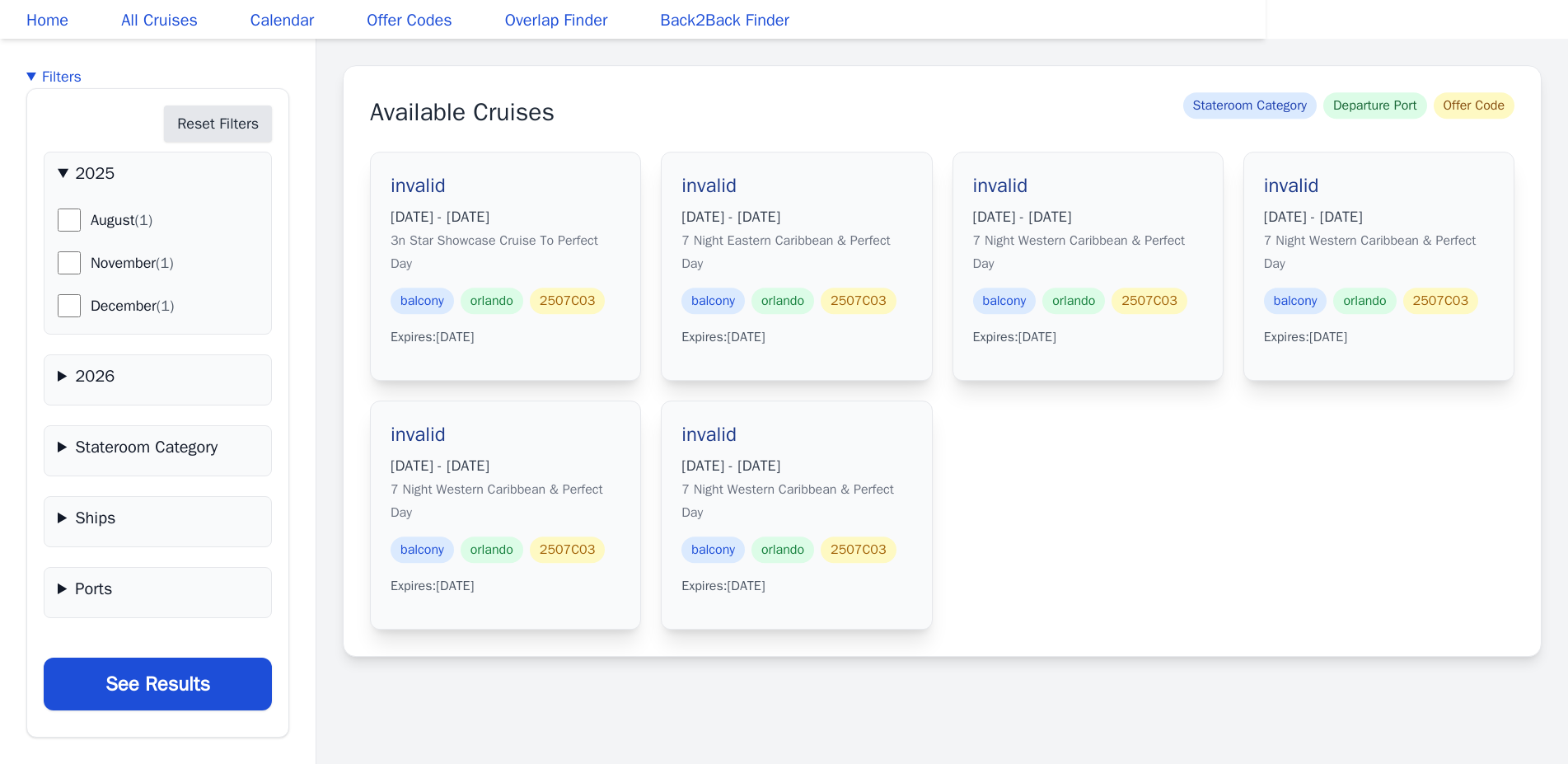 scroll, scrollTop: 76, scrollLeft: 0, axis: vertical 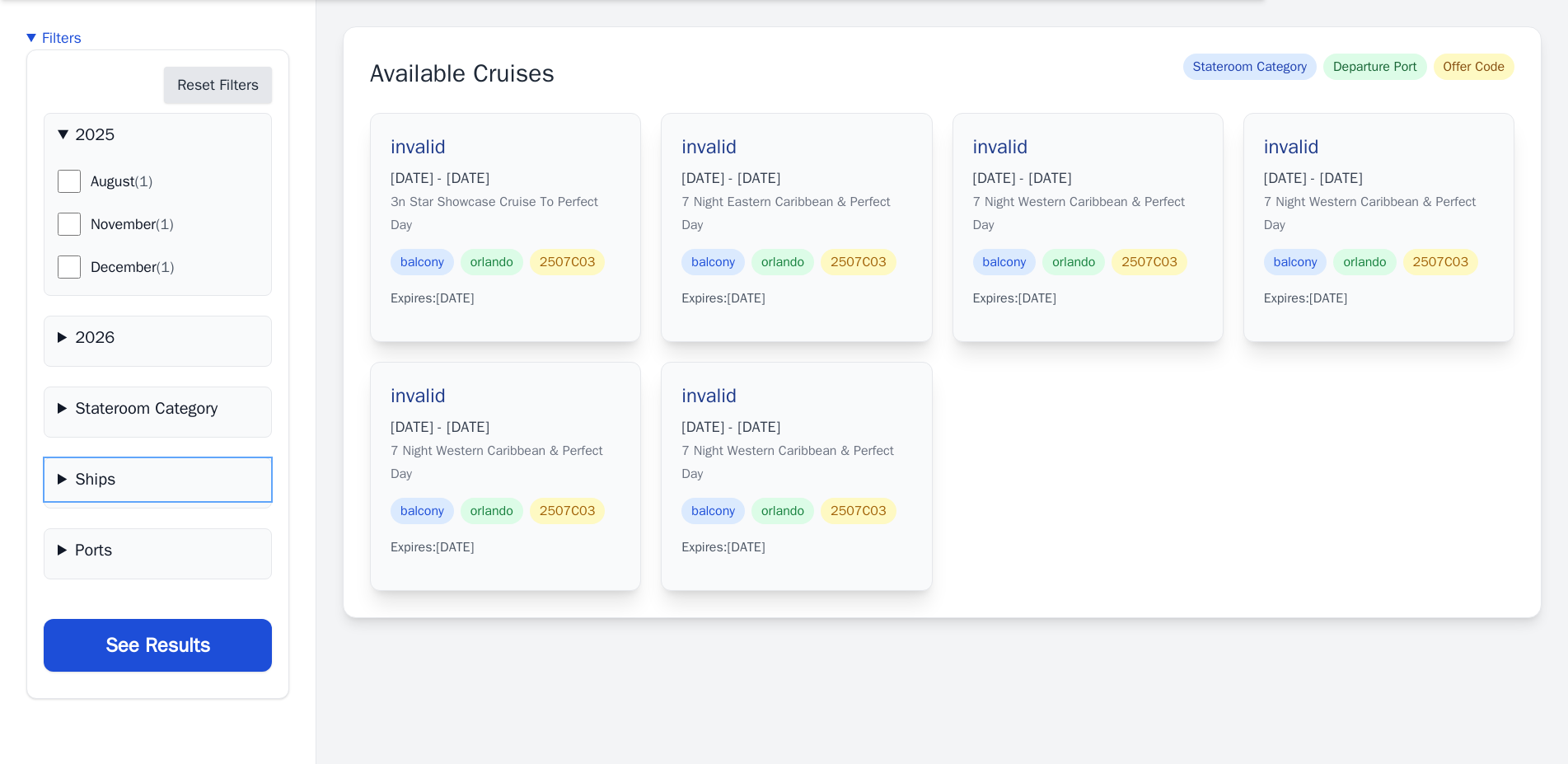 click on "Ships" at bounding box center (157, 480) 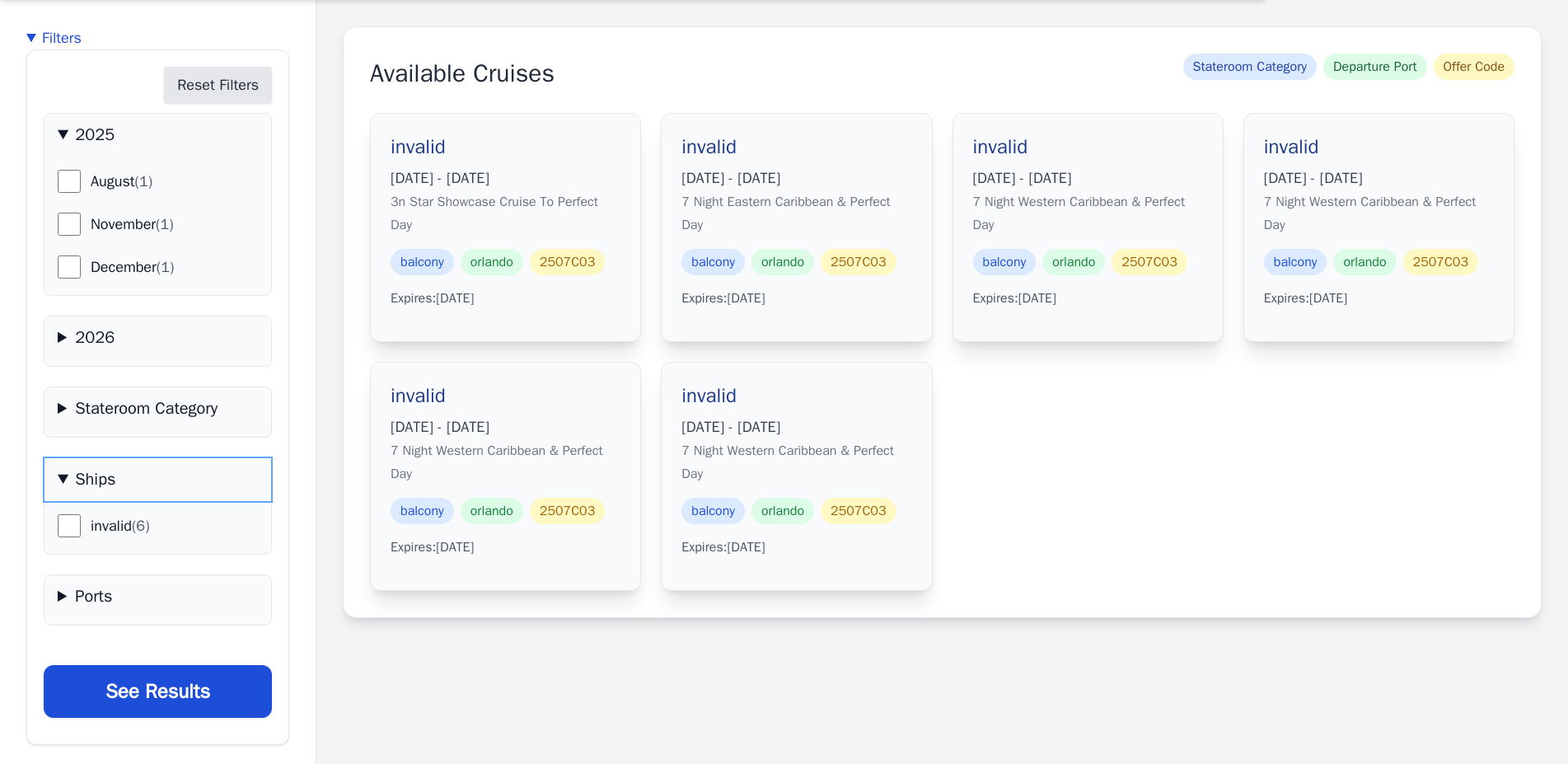 scroll, scrollTop: 32, scrollLeft: 0, axis: vertical 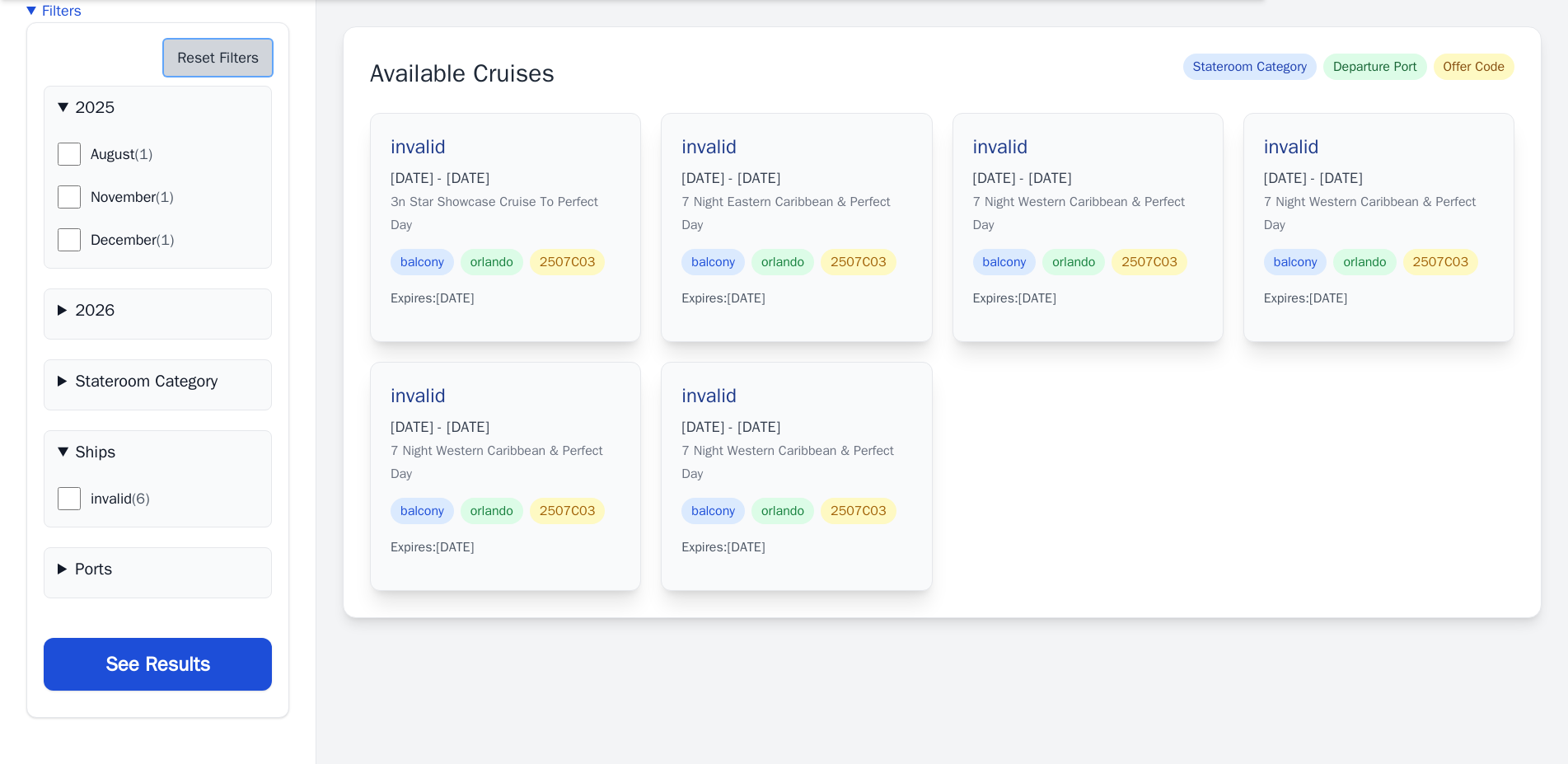 click on "Reset Filters" at bounding box center [218, 58] 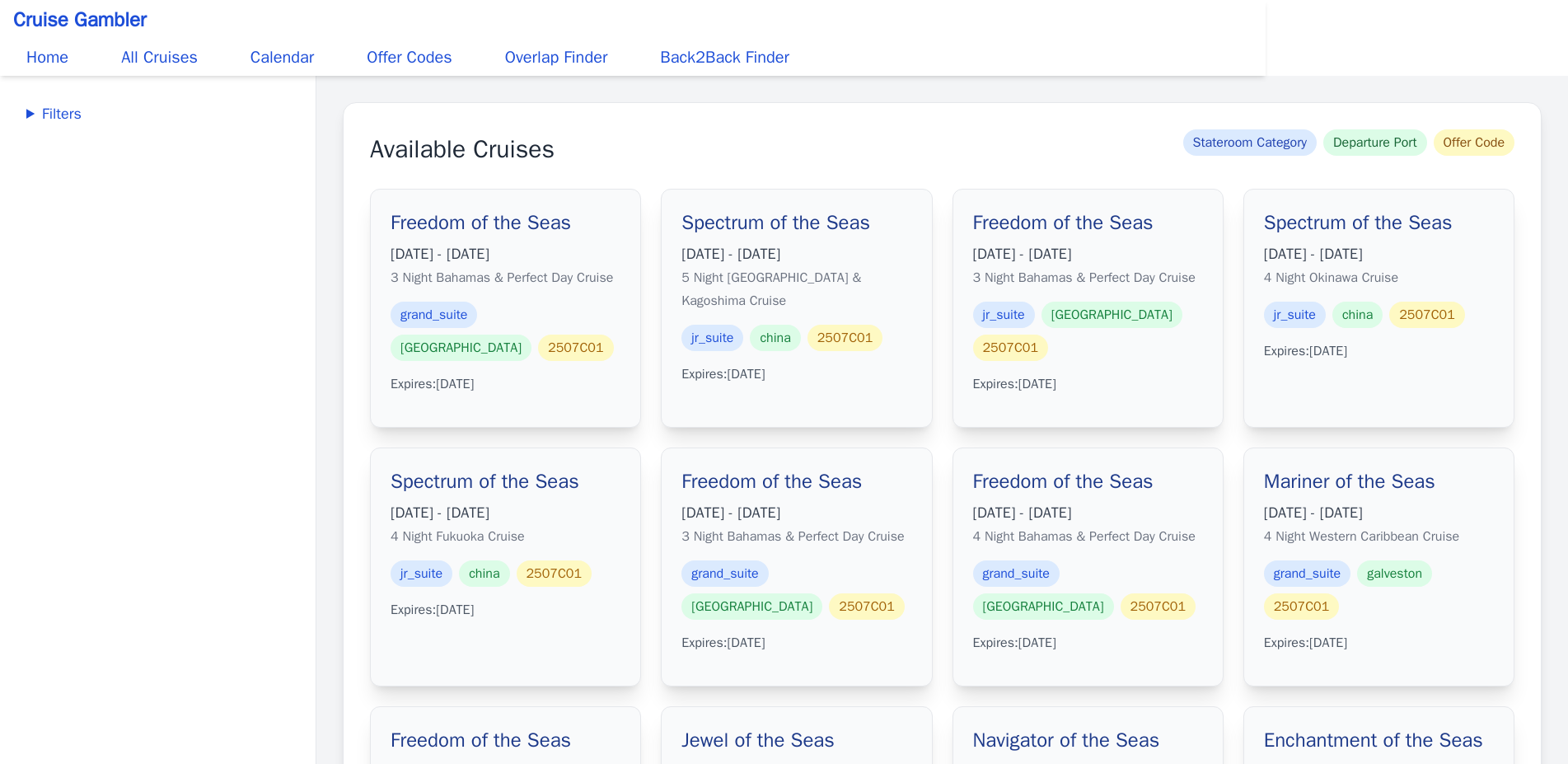scroll, scrollTop: 0, scrollLeft: 0, axis: both 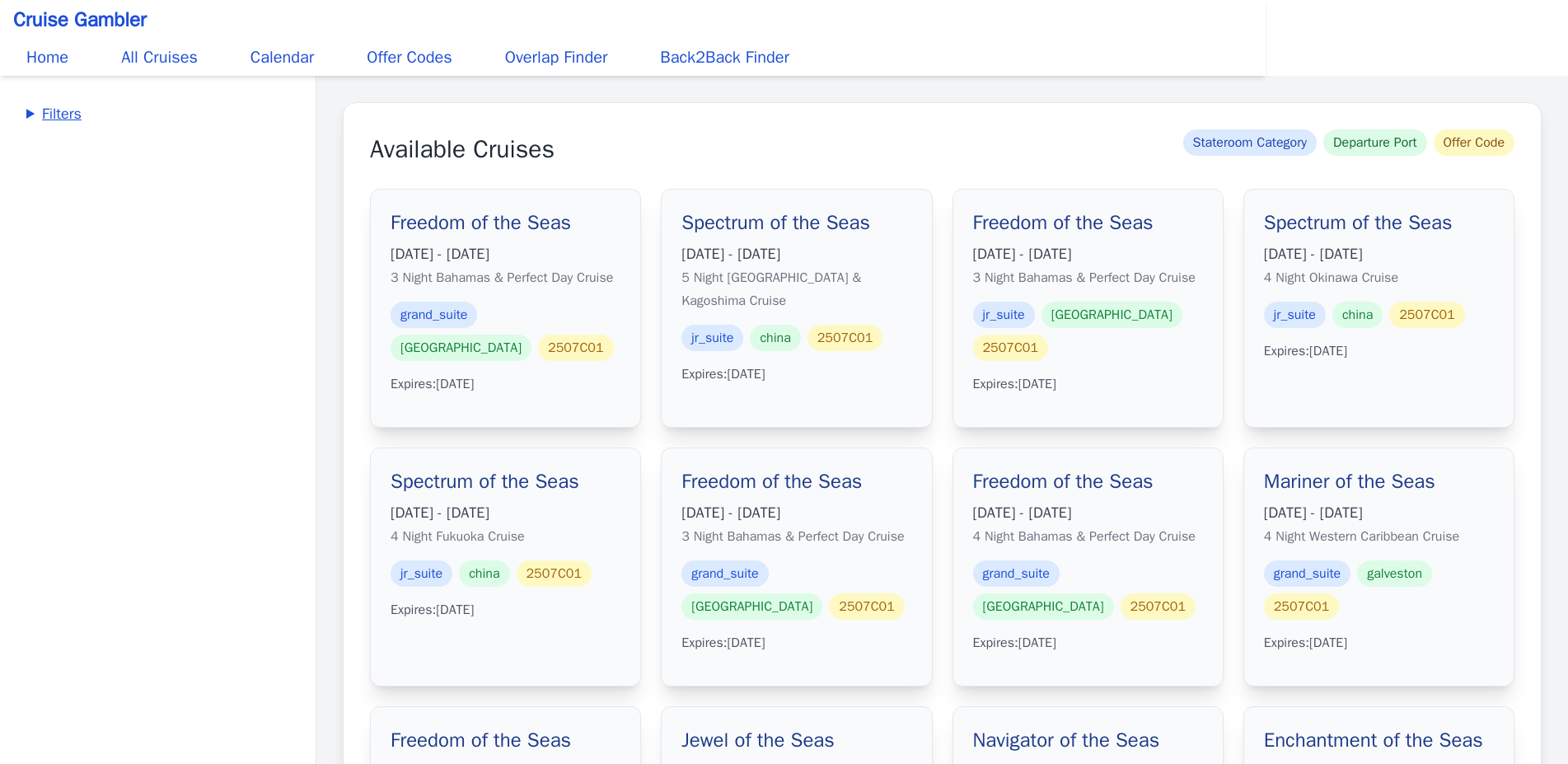 click on "Filters" at bounding box center (157, 114) 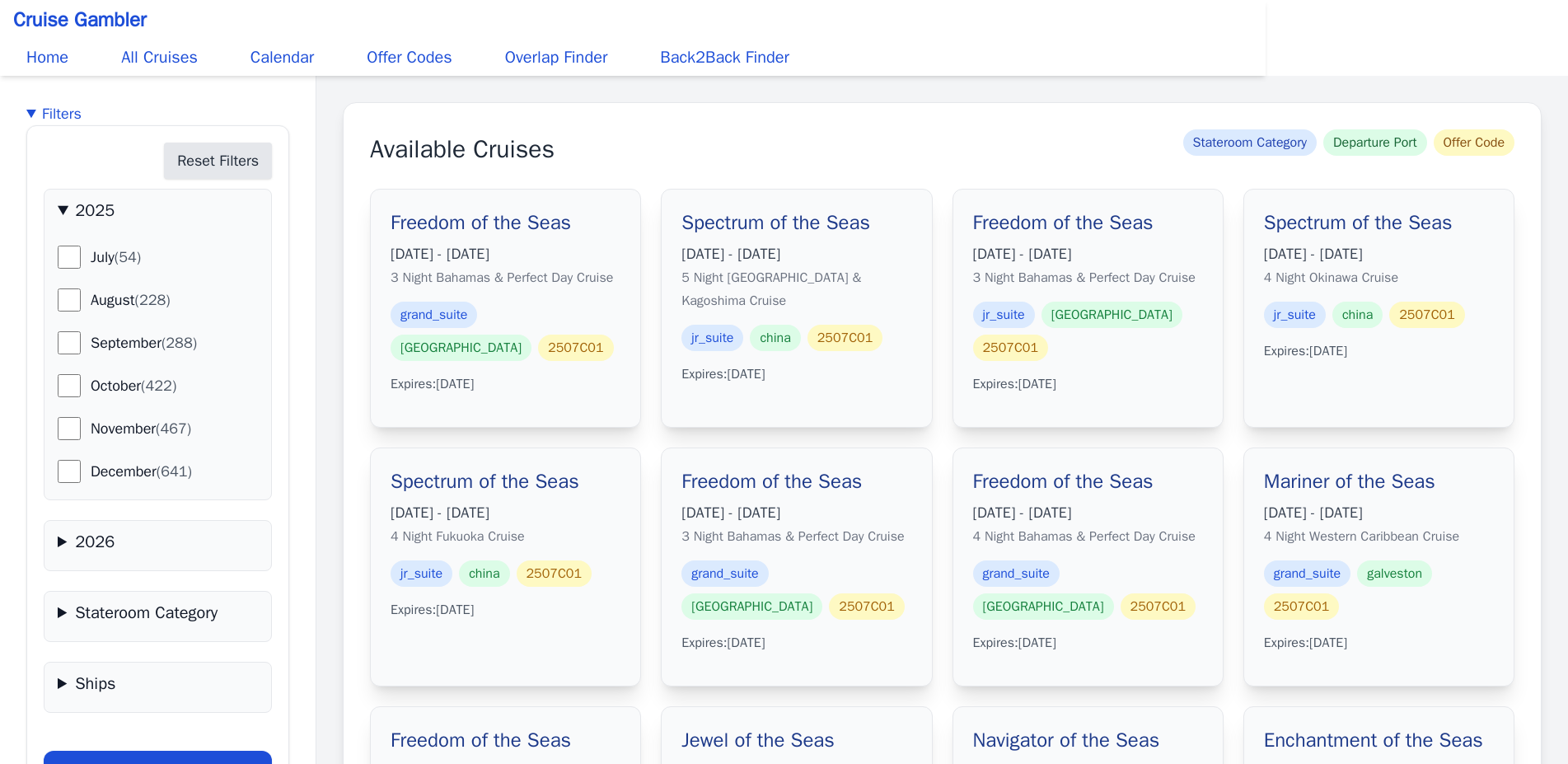 scroll, scrollTop: 115, scrollLeft: 0, axis: vertical 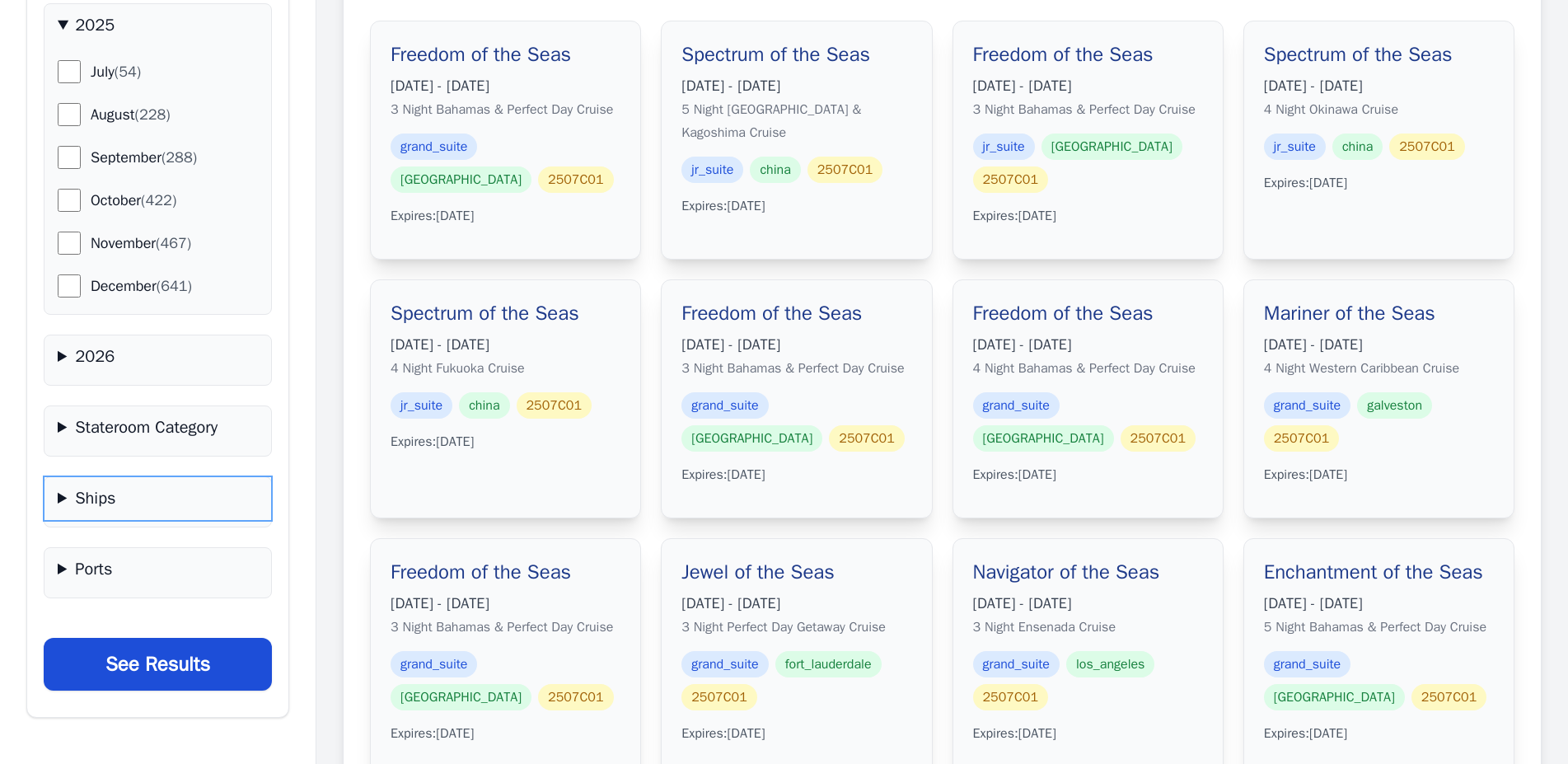 click on "Ships" at bounding box center [157, 499] 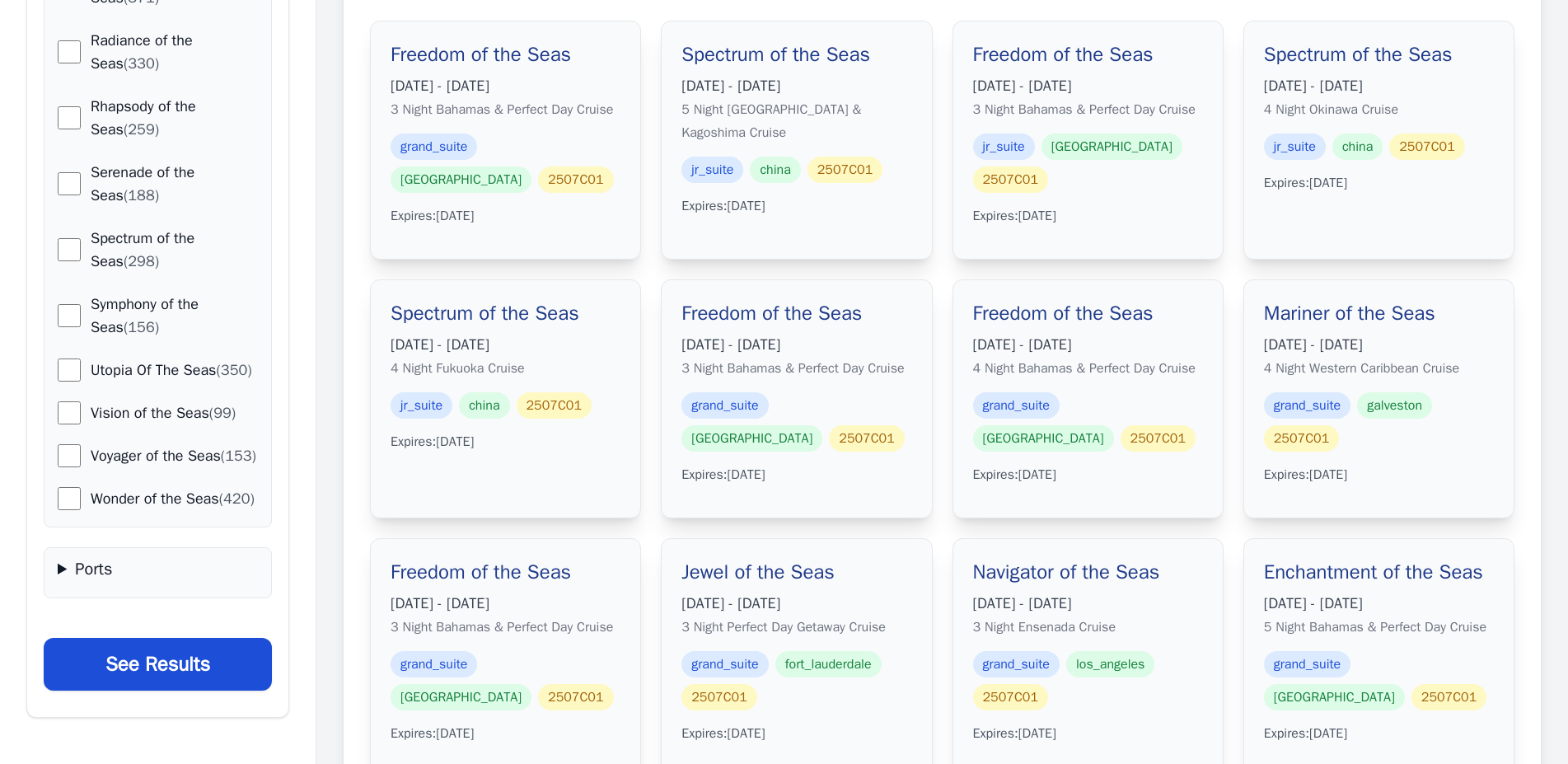 scroll, scrollTop: 1672, scrollLeft: 0, axis: vertical 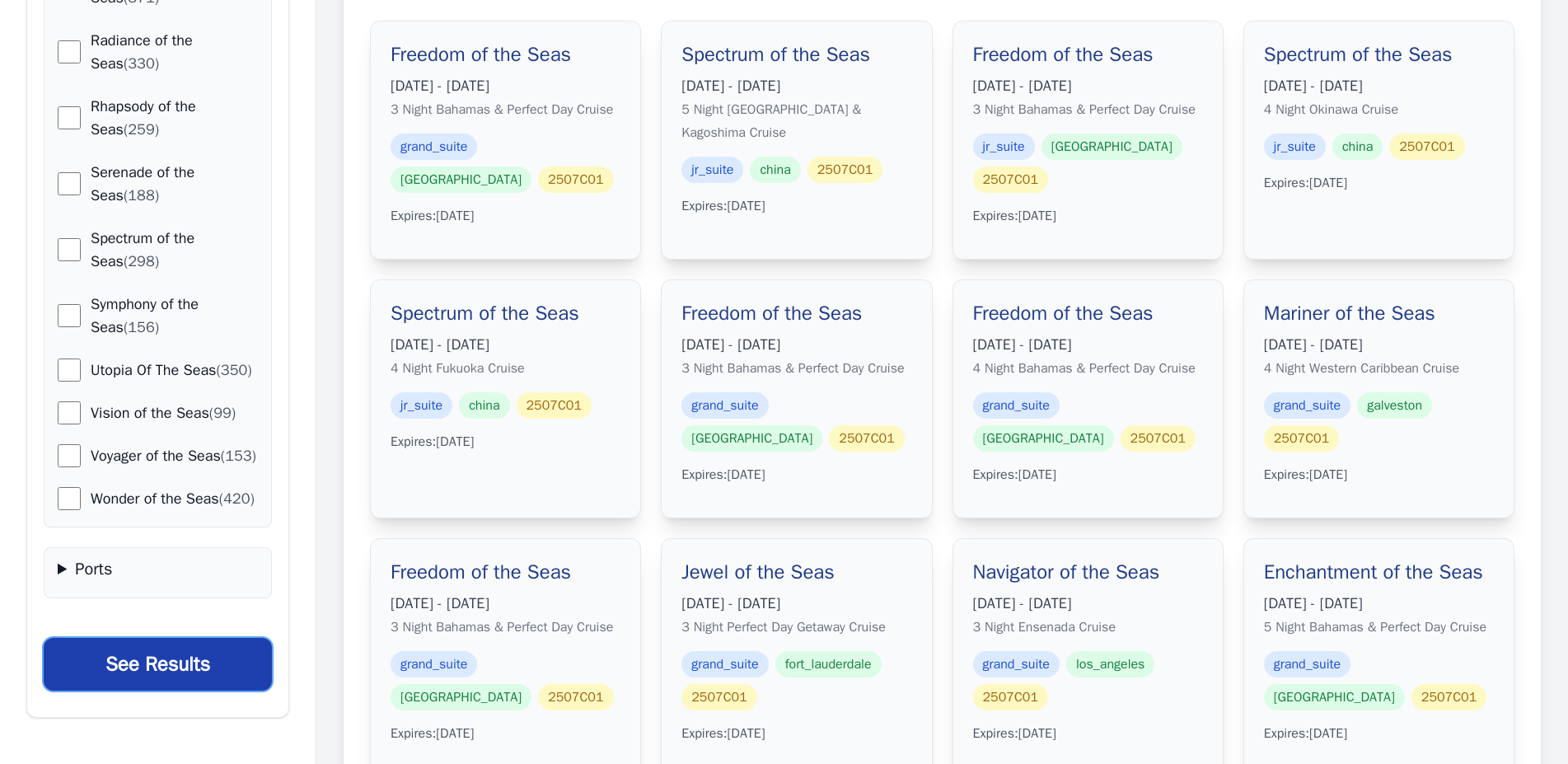 click on "See Results" at bounding box center (157, 664) 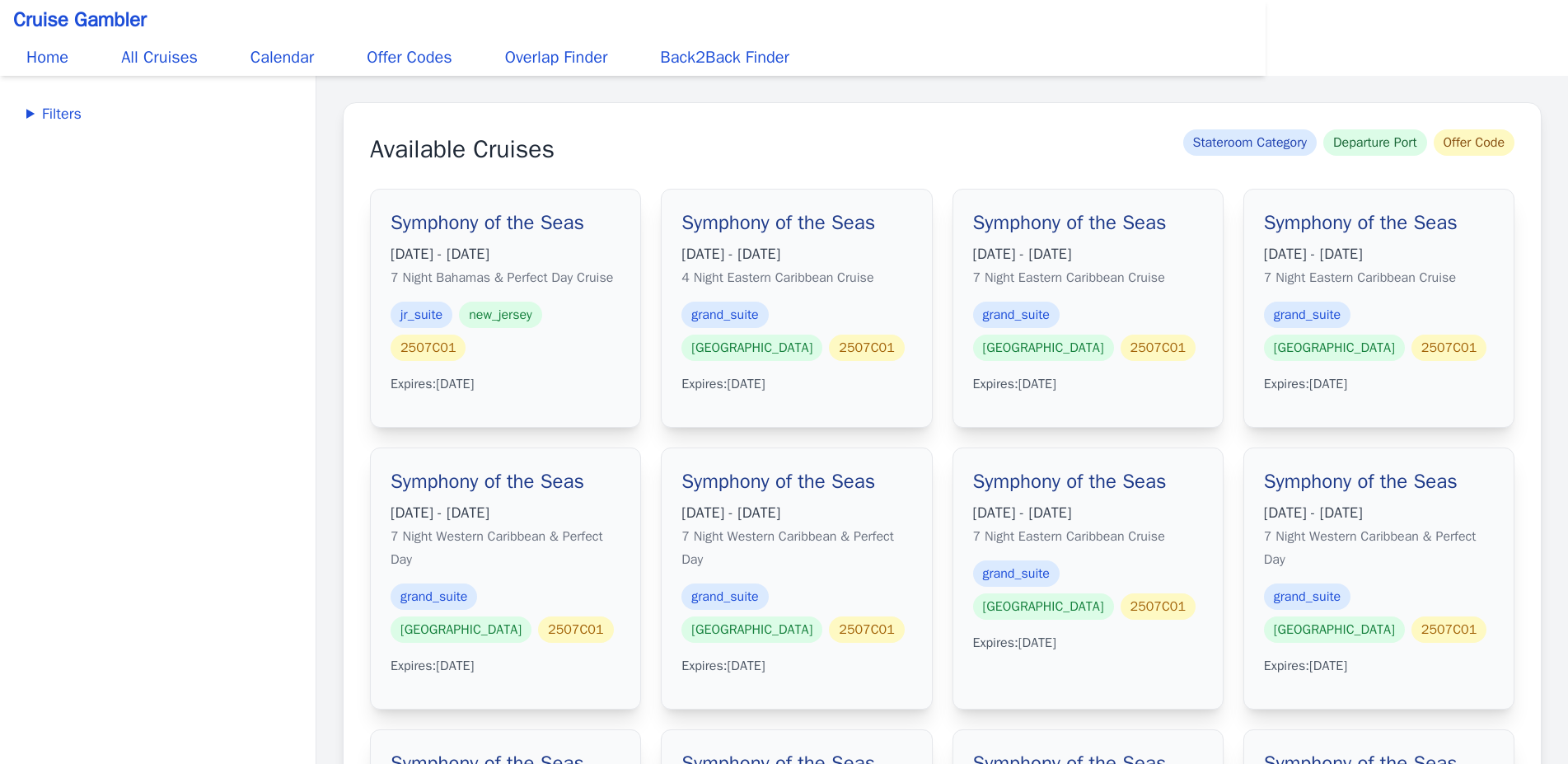 scroll, scrollTop: 0, scrollLeft: 0, axis: both 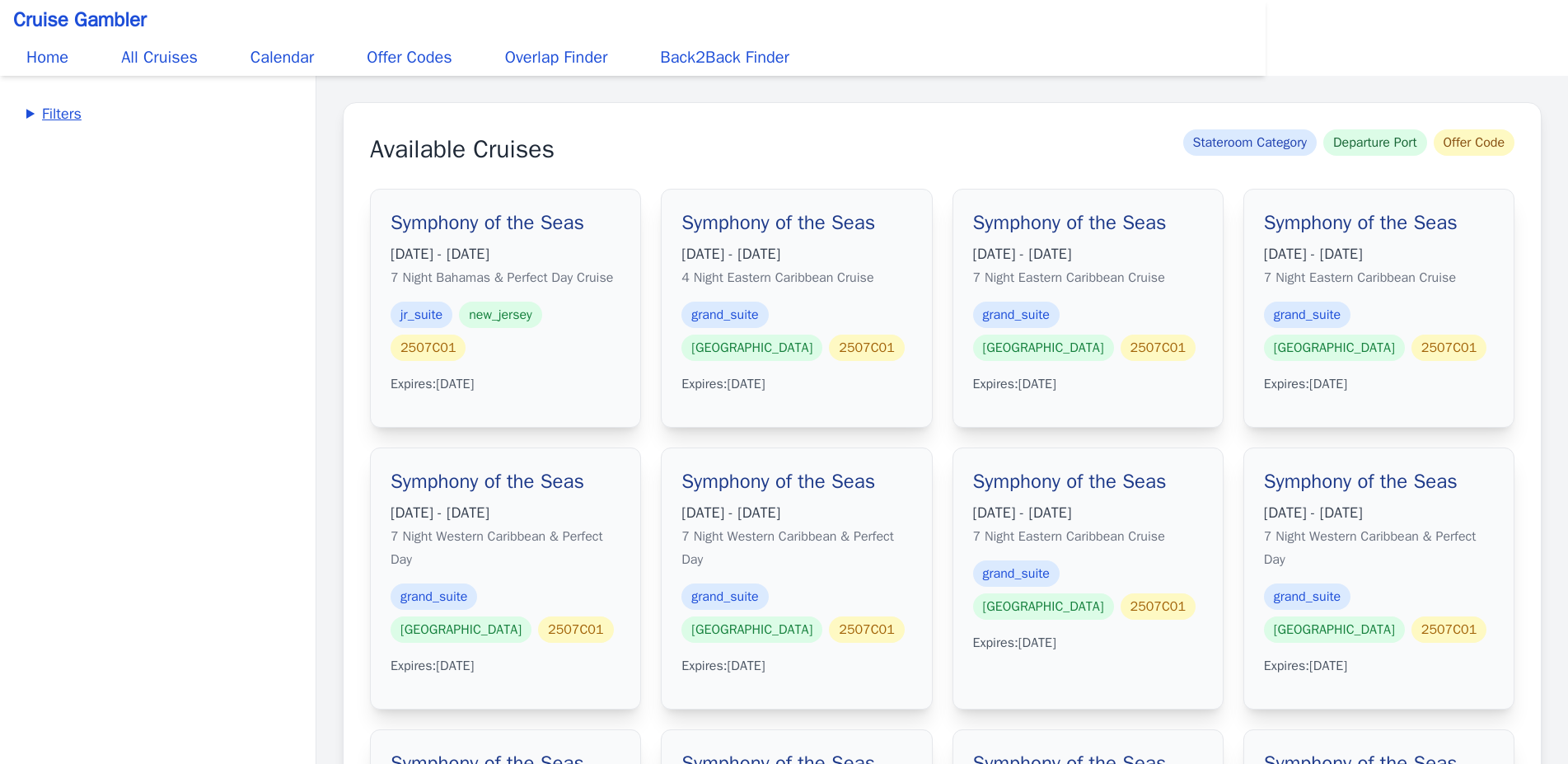 click on "Filters" at bounding box center [157, 114] 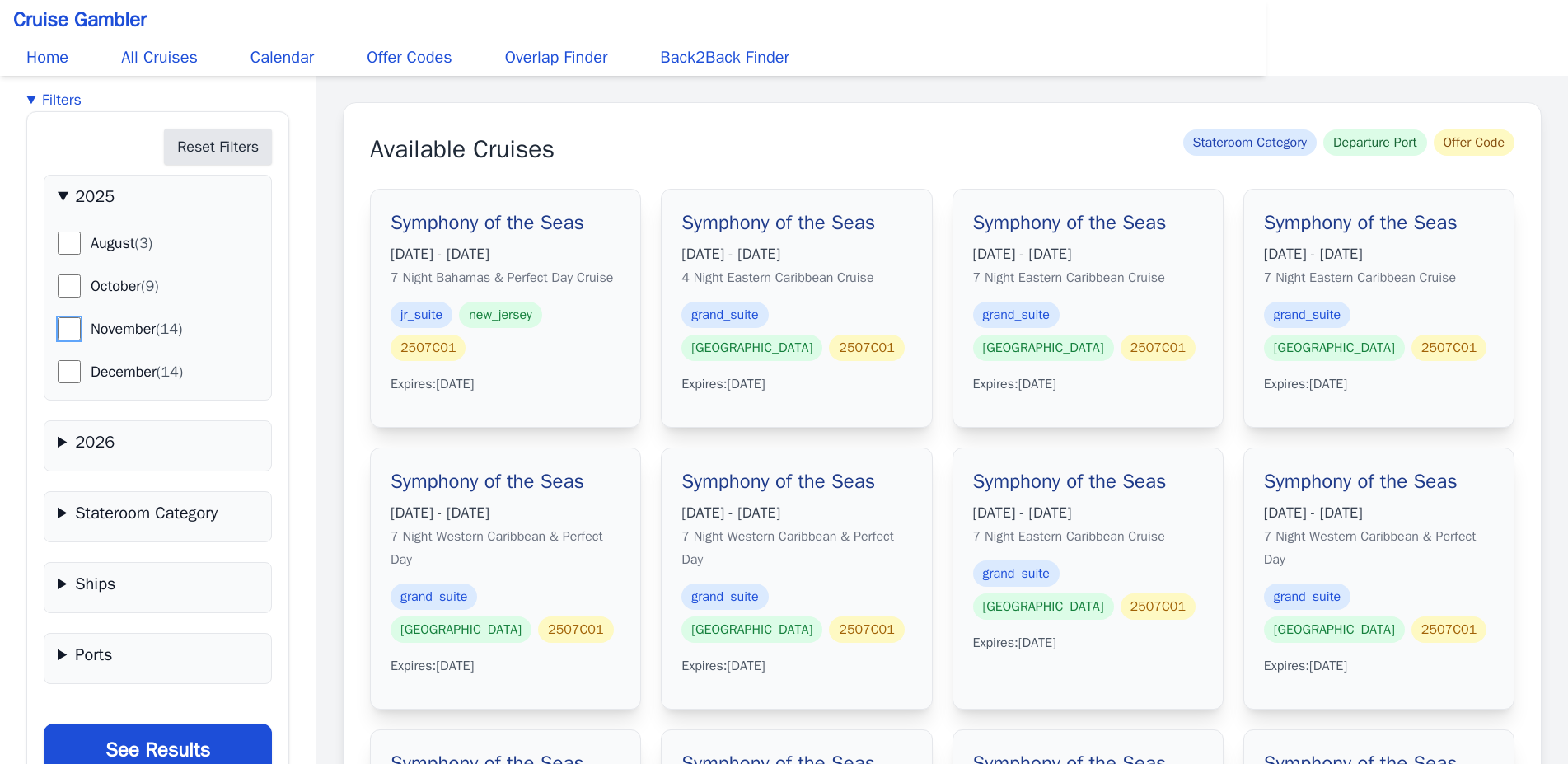 scroll, scrollTop: 29, scrollLeft: 0, axis: vertical 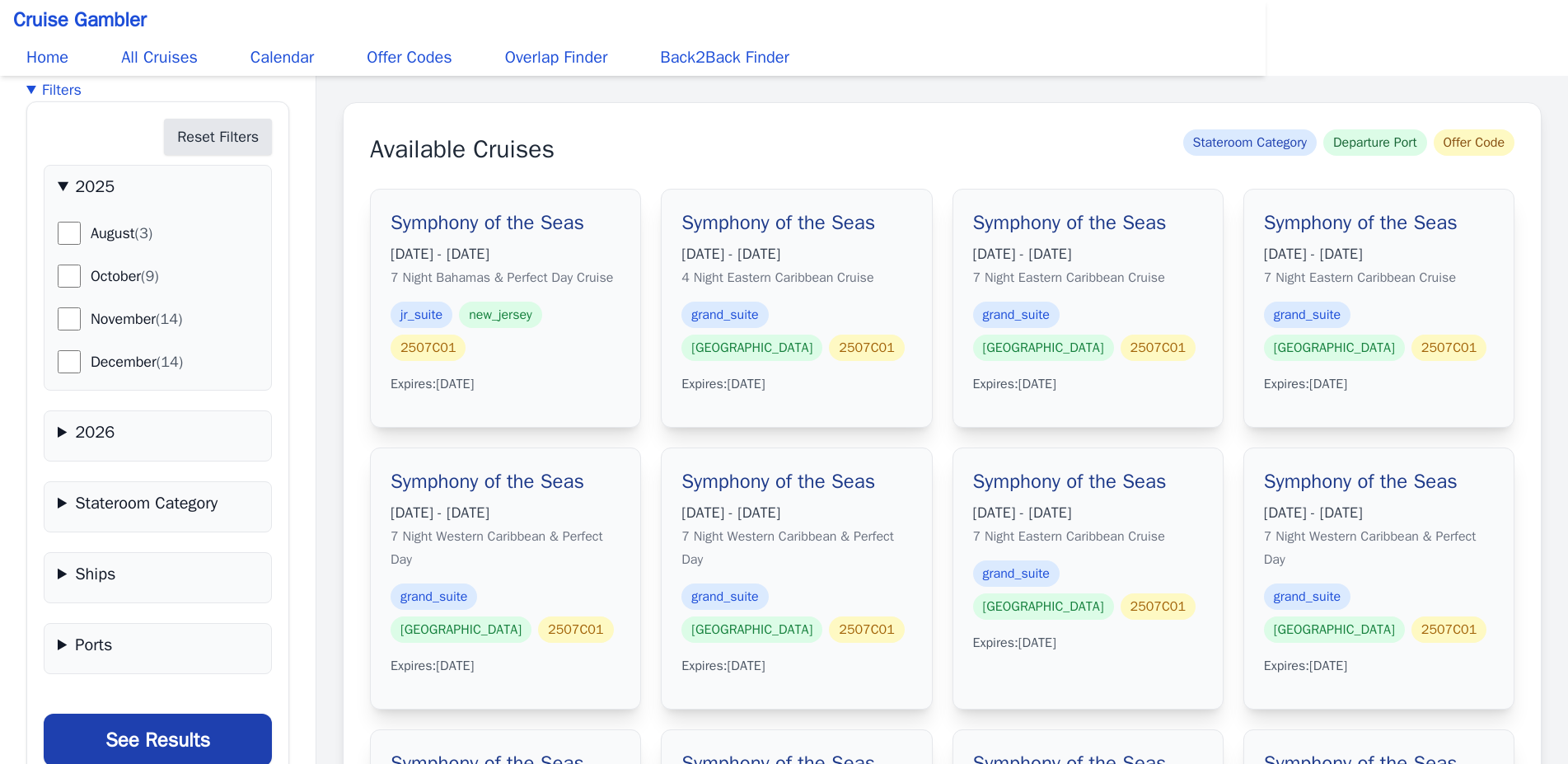 click on "See Results" at bounding box center [157, 735] 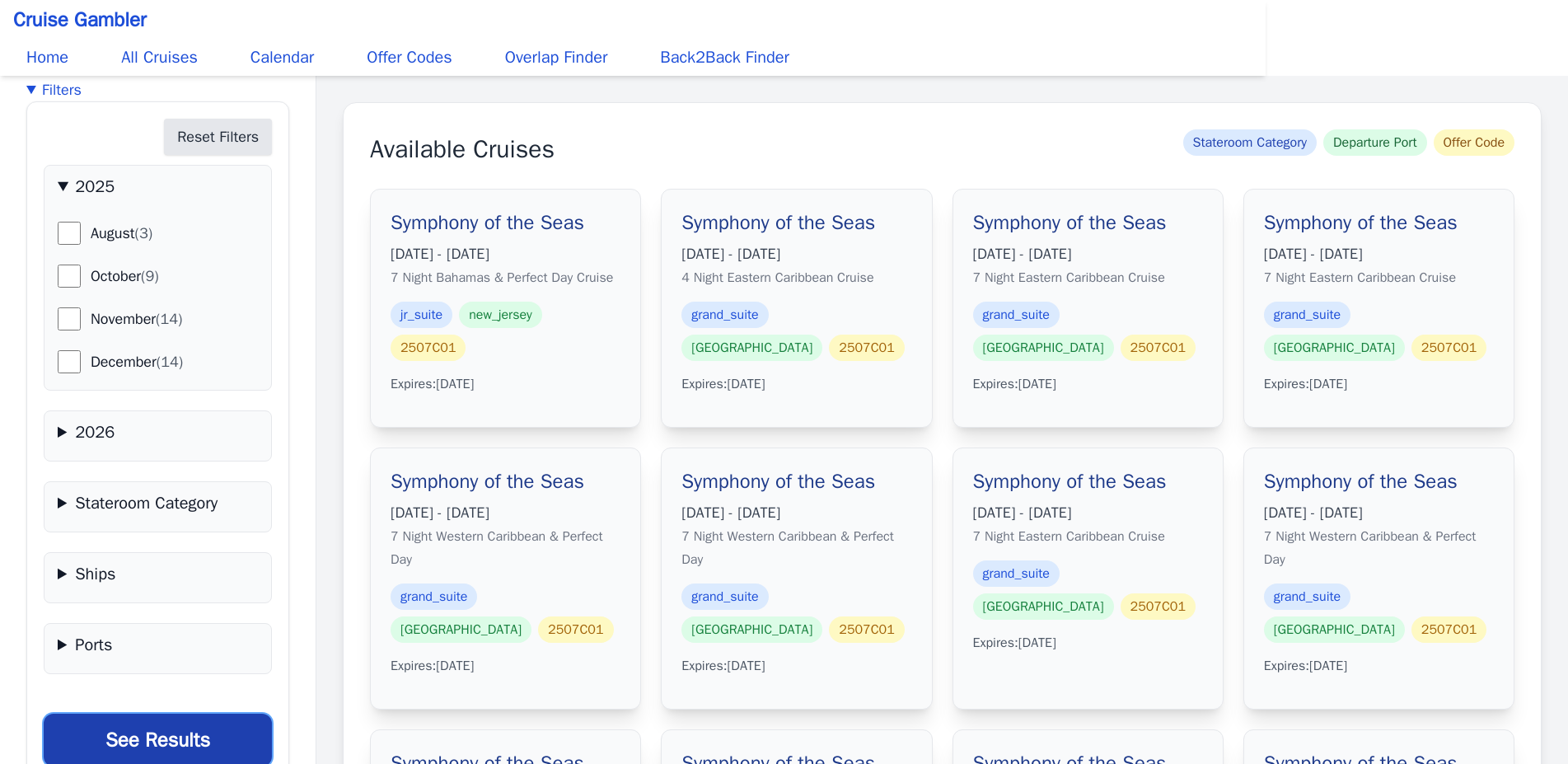 click on "See Results" at bounding box center (157, 740) 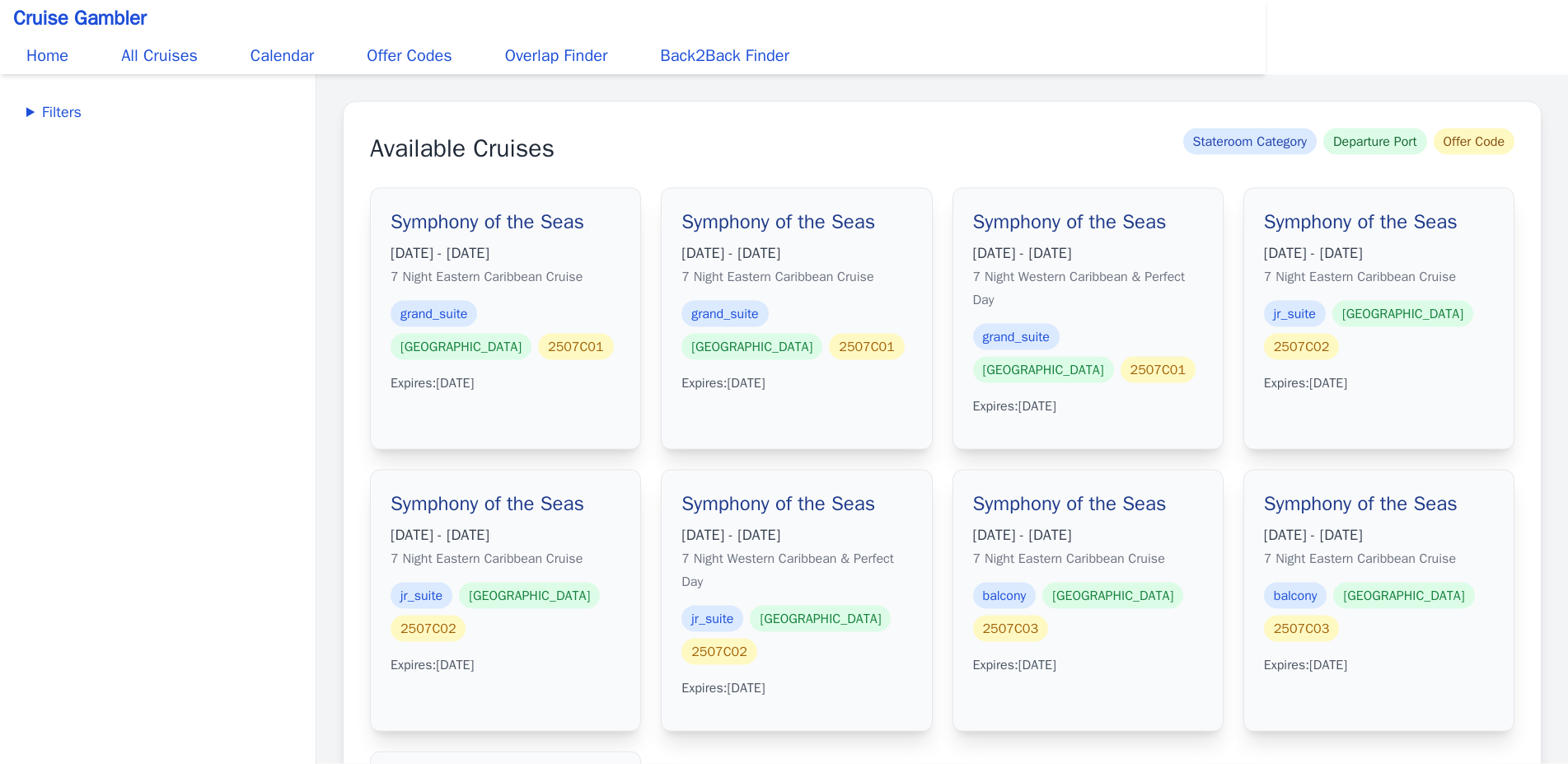scroll, scrollTop: 0, scrollLeft: 0, axis: both 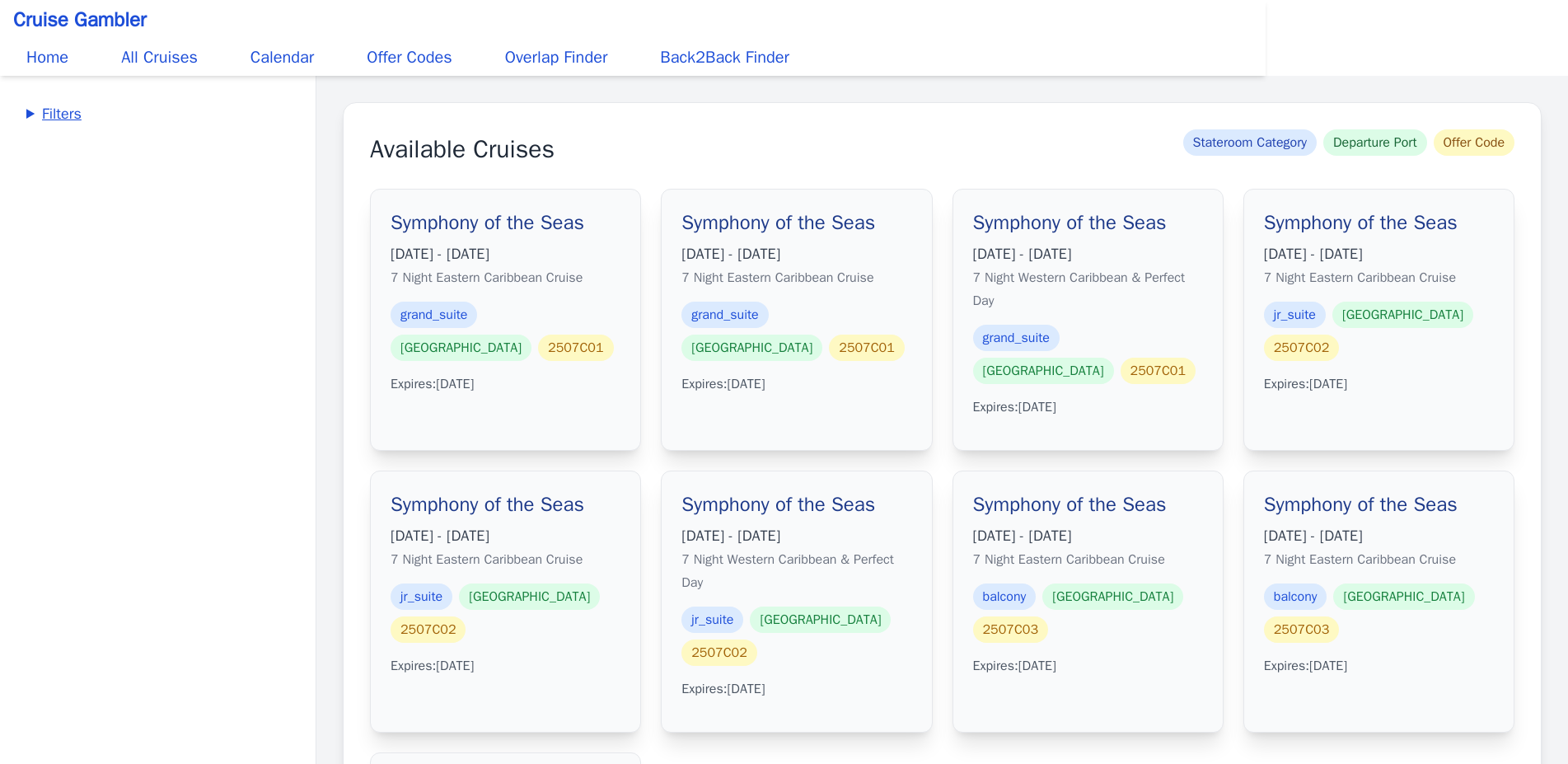 click on "Filters" at bounding box center [157, 114] 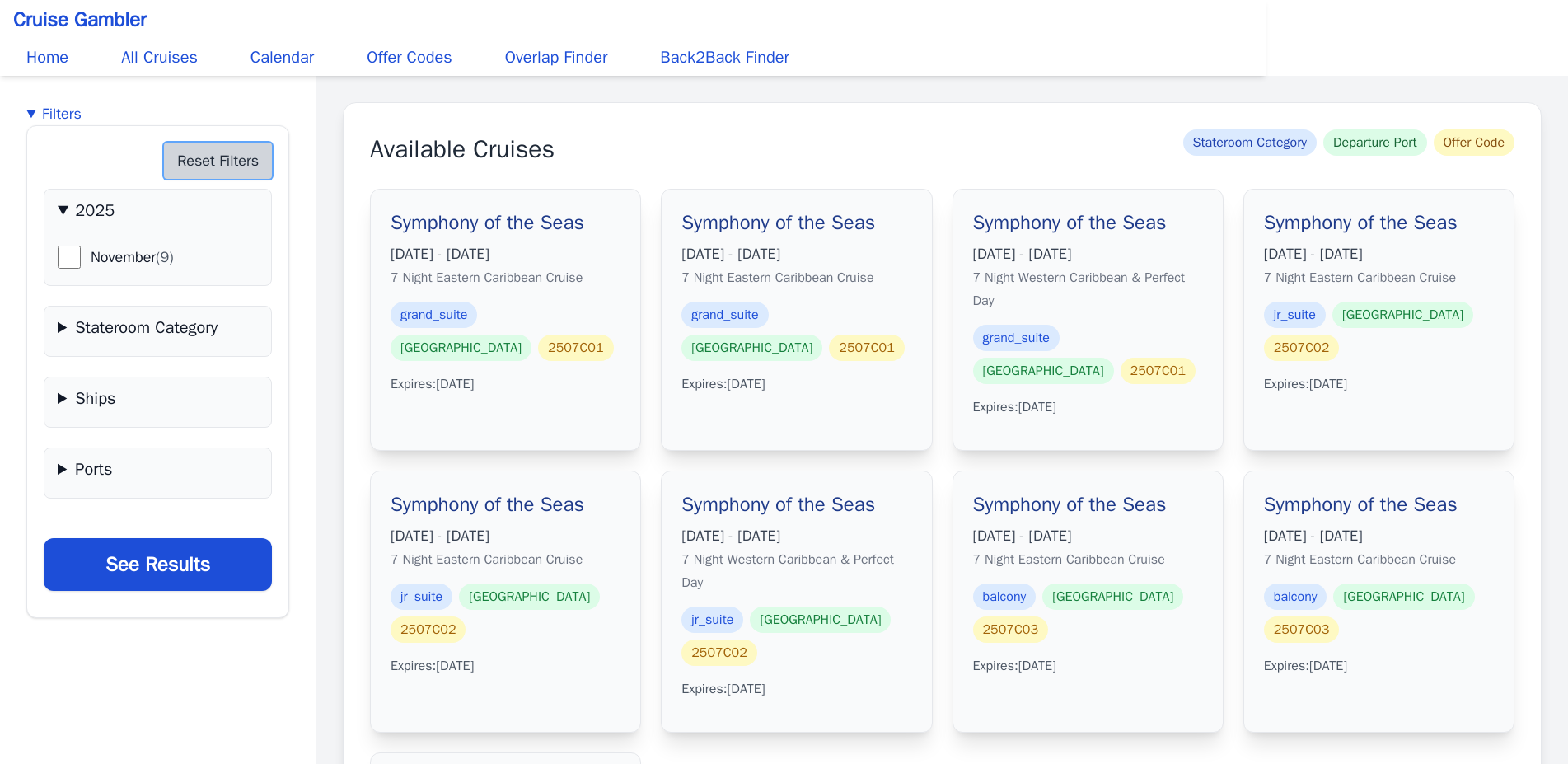 click on "Reset Filters" at bounding box center [218, 161] 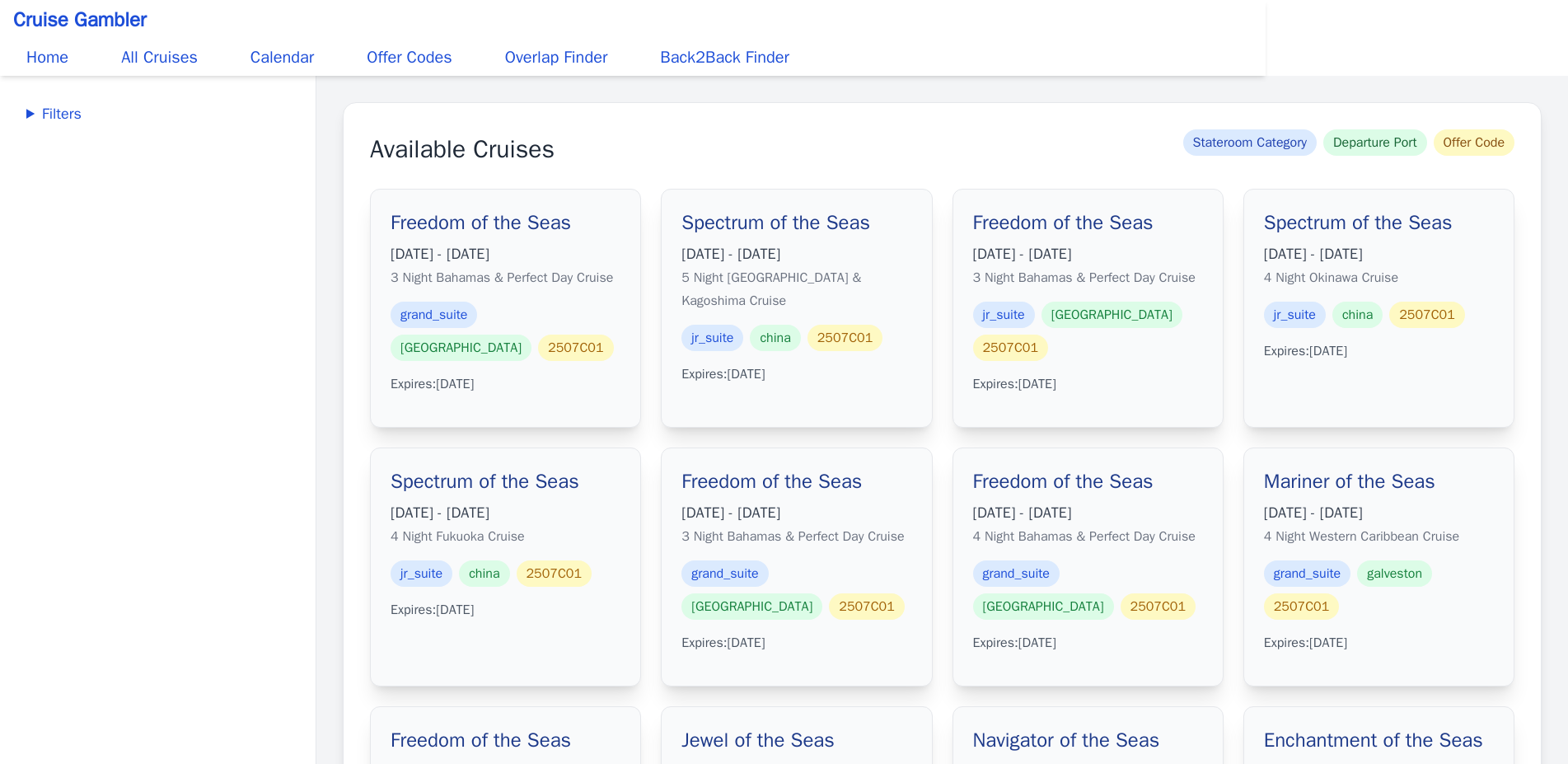 scroll, scrollTop: 0, scrollLeft: 0, axis: both 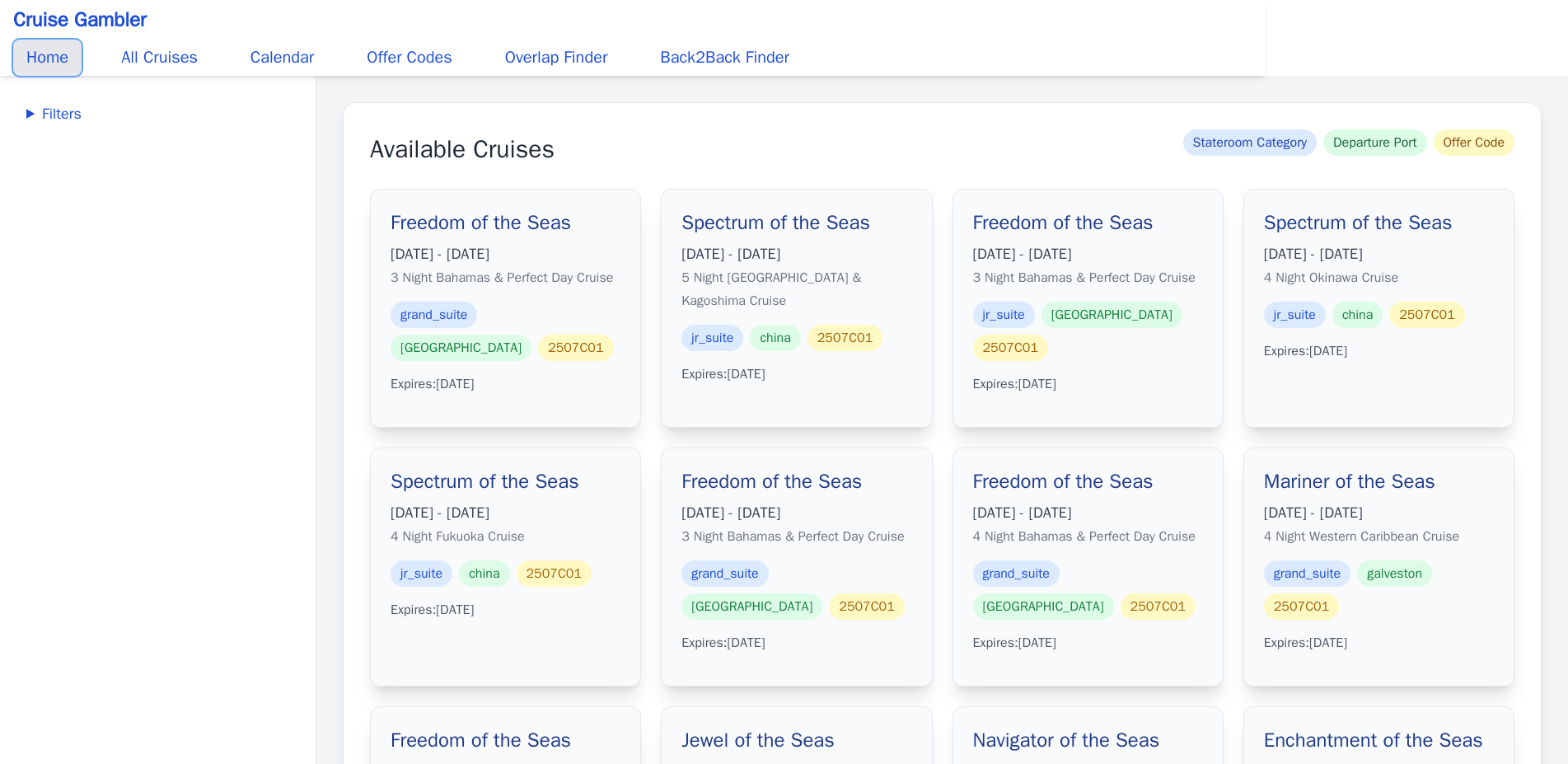 click on "Home" at bounding box center [47, 58] 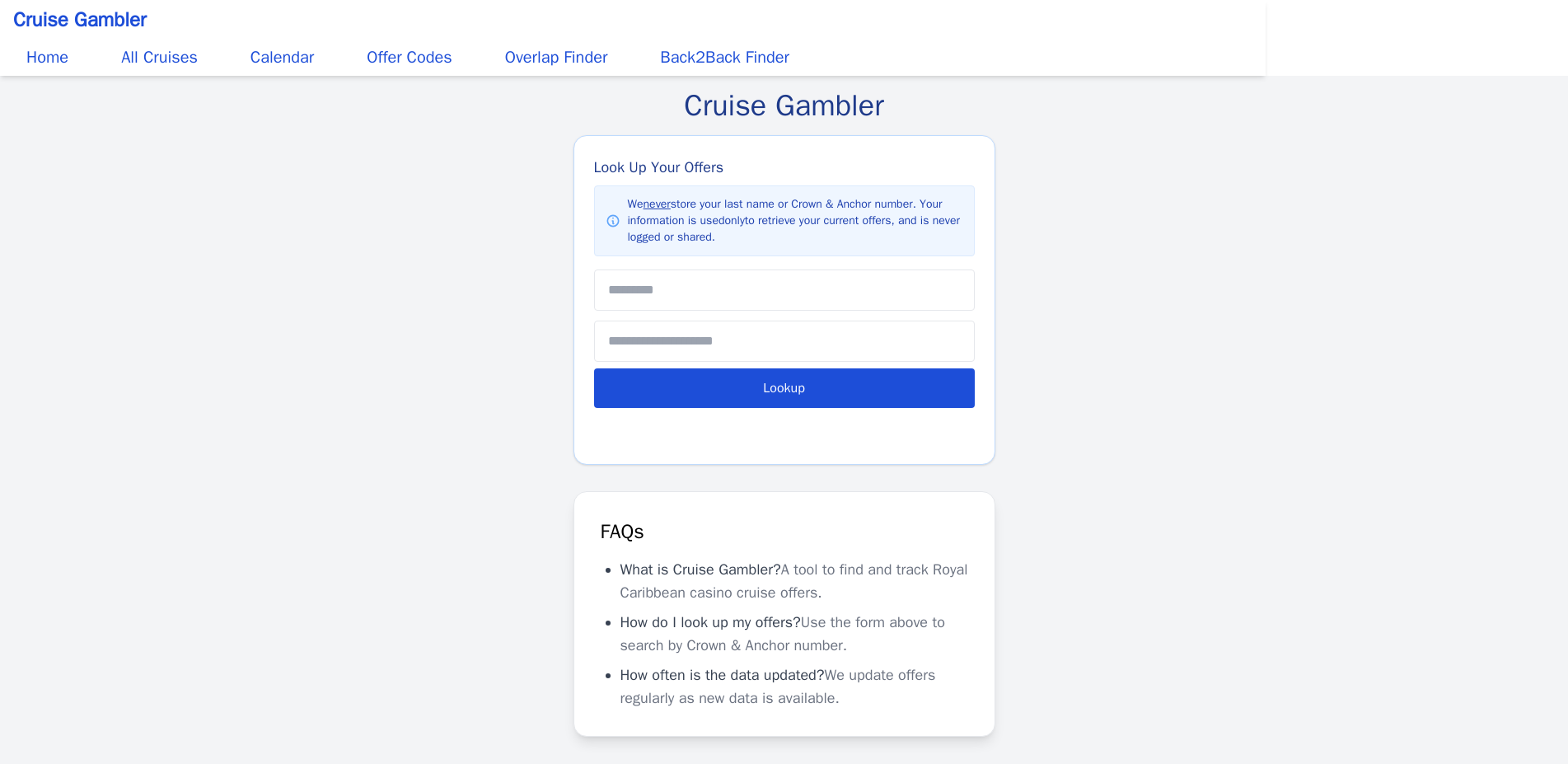 scroll, scrollTop: 0, scrollLeft: 0, axis: both 